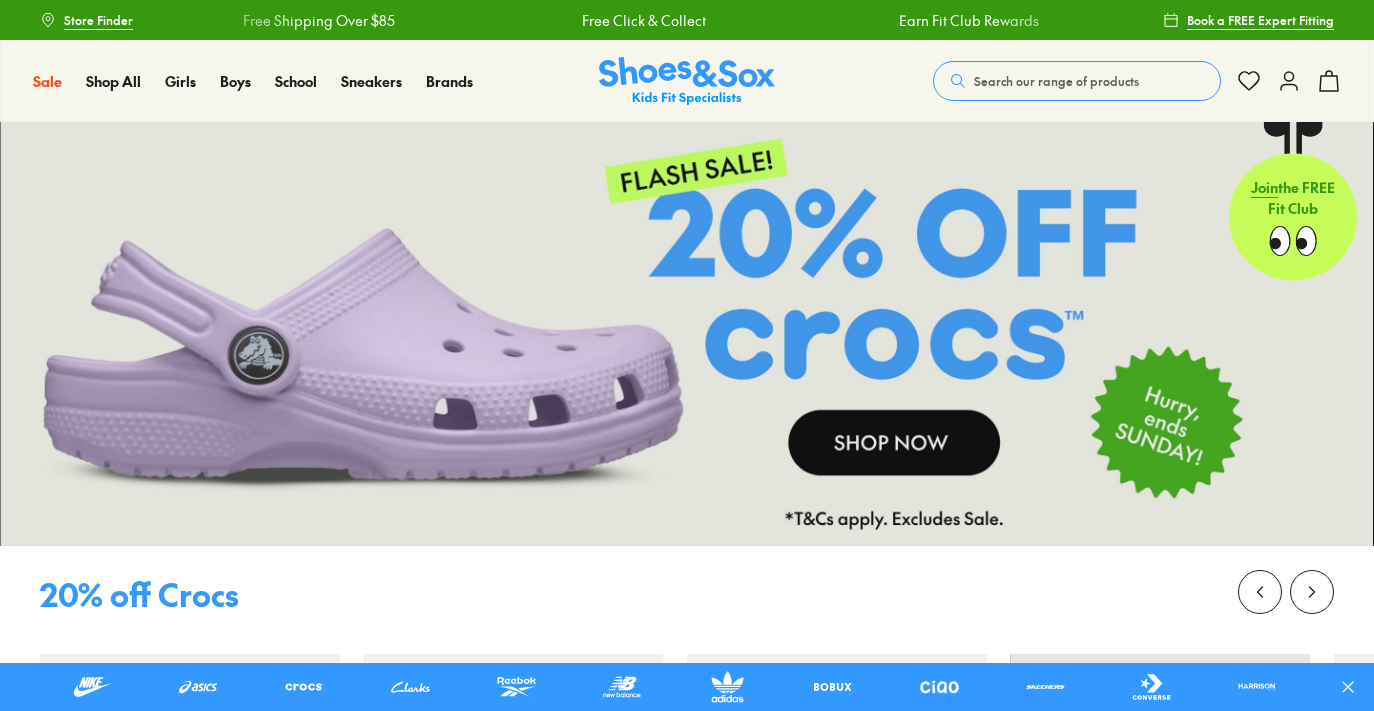 scroll, scrollTop: 0, scrollLeft: 0, axis: both 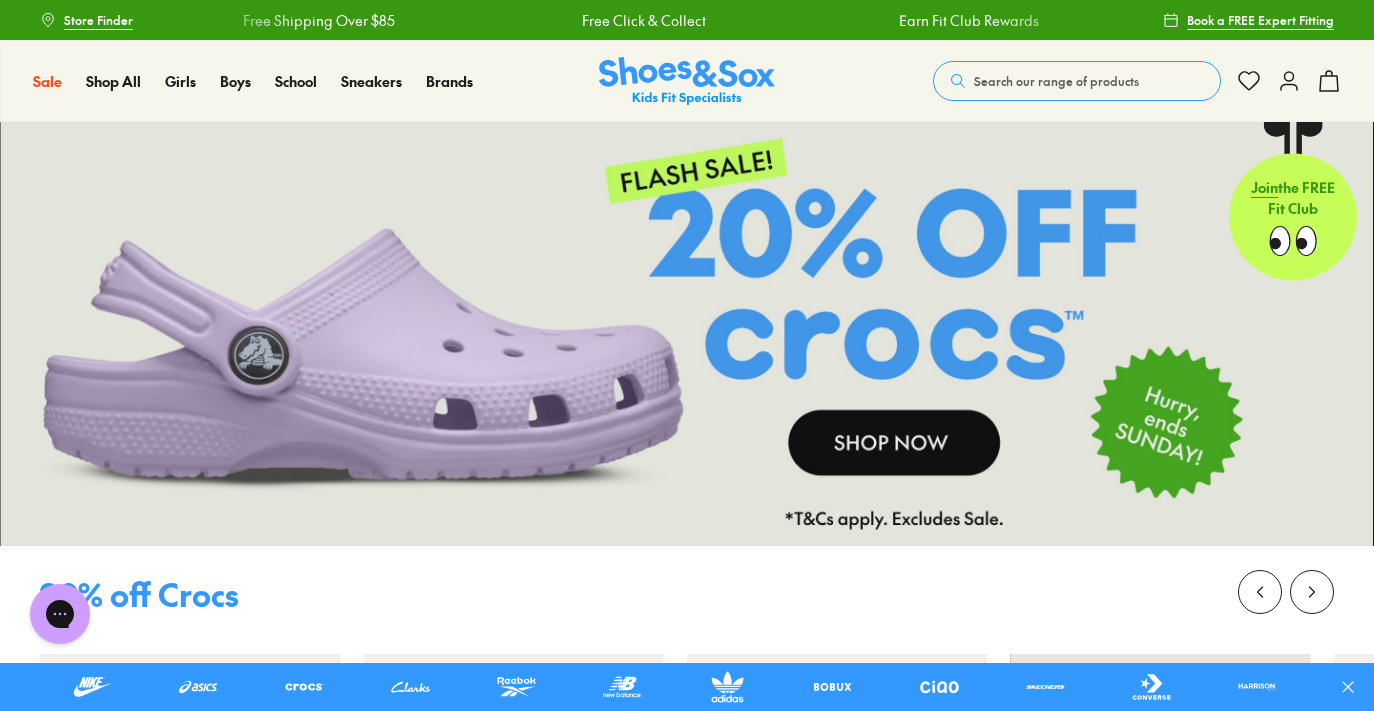 click on "Close dialog Join the FREE Fit Club & Get 10% Back Sign up to join our FREE Fit Club and receive 10% back on every purchase you make in rewards dollars. Plus be in the know about exclusive offers and rewards. Continue ******" at bounding box center (687, 355) 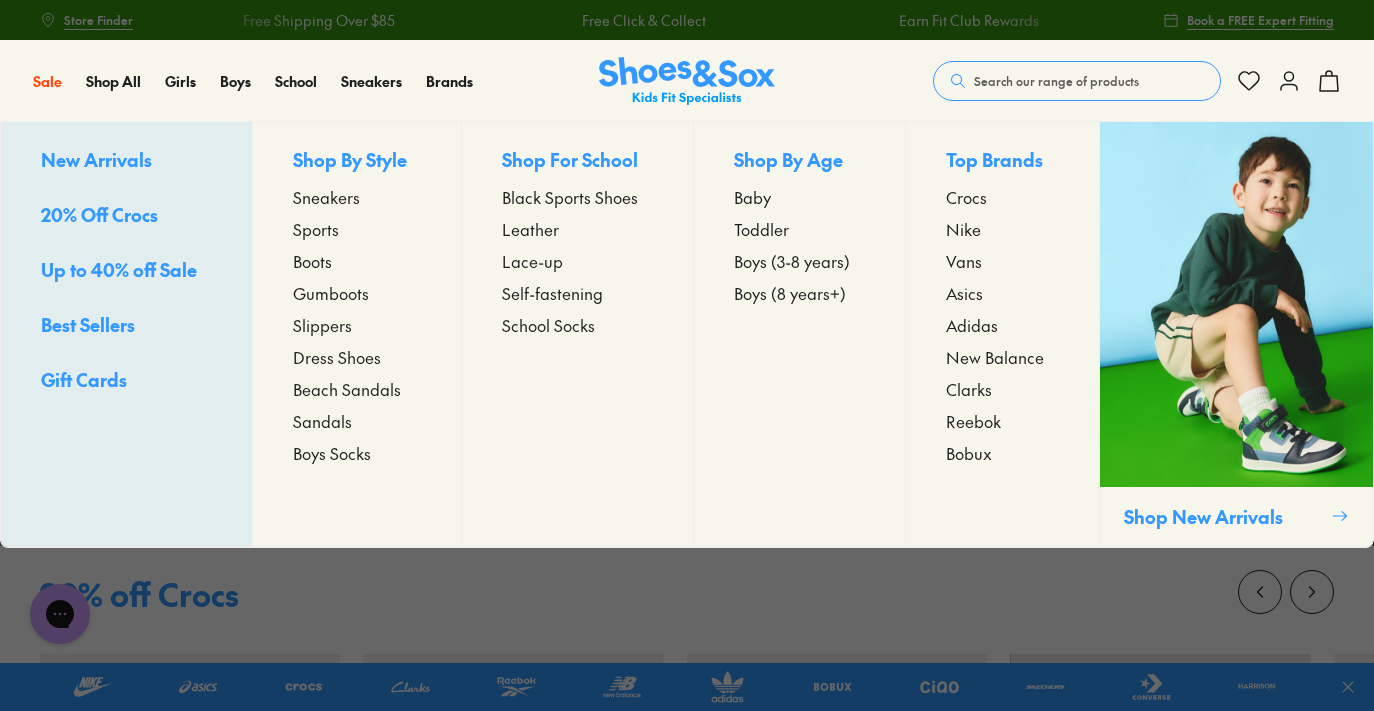 click on "Toddler" at bounding box center (761, 229) 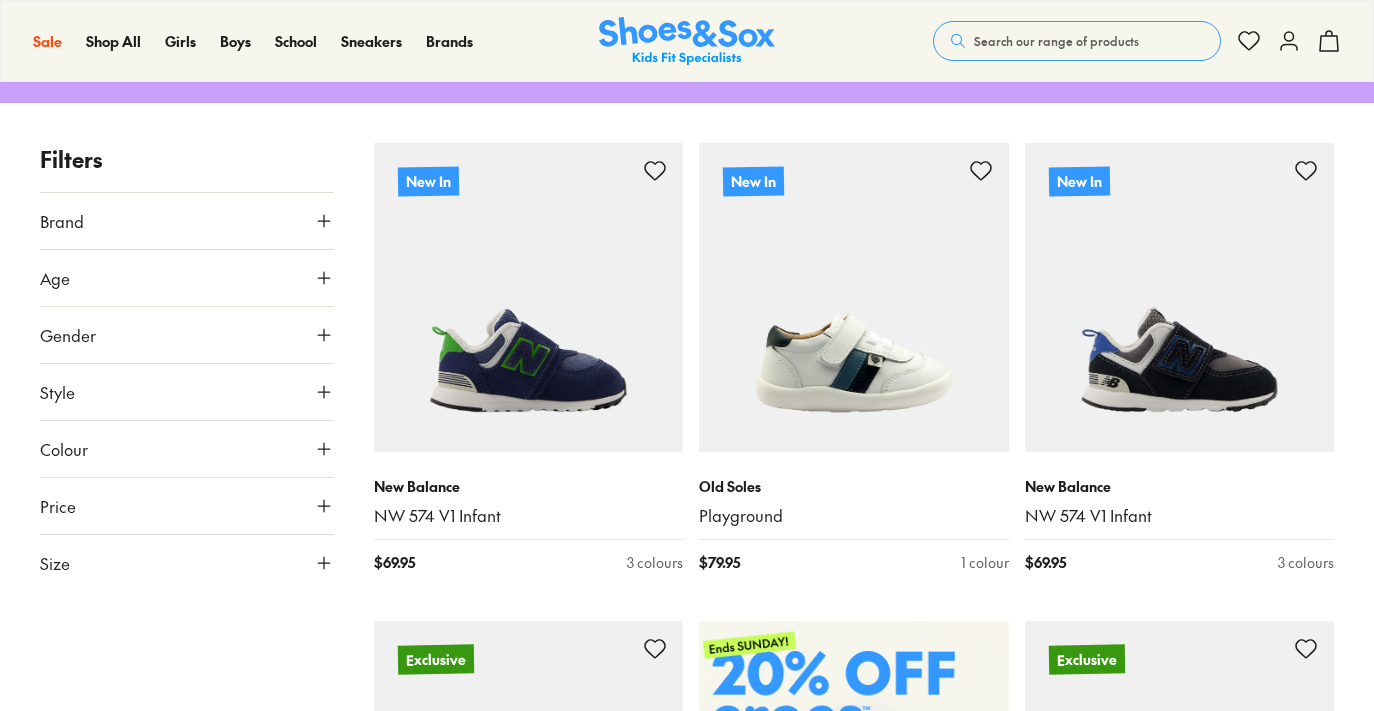 scroll, scrollTop: 300, scrollLeft: 0, axis: vertical 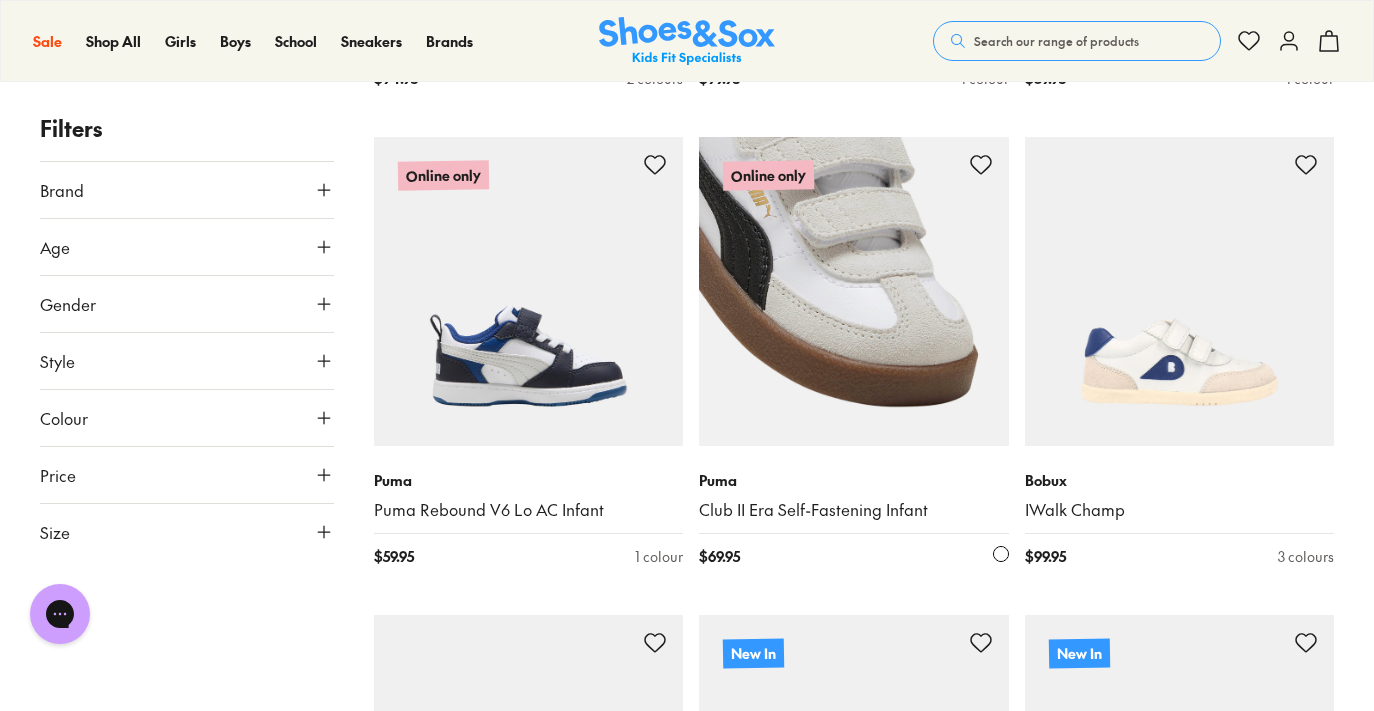 click at bounding box center [854, 292] 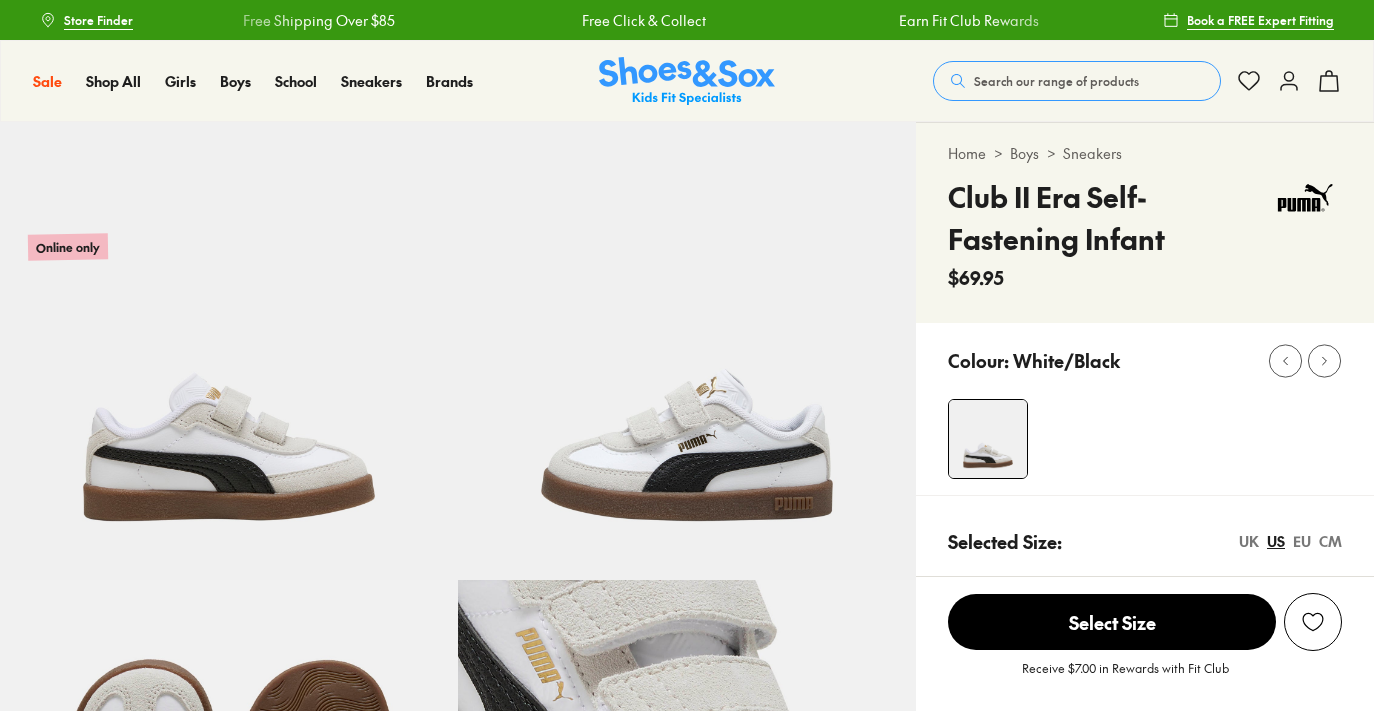 scroll, scrollTop: 12, scrollLeft: 0, axis: vertical 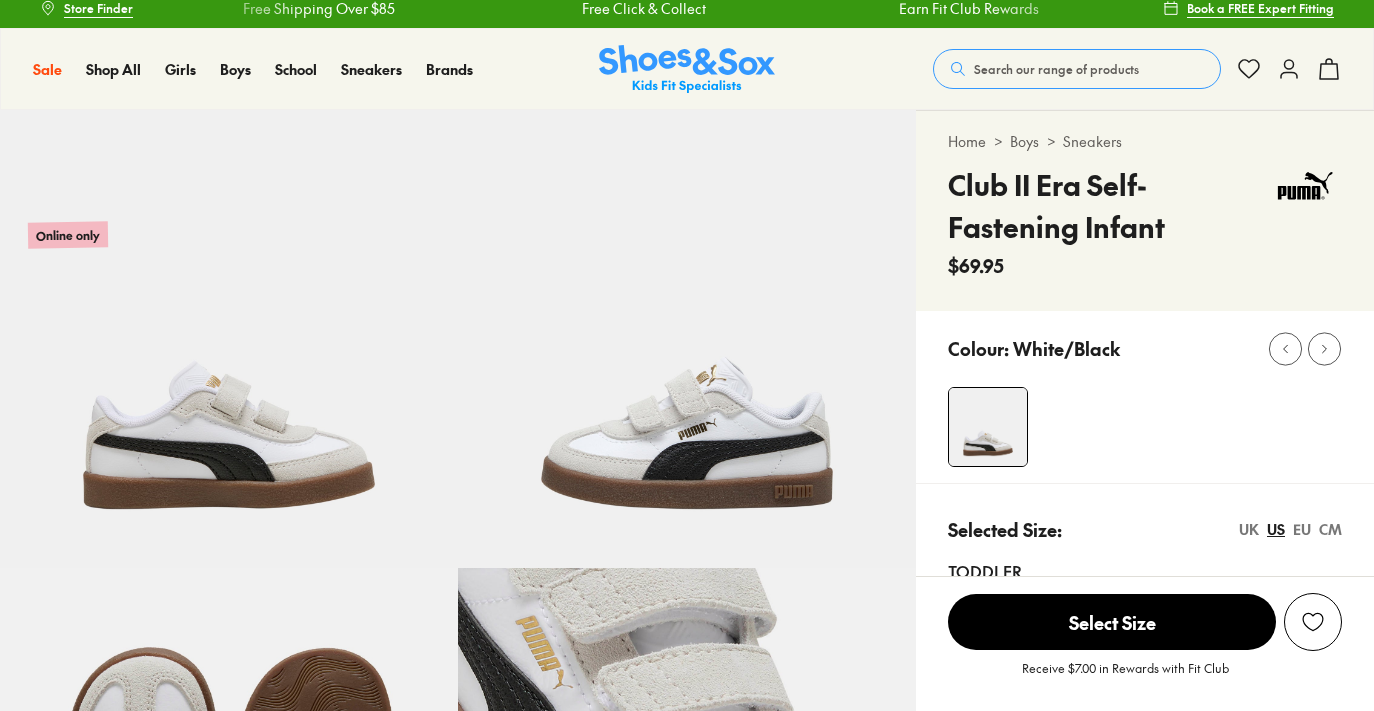 select on "*" 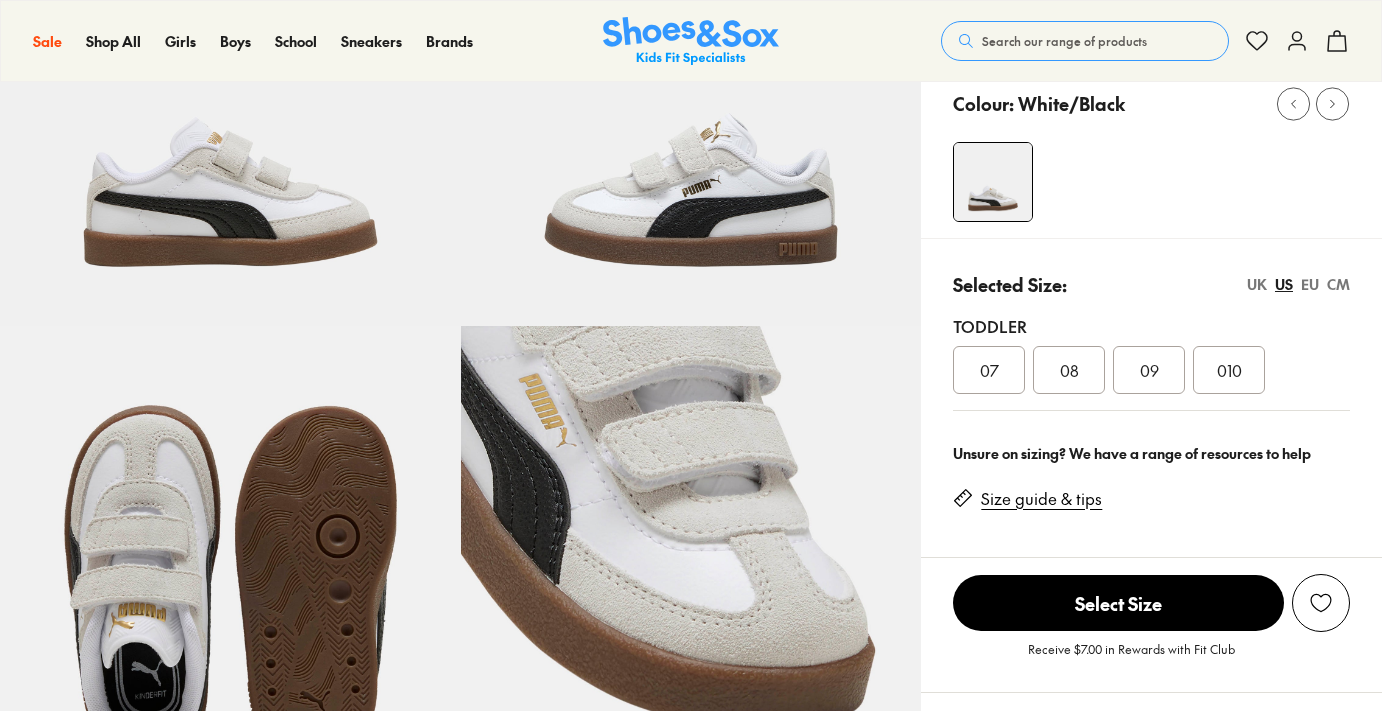 click on "07" at bounding box center [989, 370] 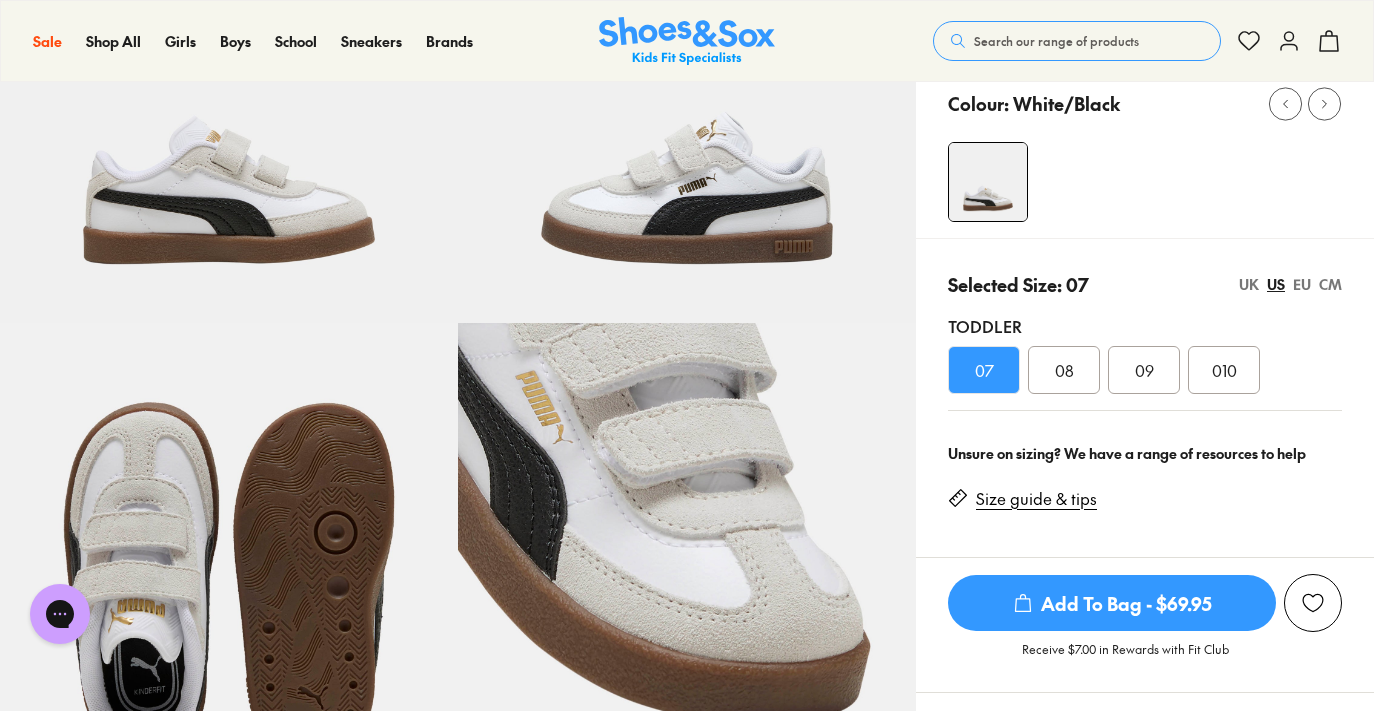 scroll, scrollTop: 0, scrollLeft: 0, axis: both 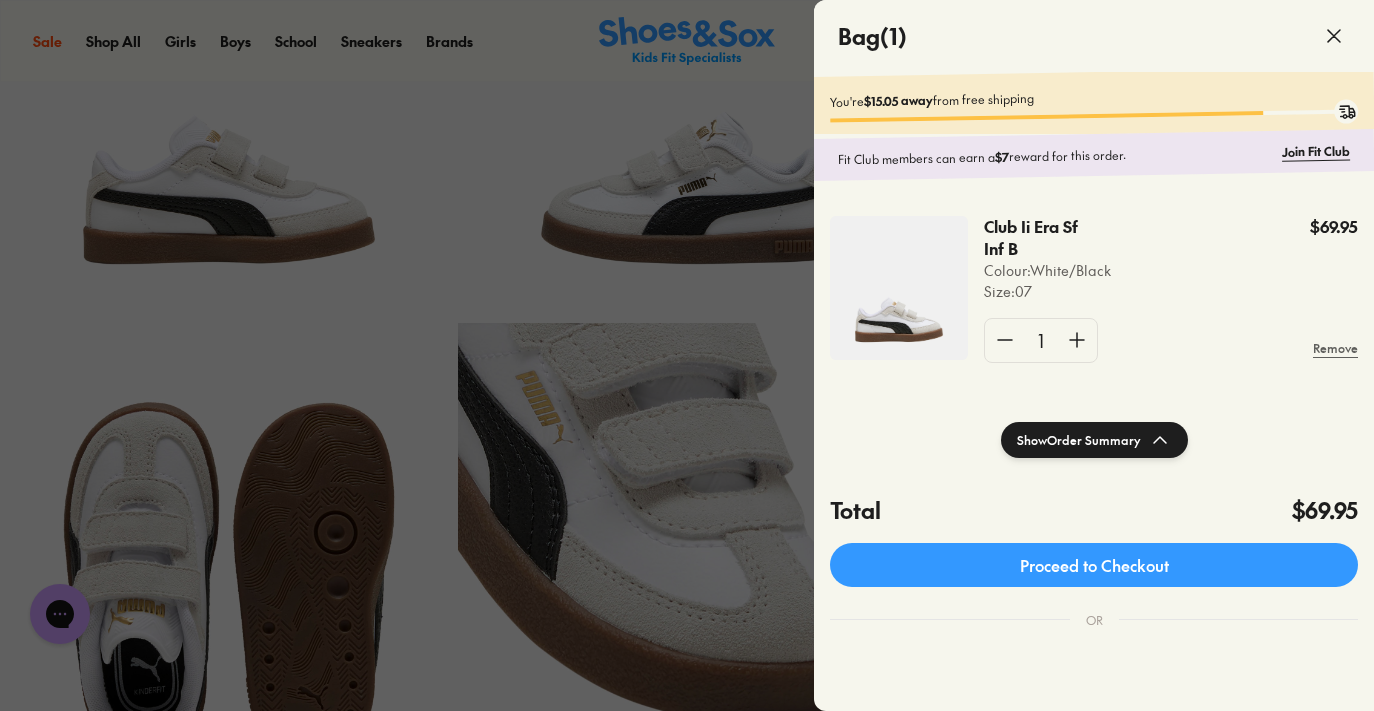 click 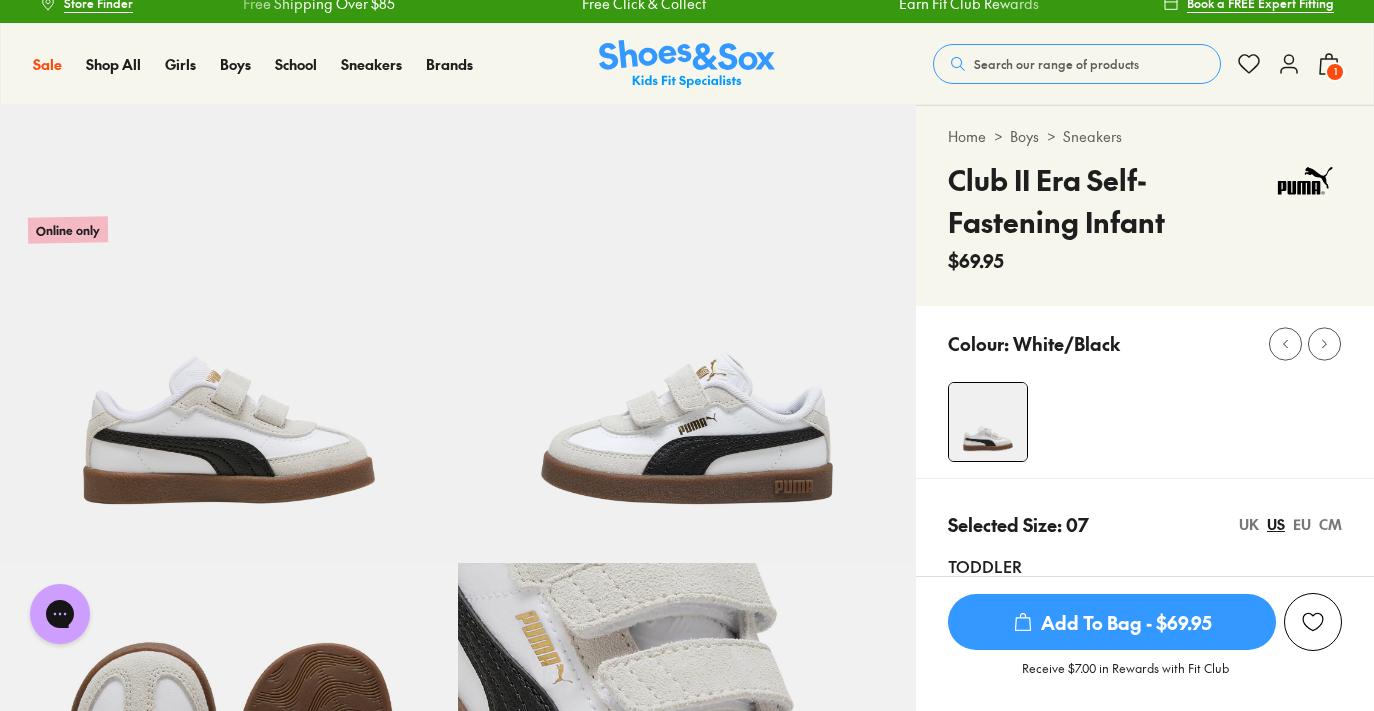 scroll, scrollTop: 0, scrollLeft: 0, axis: both 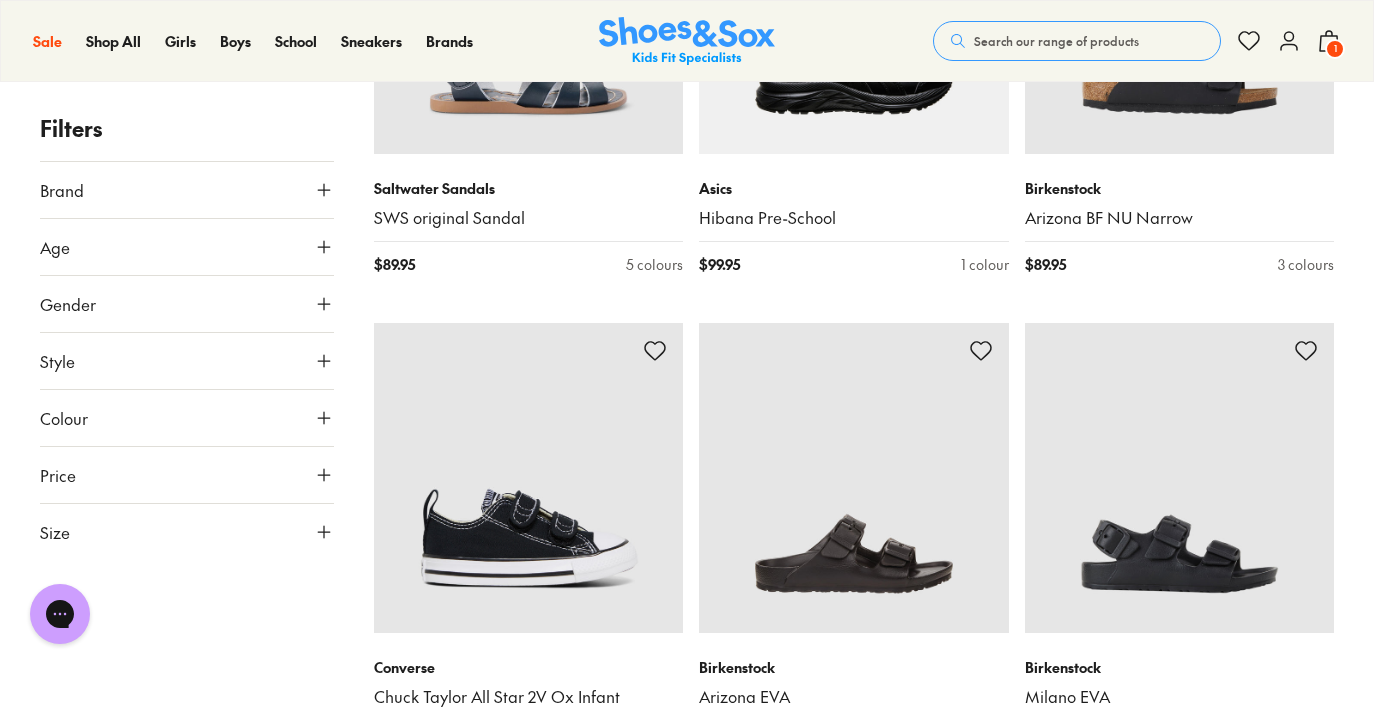 click on "Brand" at bounding box center [187, 190] 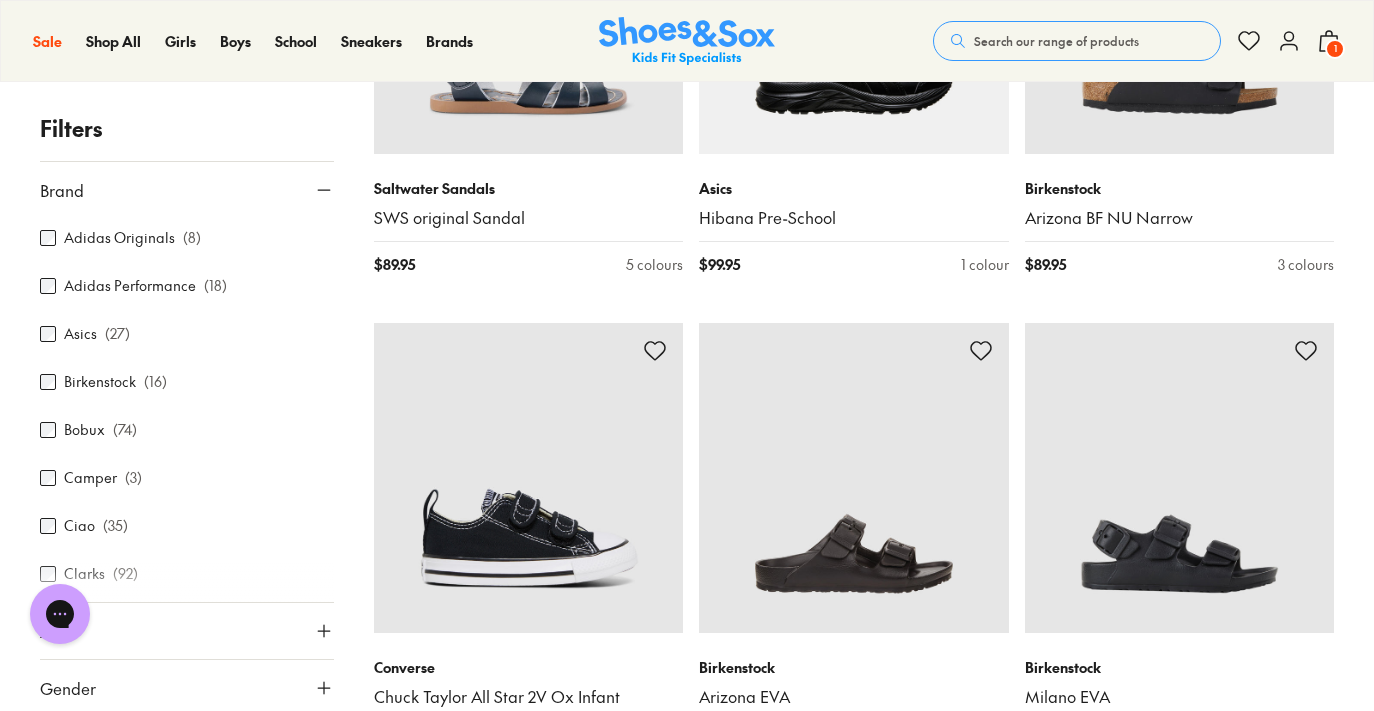 click on "Adidas Performance" at bounding box center [130, 286] 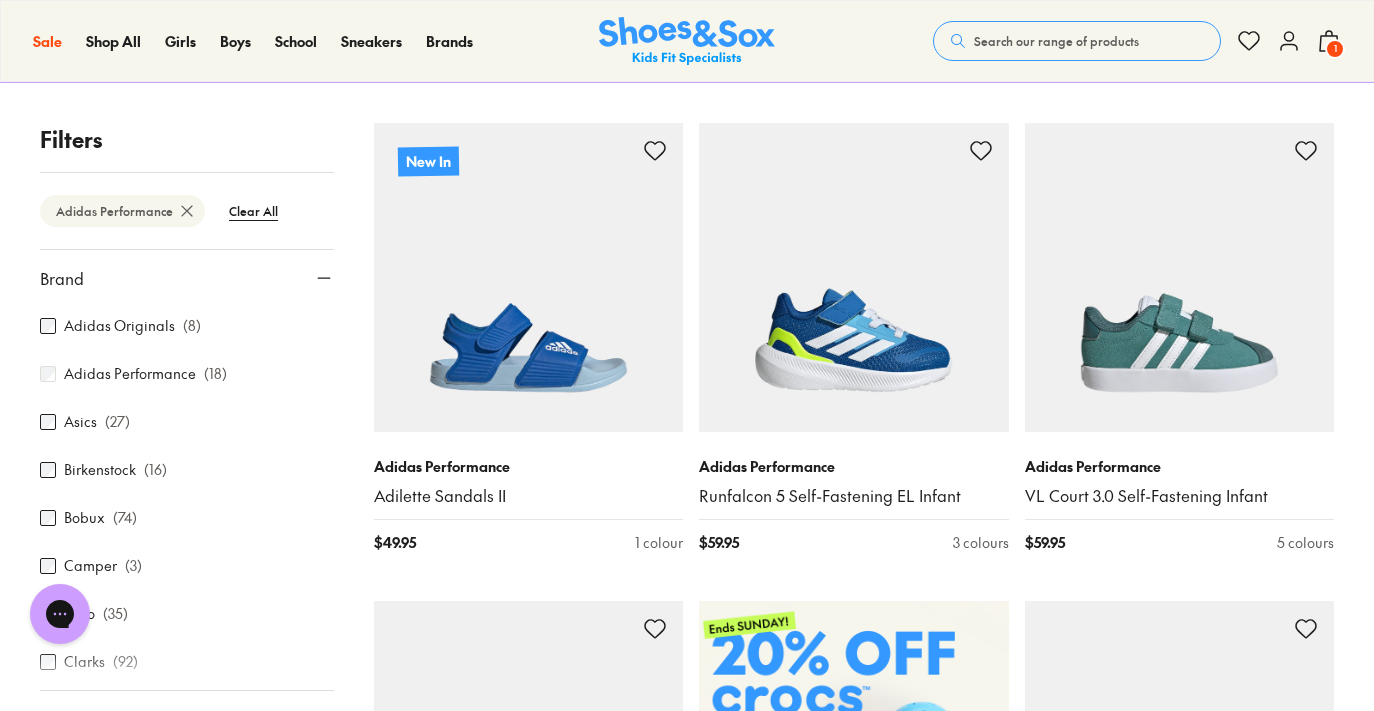 scroll, scrollTop: 351, scrollLeft: 0, axis: vertical 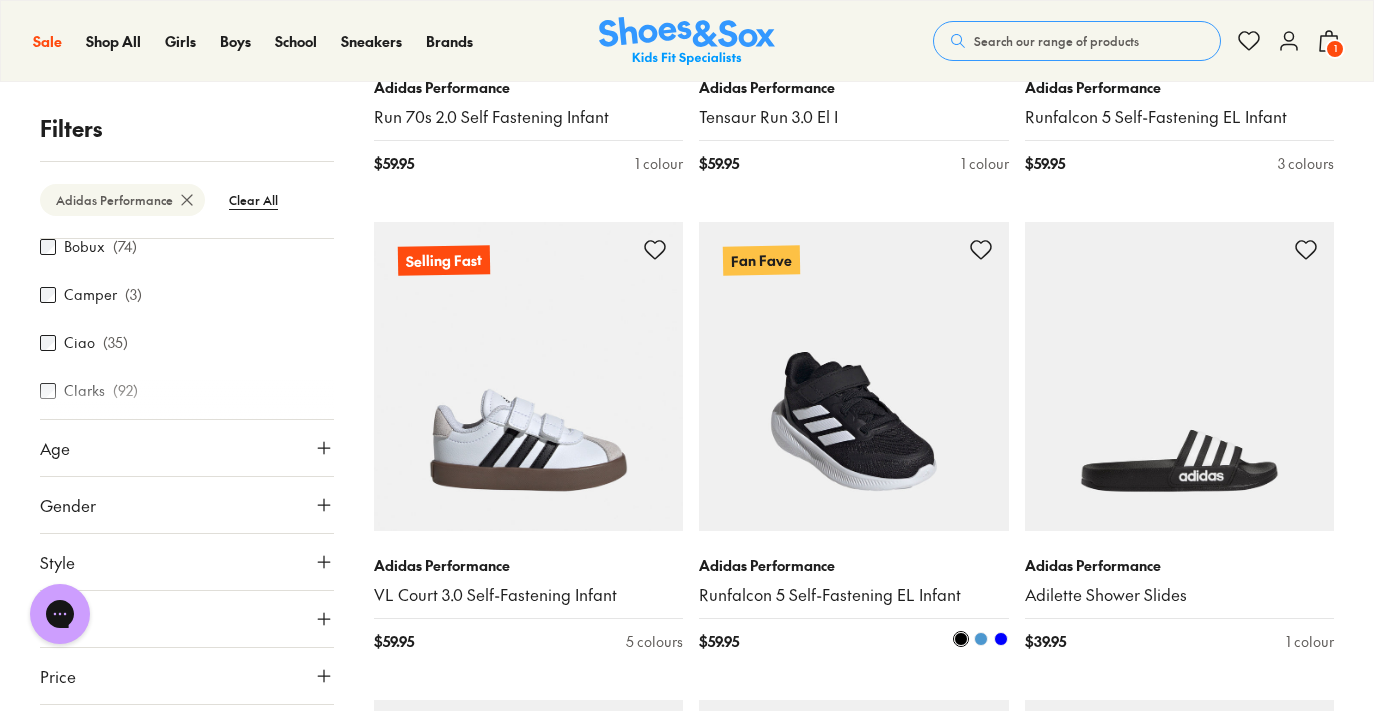 click at bounding box center (854, 377) 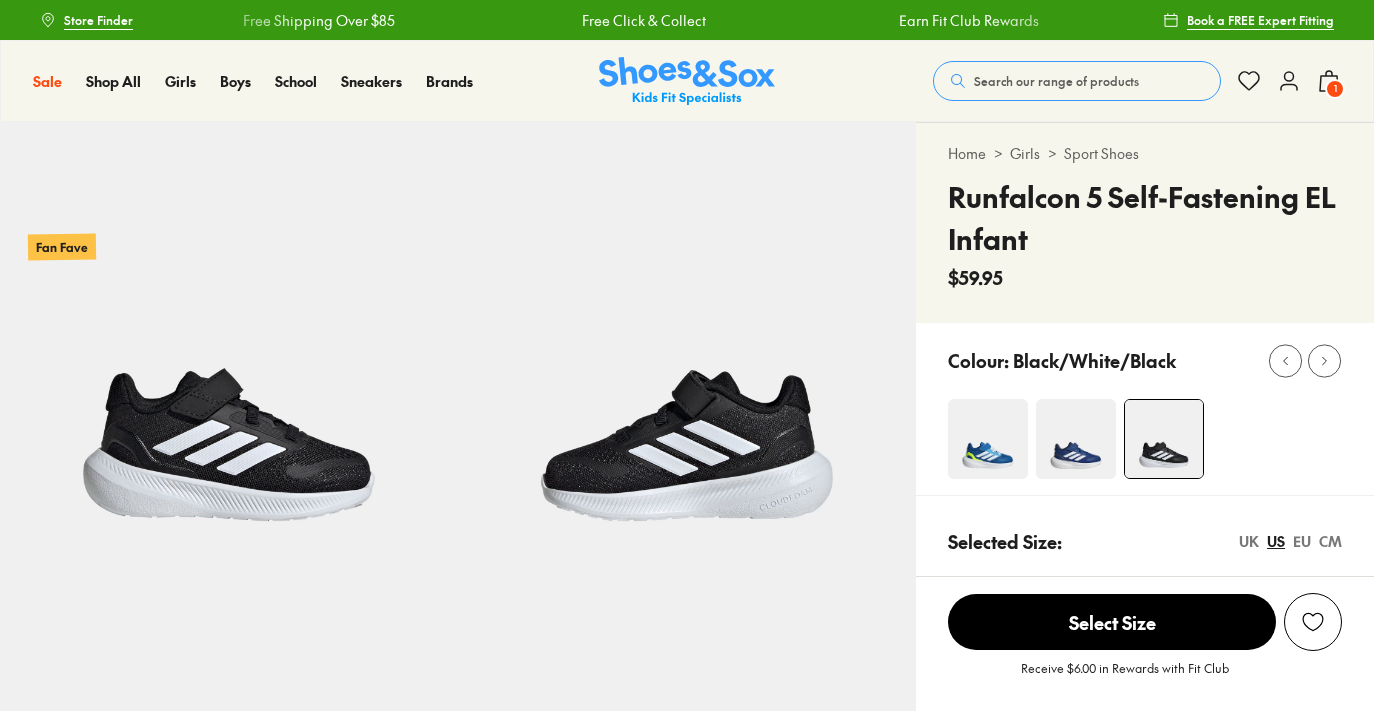 click on "07" at bounding box center [1064, 740] 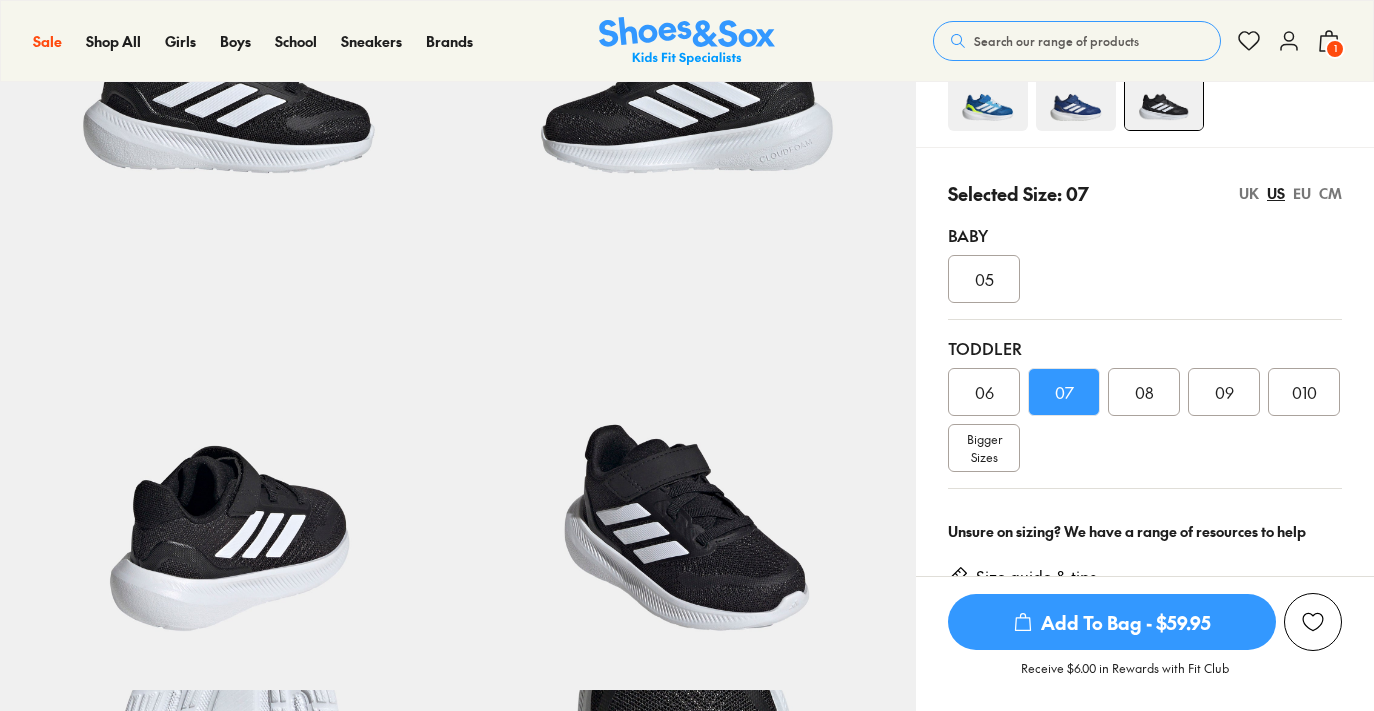scroll, scrollTop: 348, scrollLeft: 0, axis: vertical 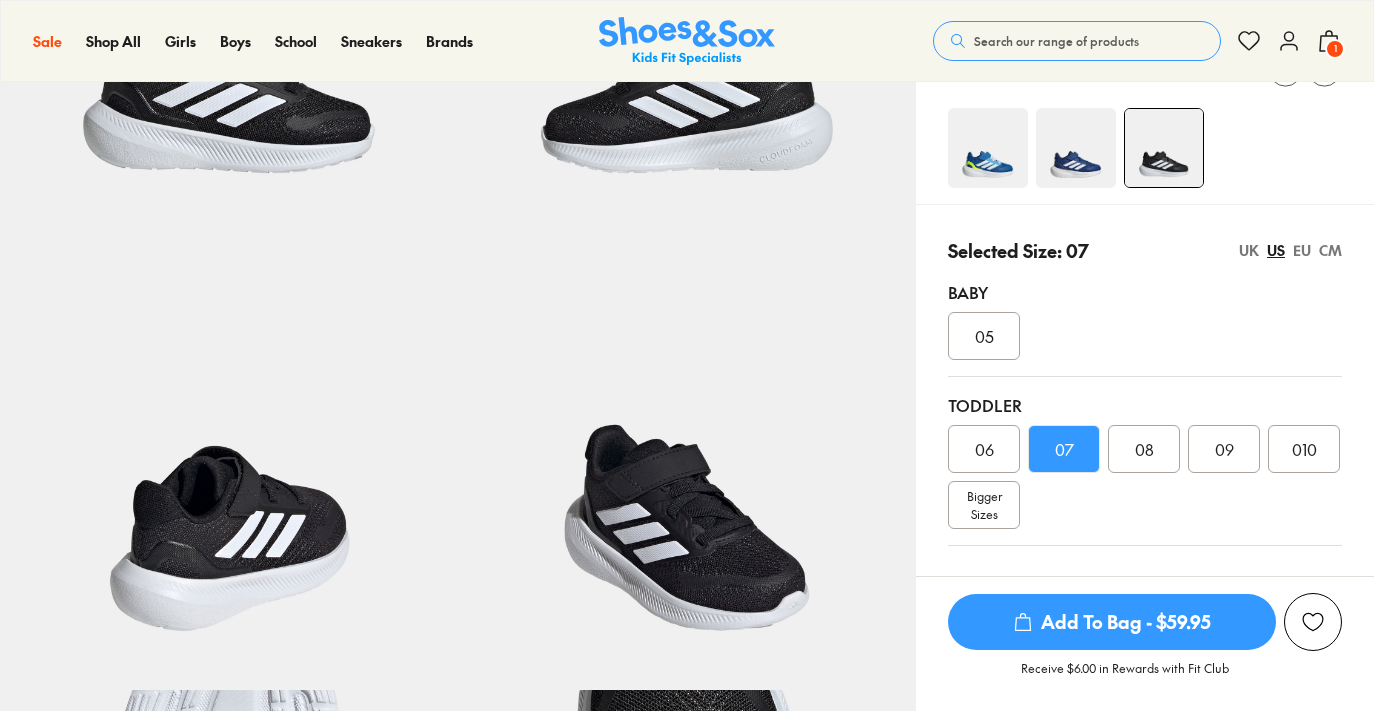 select on "*" 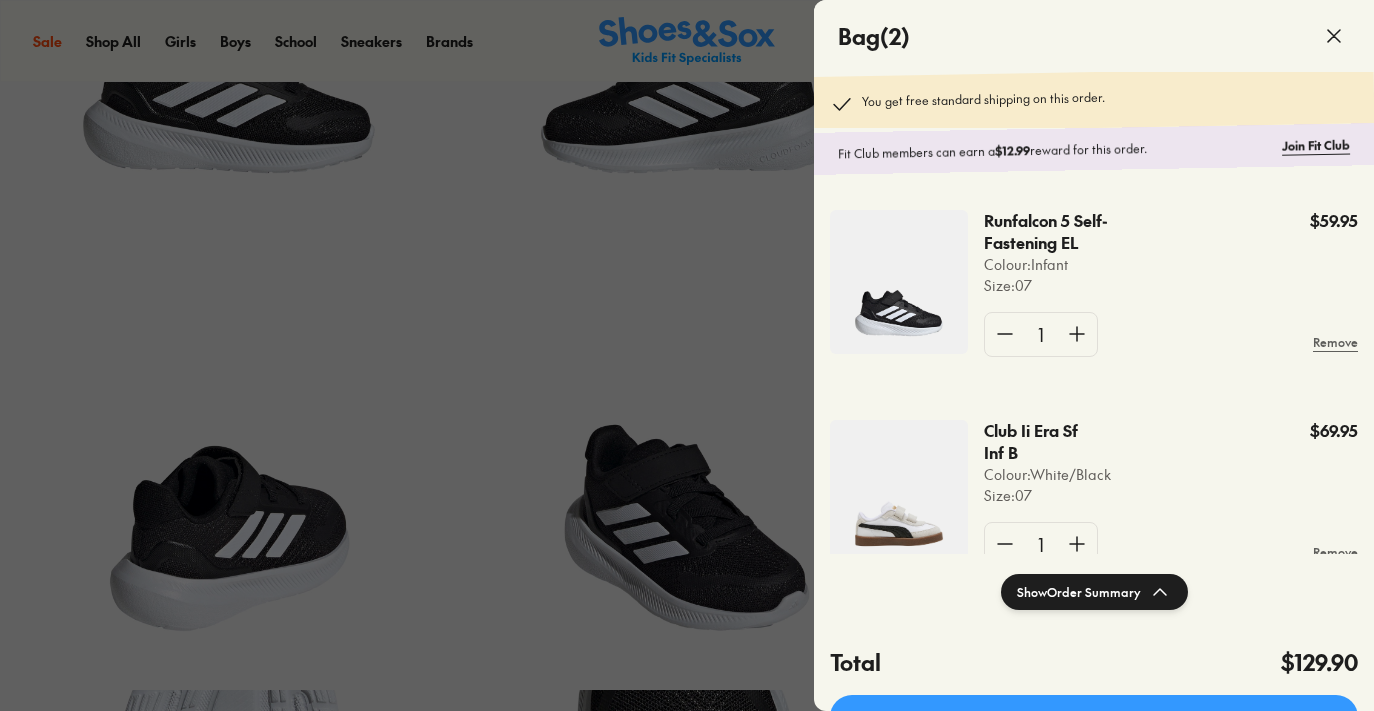 scroll, scrollTop: 0, scrollLeft: 0, axis: both 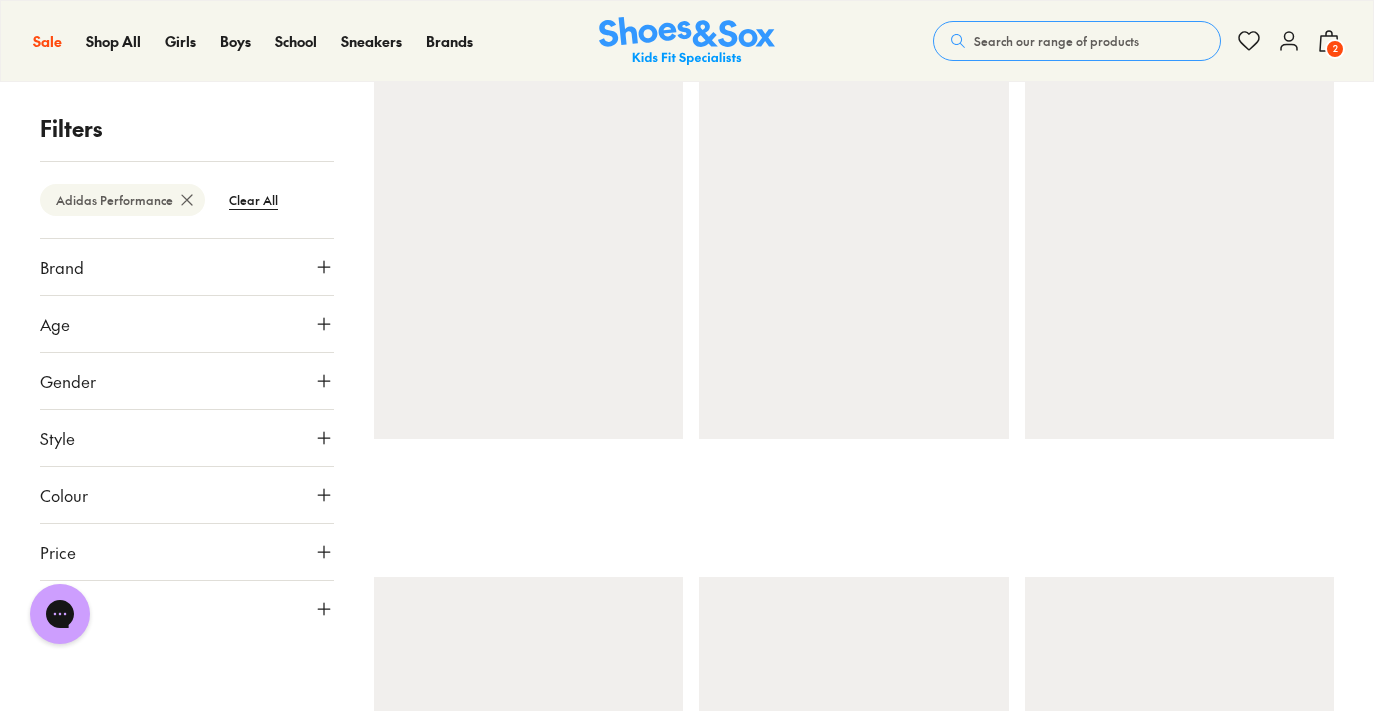 click on "Brand" at bounding box center (187, 267) 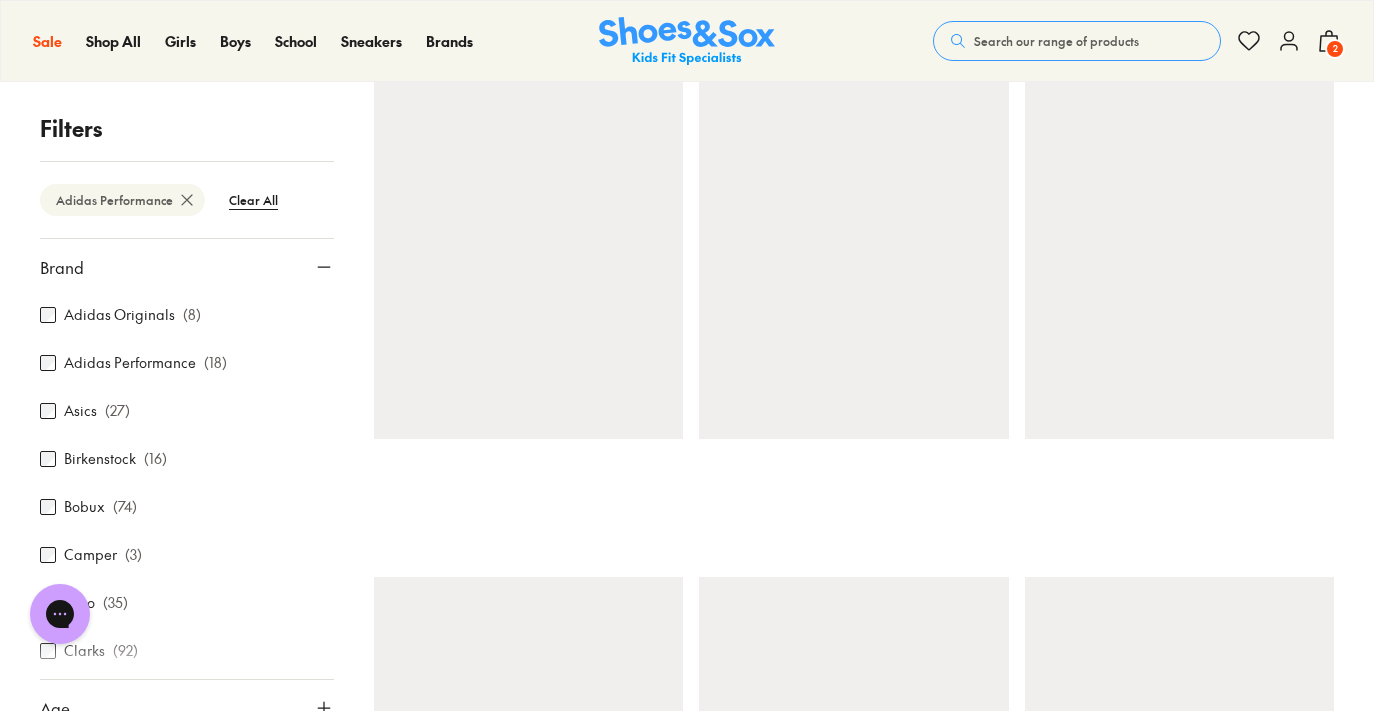 scroll, scrollTop: 0, scrollLeft: 0, axis: both 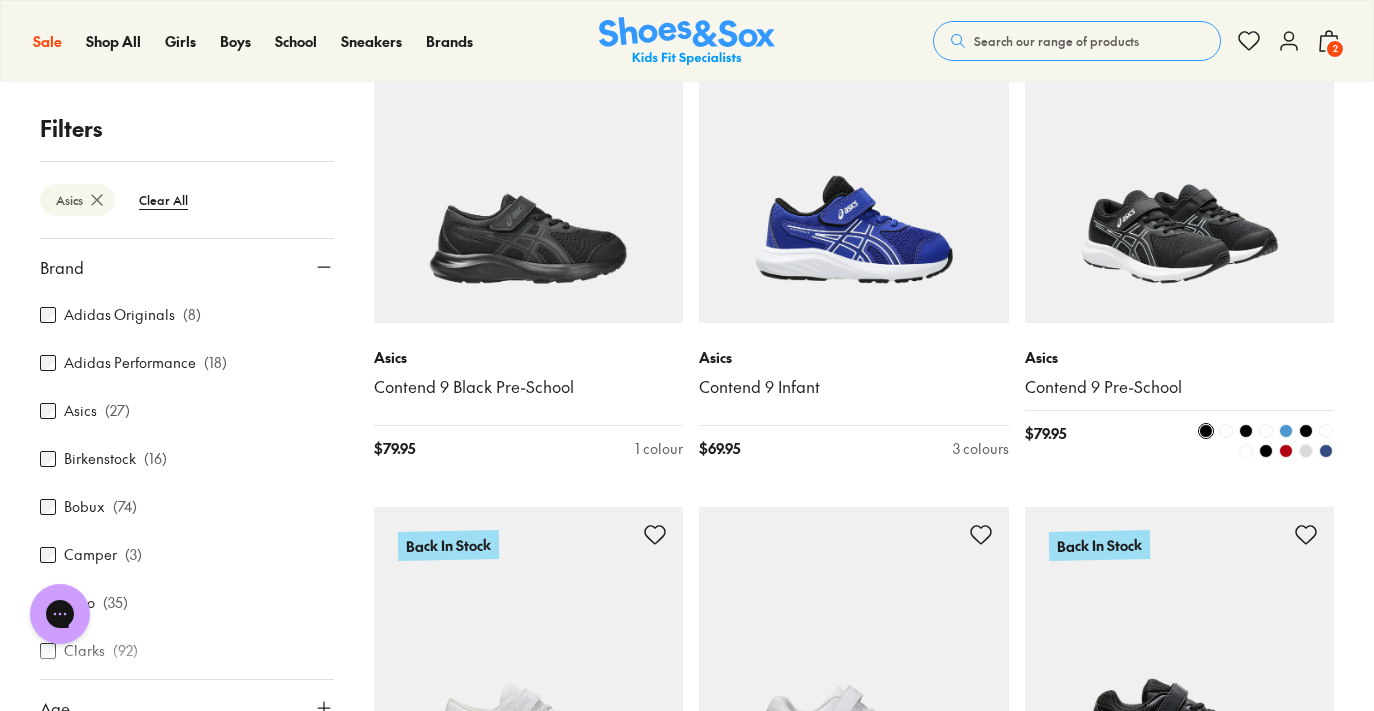 click at bounding box center (1180, 169) 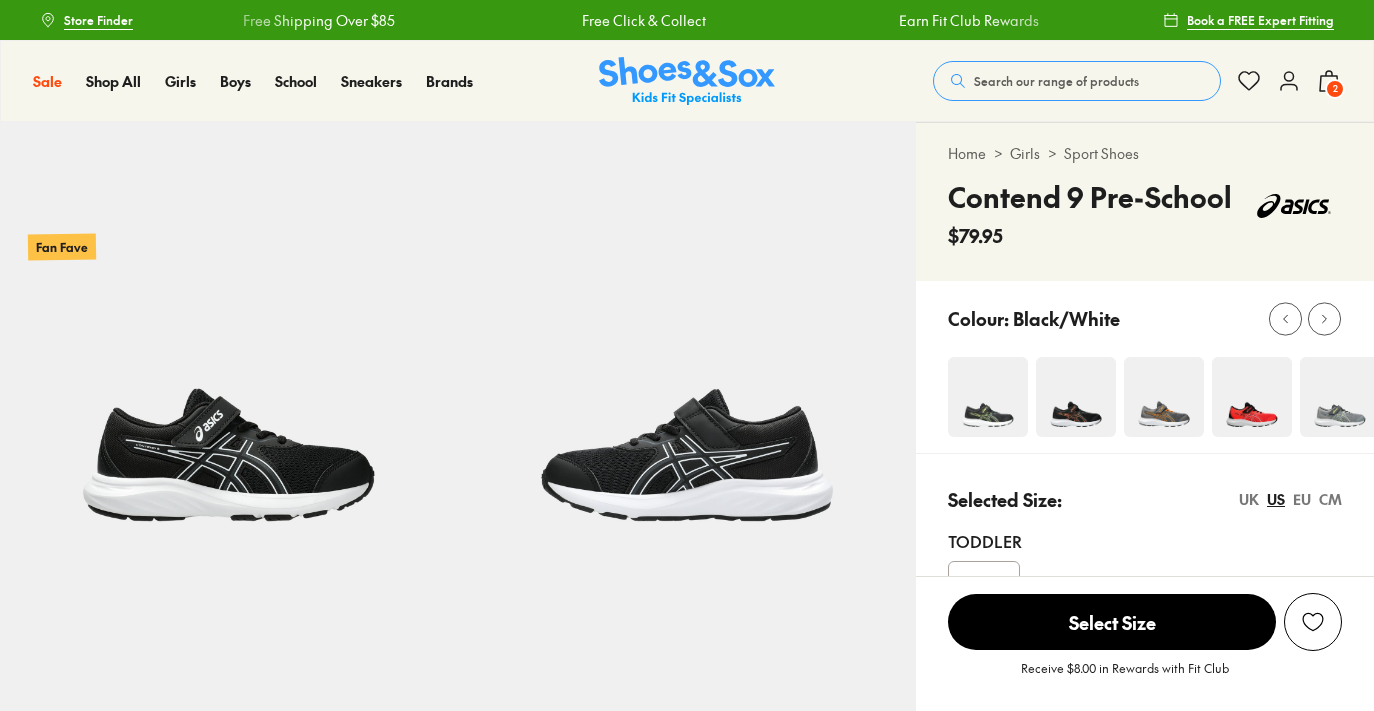 scroll, scrollTop: 0, scrollLeft: 0, axis: both 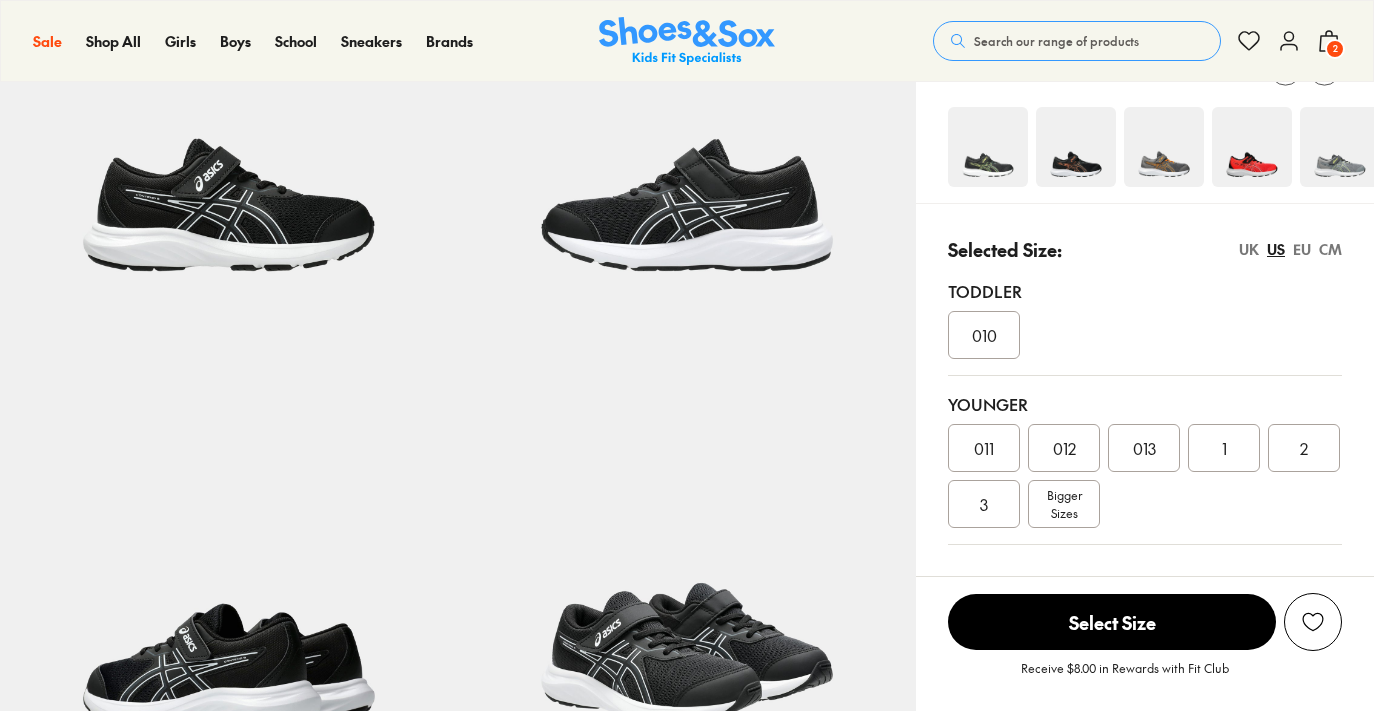select on "*" 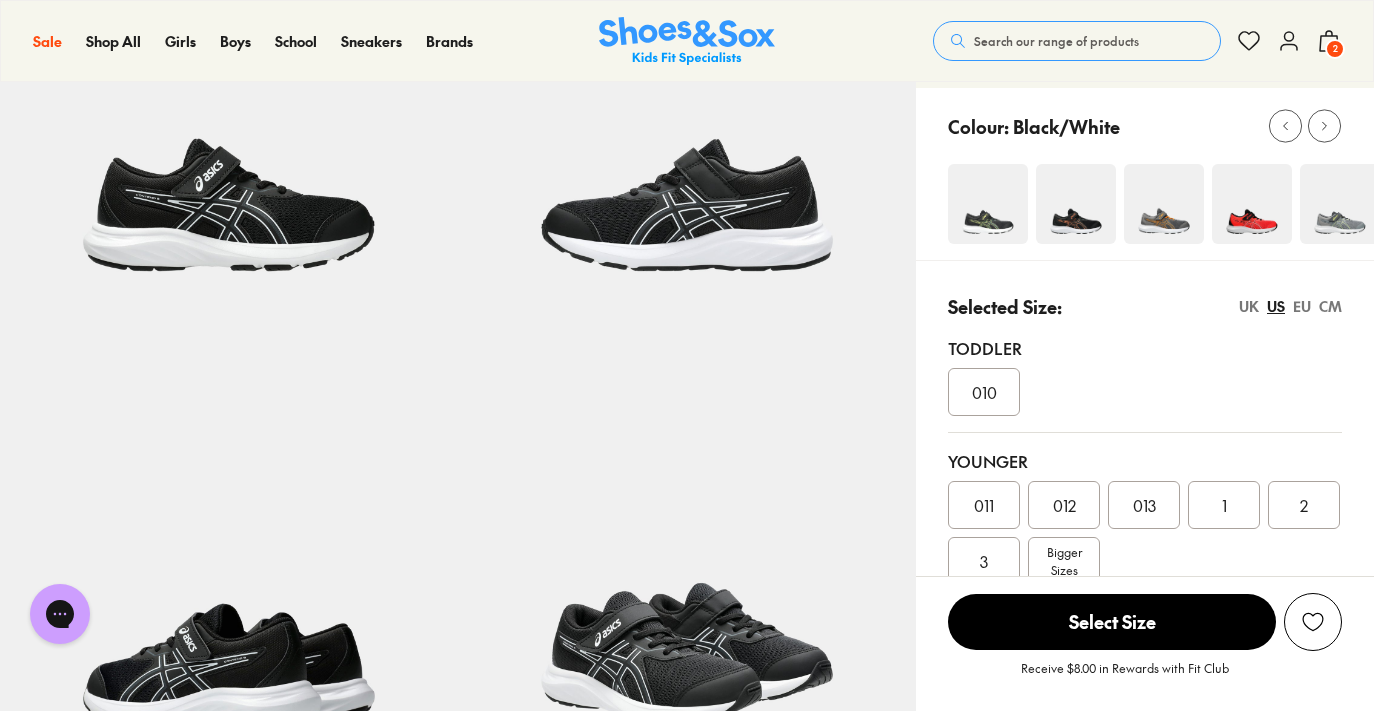 scroll, scrollTop: 0, scrollLeft: 0, axis: both 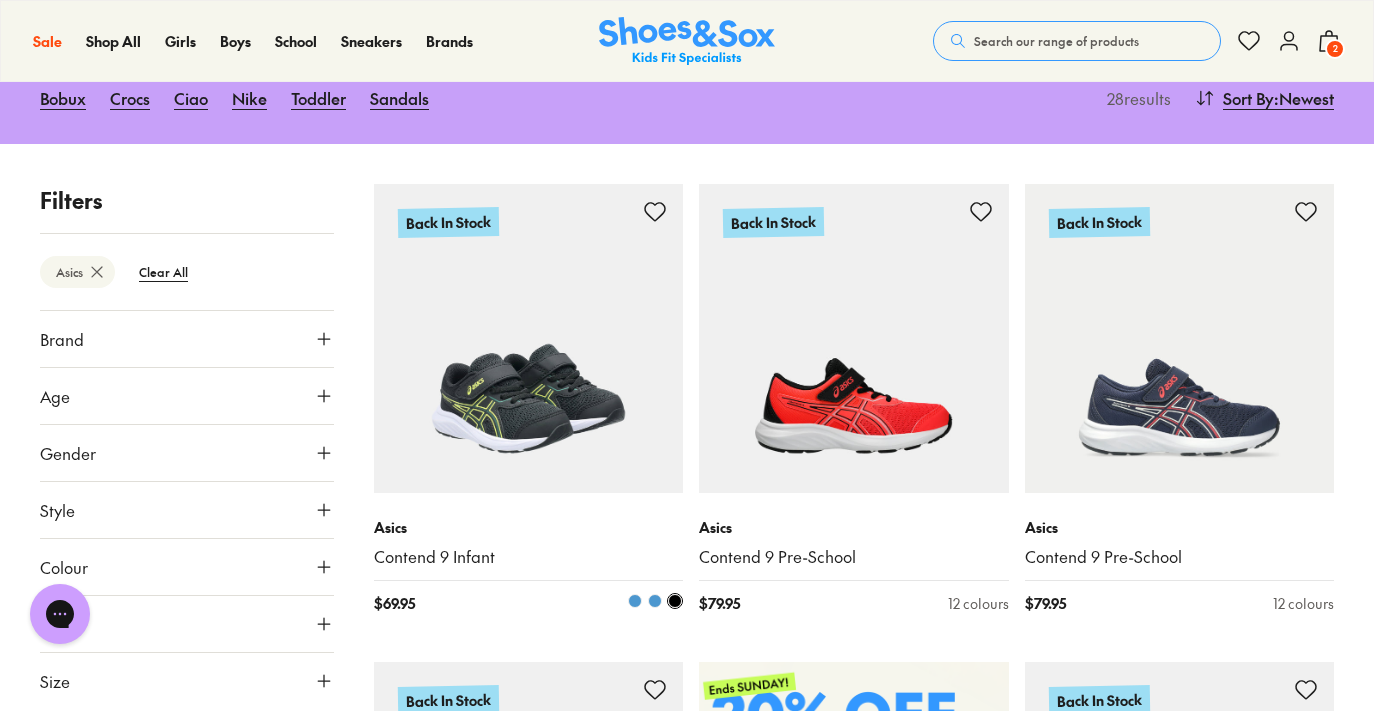 click at bounding box center (529, 339) 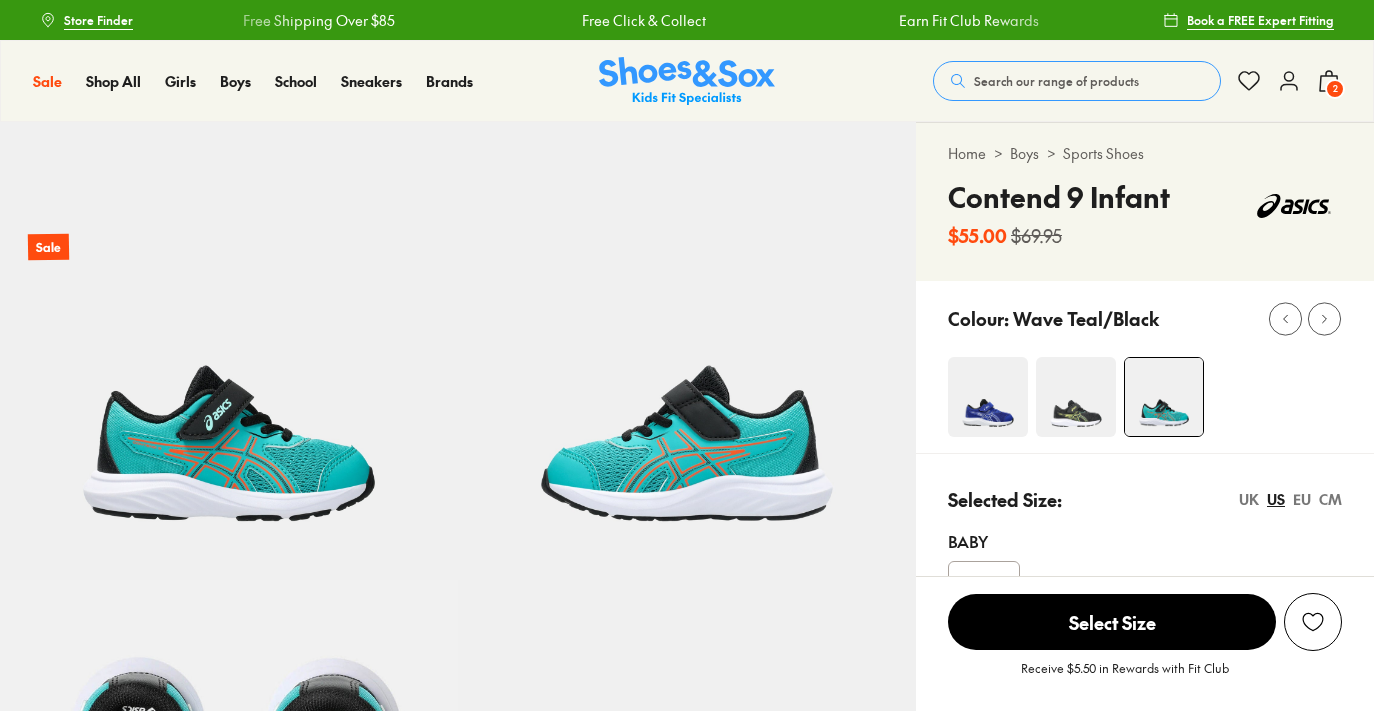 scroll, scrollTop: 0, scrollLeft: 0, axis: both 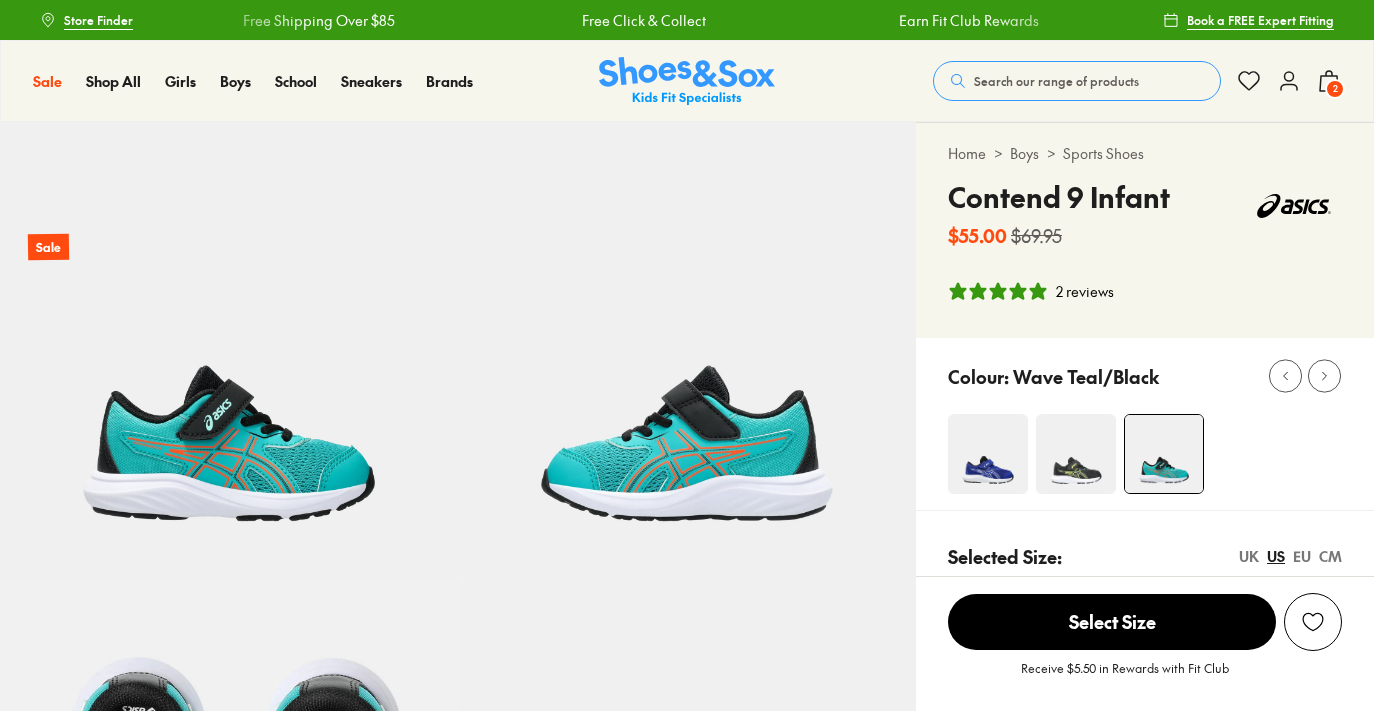 select on "*" 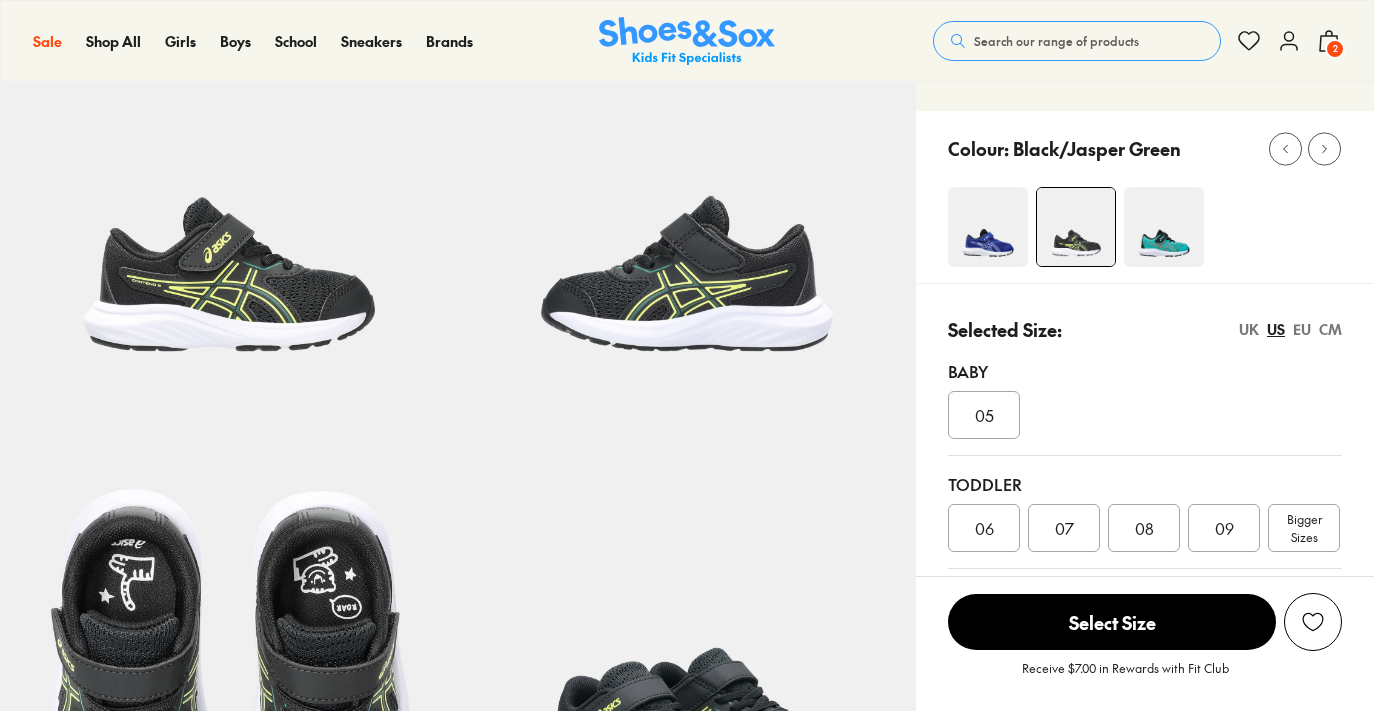 scroll, scrollTop: 324, scrollLeft: 0, axis: vertical 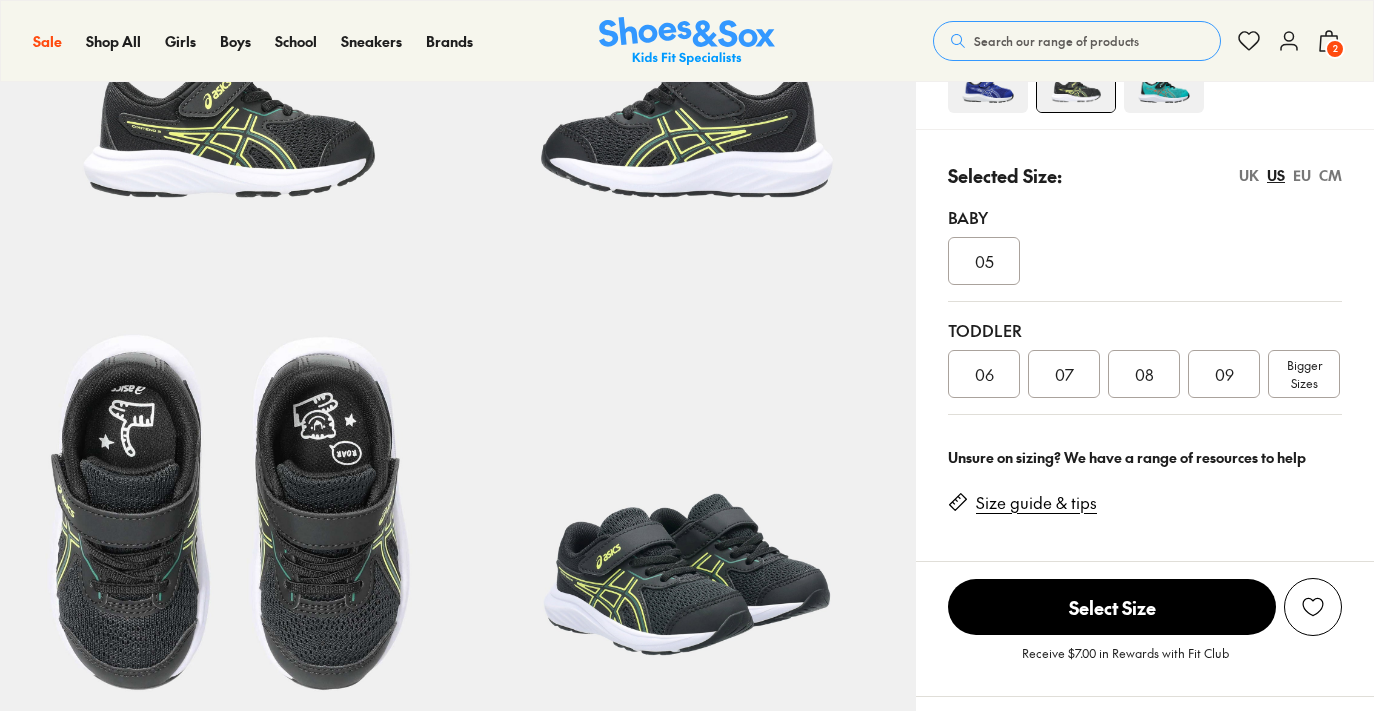 select on "*" 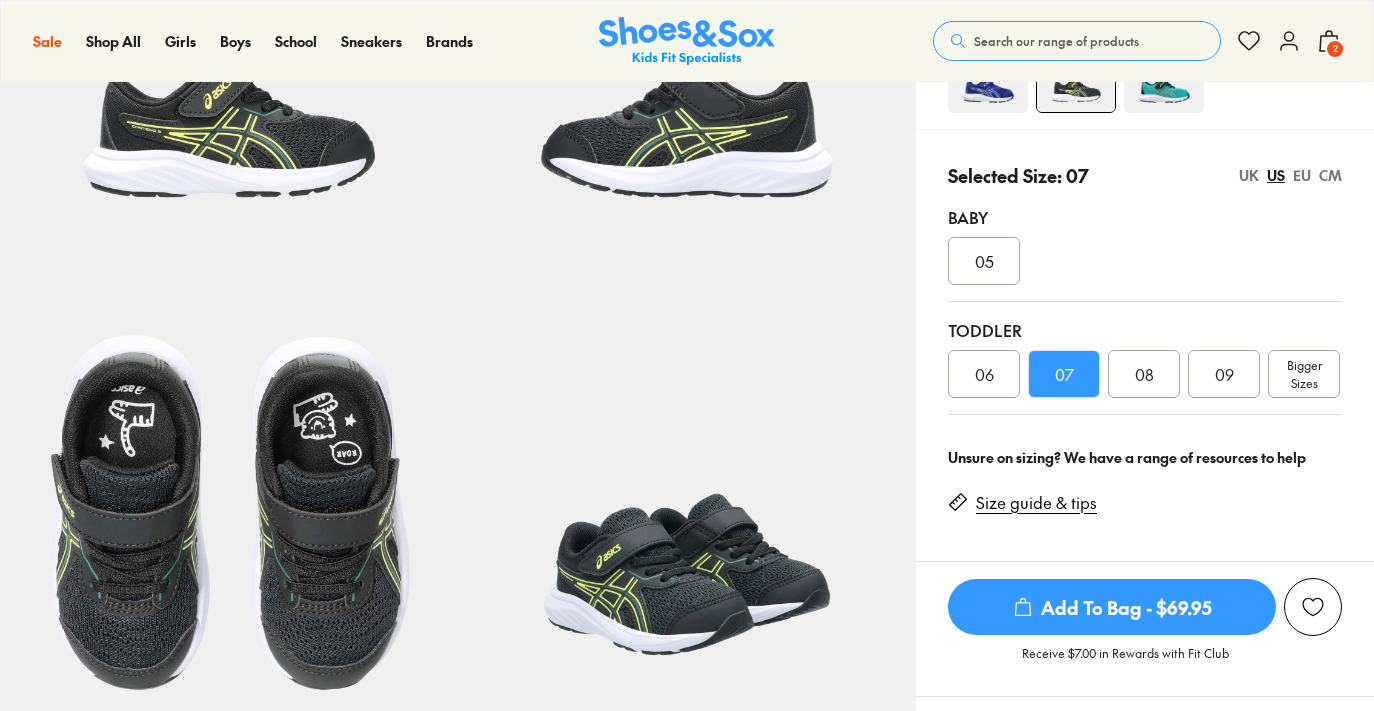 click on "Add To Bag - $69.95" at bounding box center (1112, 607) 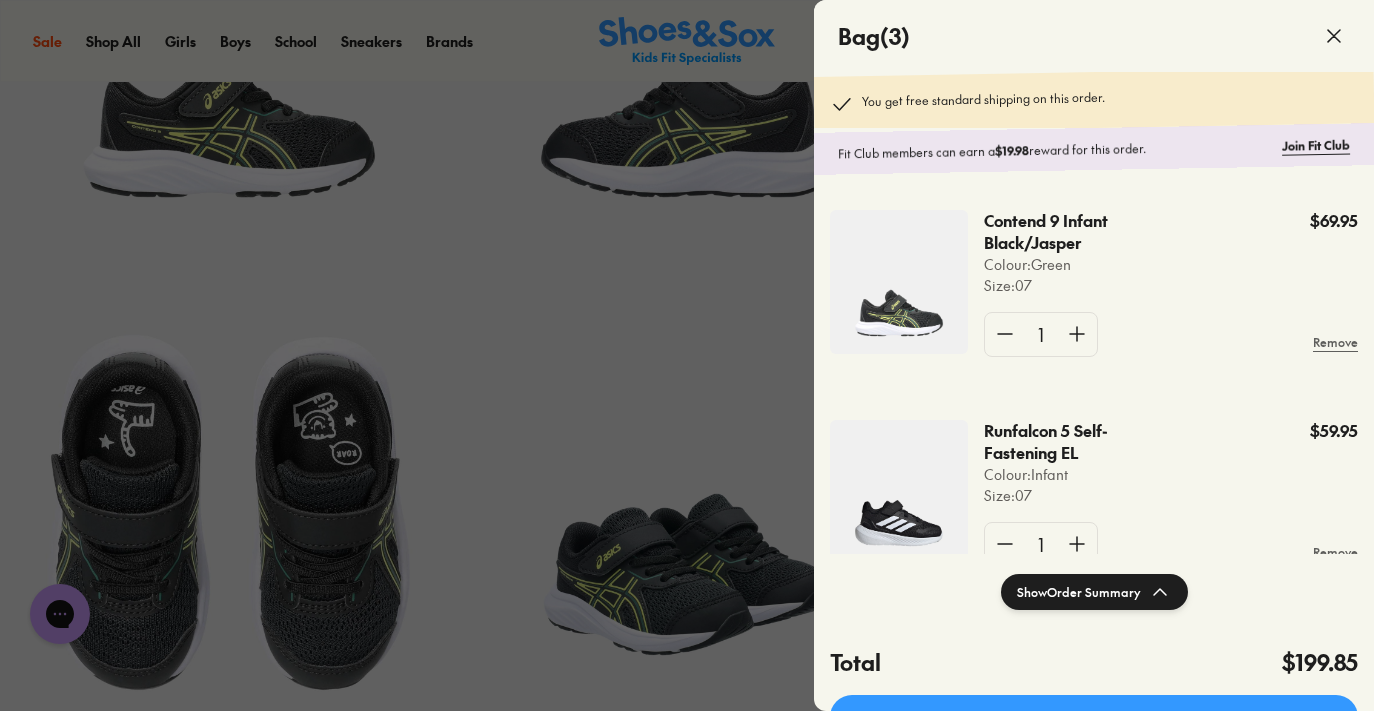 scroll, scrollTop: 0, scrollLeft: 0, axis: both 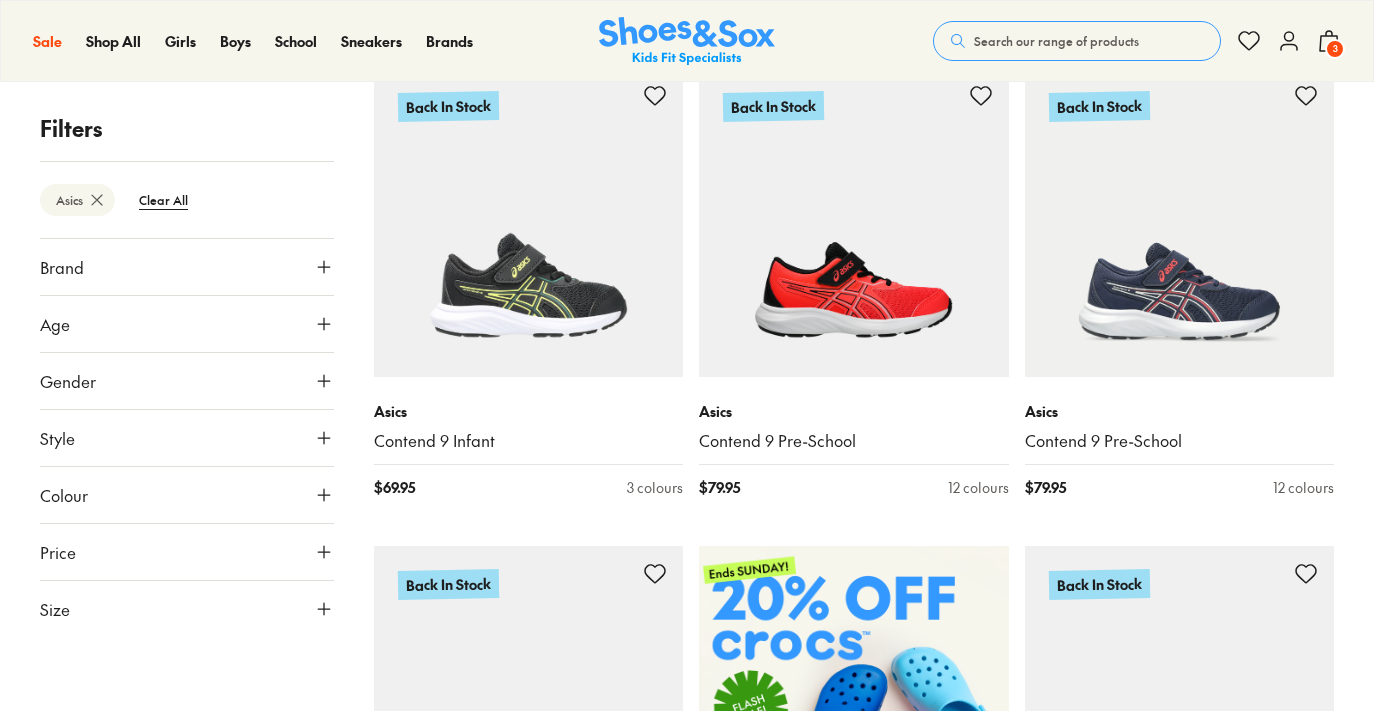 click on "Brand" at bounding box center [187, 267] 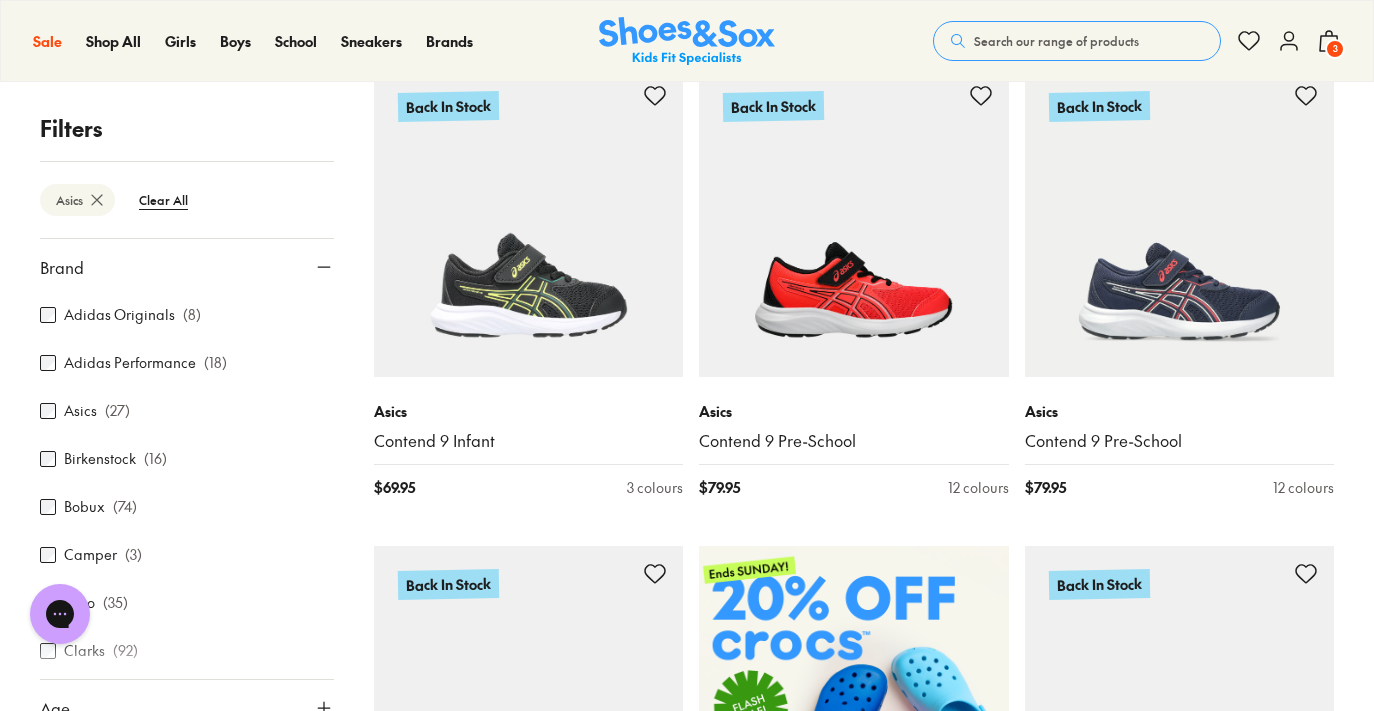 click on "Asics" at bounding box center [80, 411] 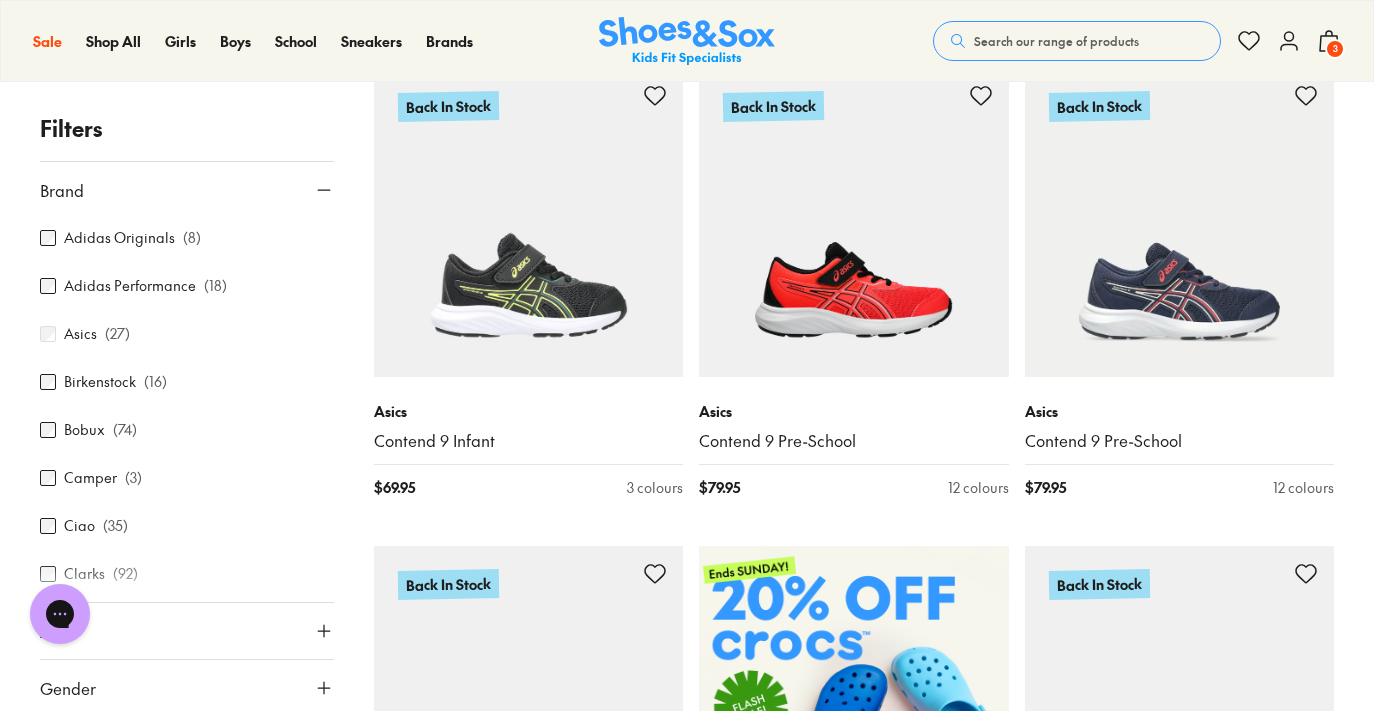 scroll, scrollTop: 0, scrollLeft: 0, axis: both 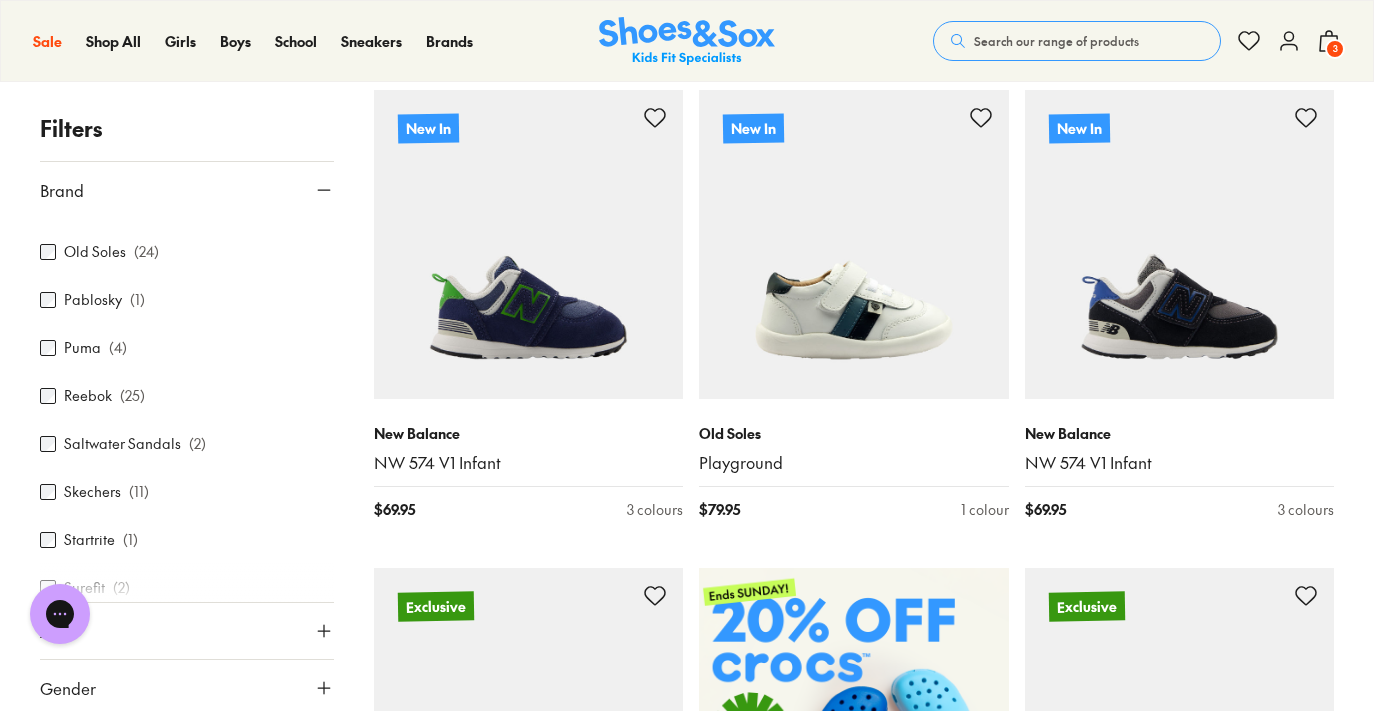click on "Reebok" at bounding box center [88, 396] 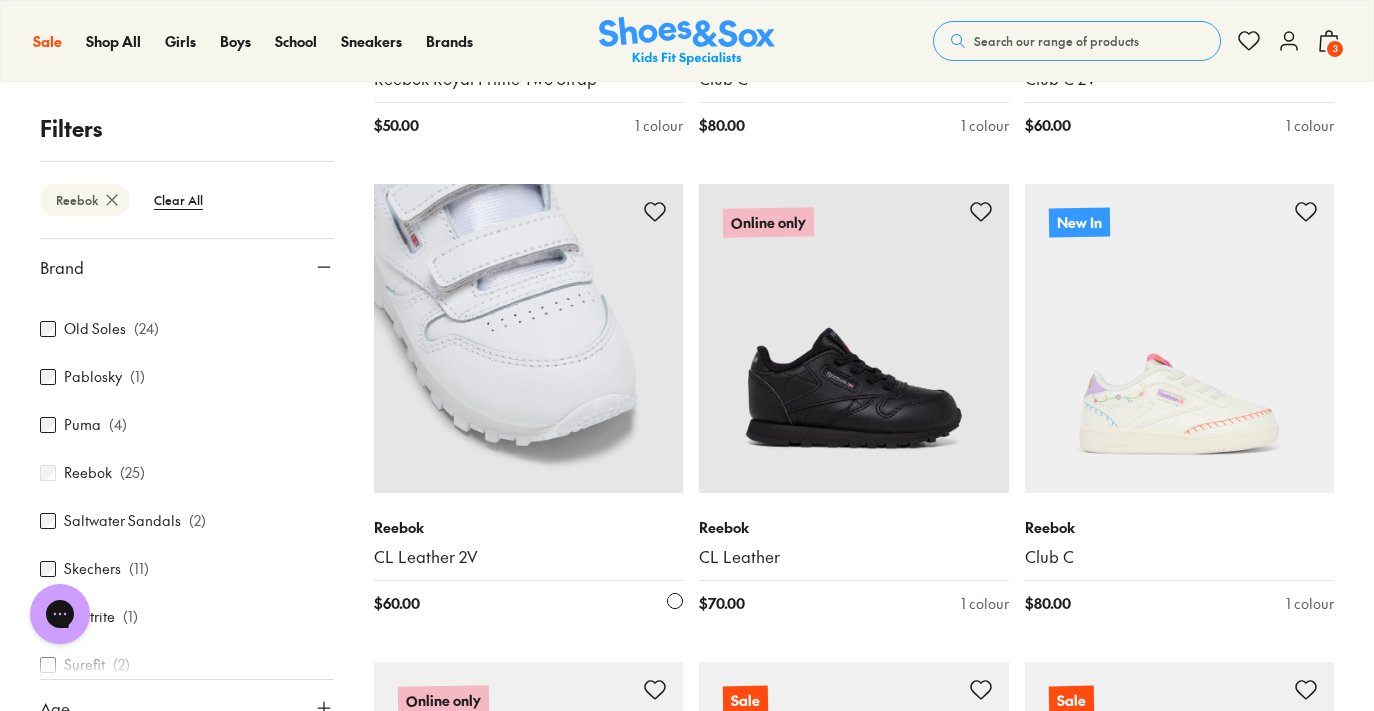 scroll, scrollTop: 2666, scrollLeft: 0, axis: vertical 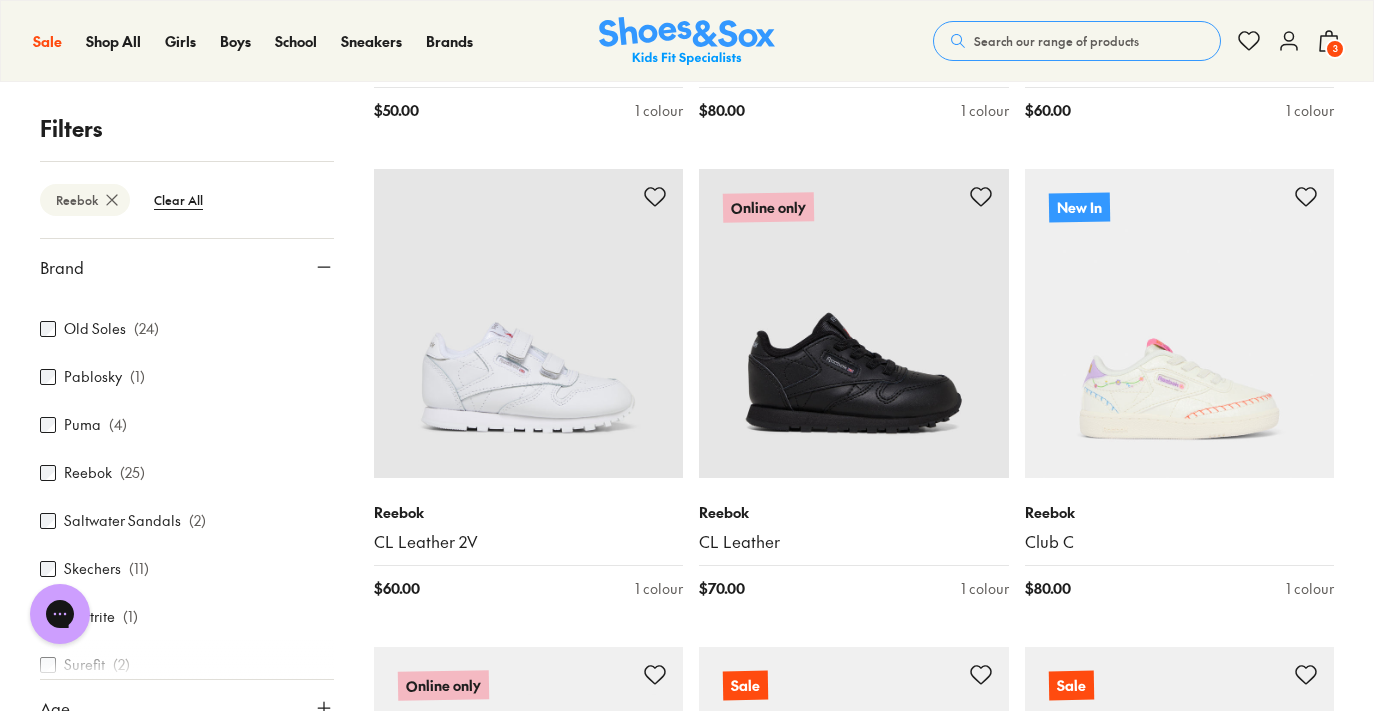 click on "Reebok" at bounding box center (88, 473) 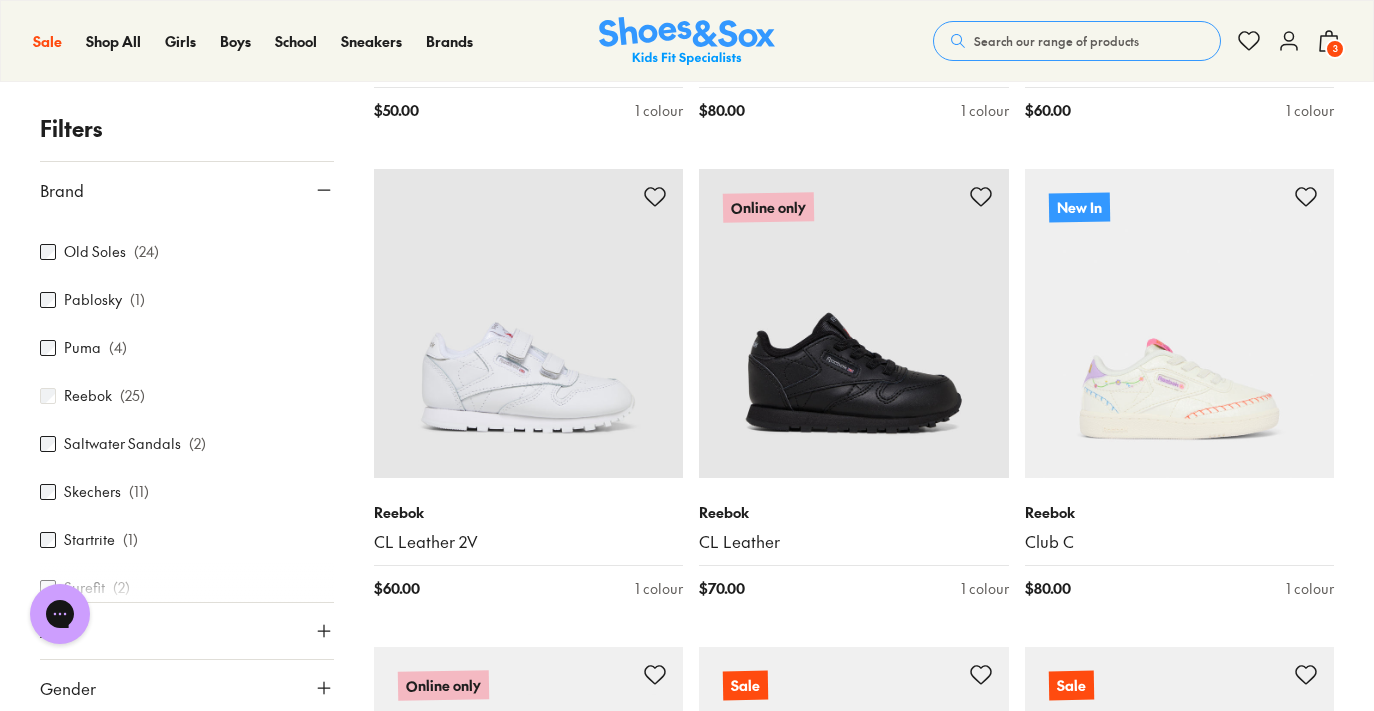 scroll, scrollTop: 172, scrollLeft: 0, axis: vertical 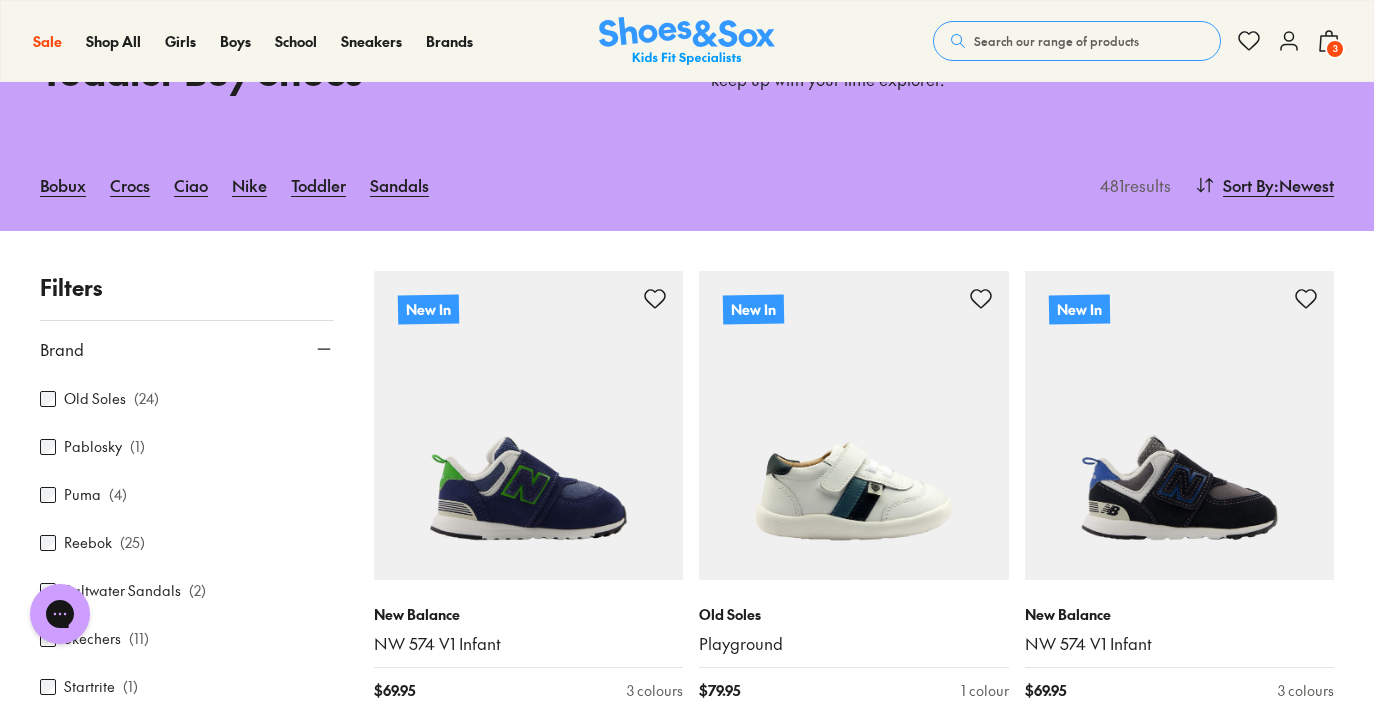 click on "Reebok" at bounding box center [88, 542] 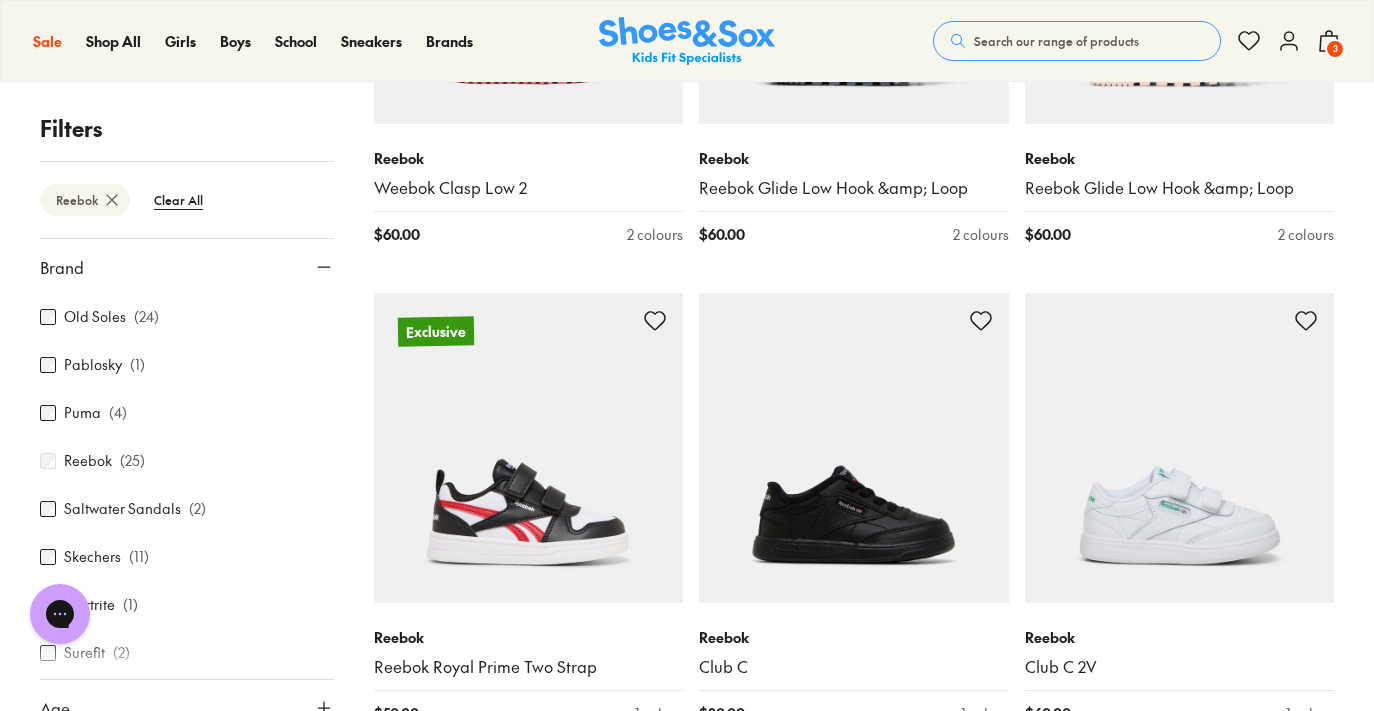 scroll, scrollTop: 2218, scrollLeft: 0, axis: vertical 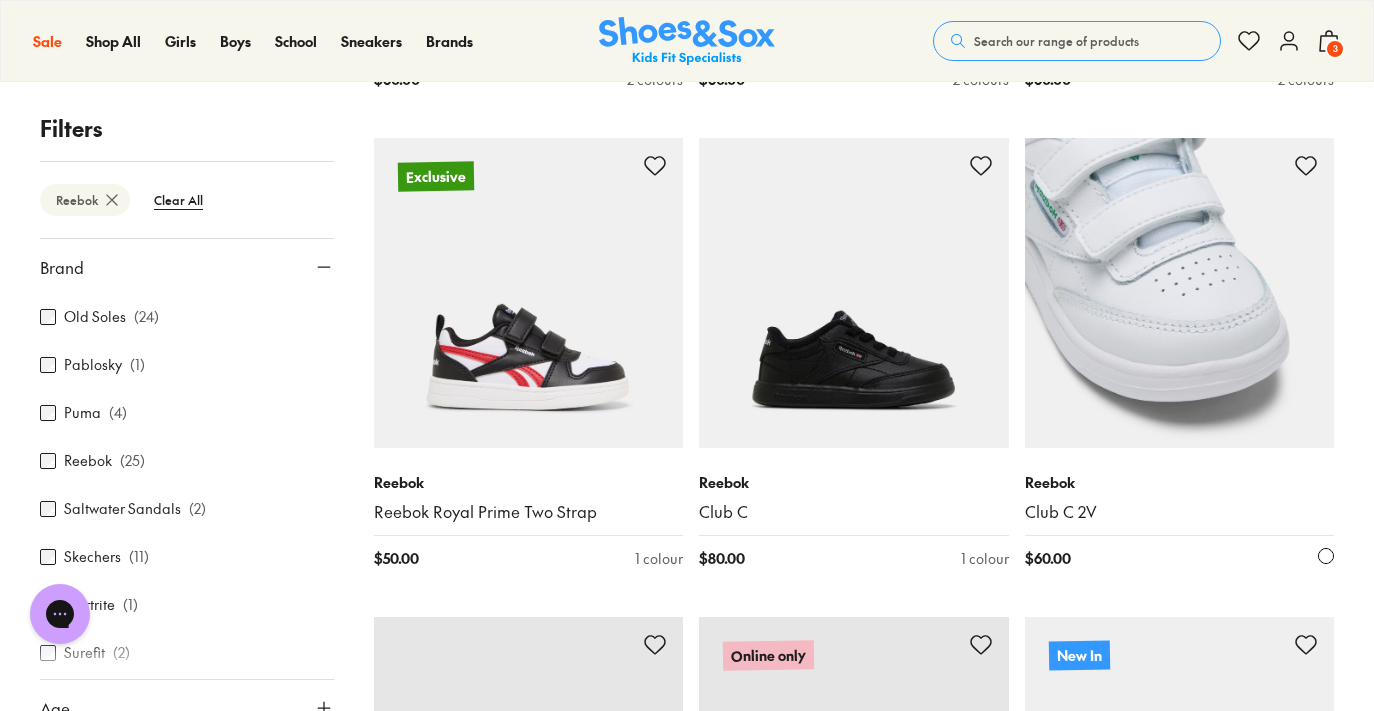 click at bounding box center (1180, 293) 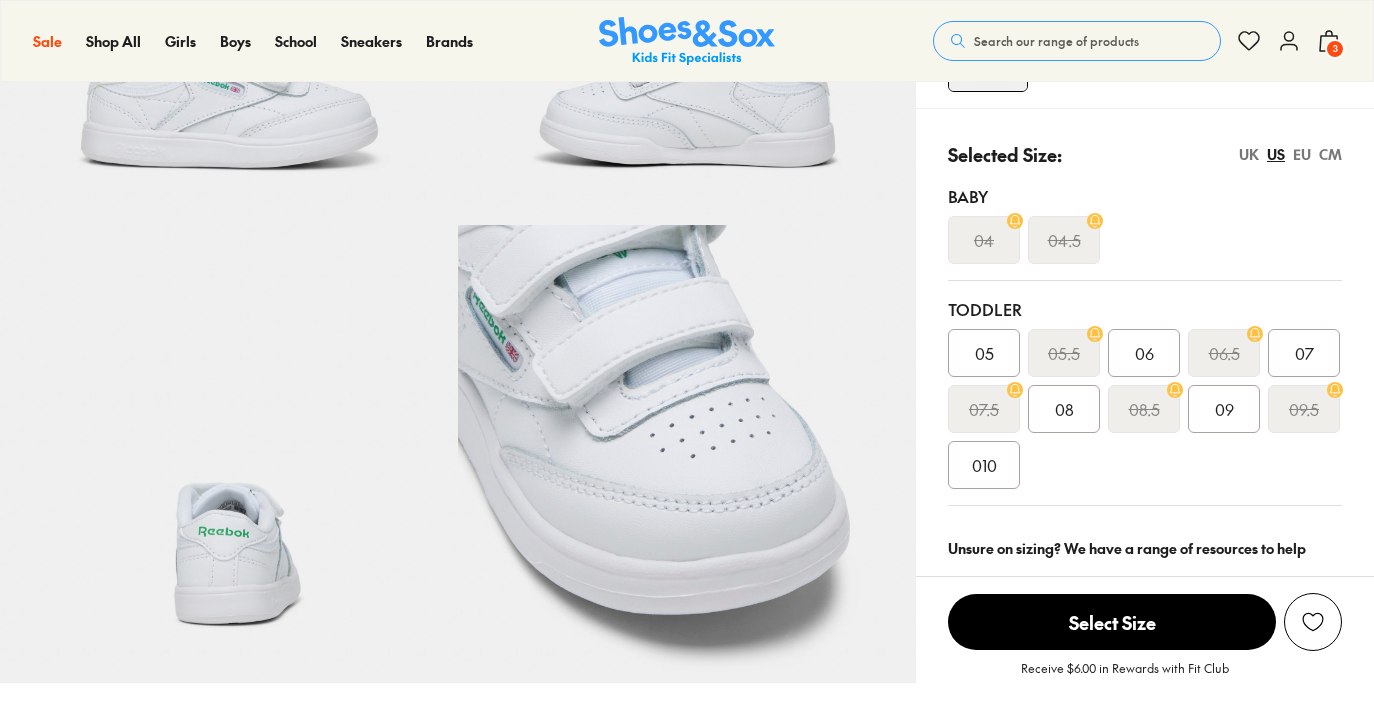 scroll, scrollTop: 180, scrollLeft: 0, axis: vertical 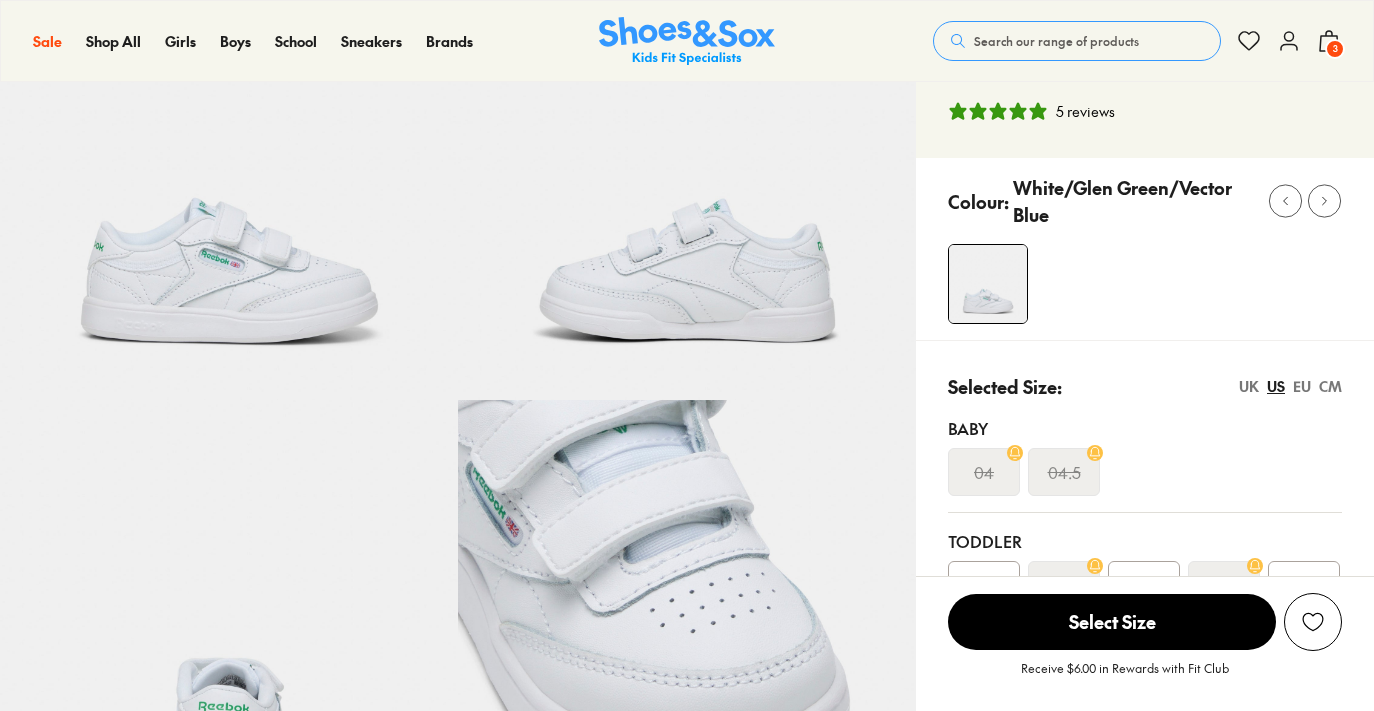 click on "Toddler 05 05.5 06 06.5 07 07.5 08 08.5 09 09.5 010" at bounding box center (1145, 625) 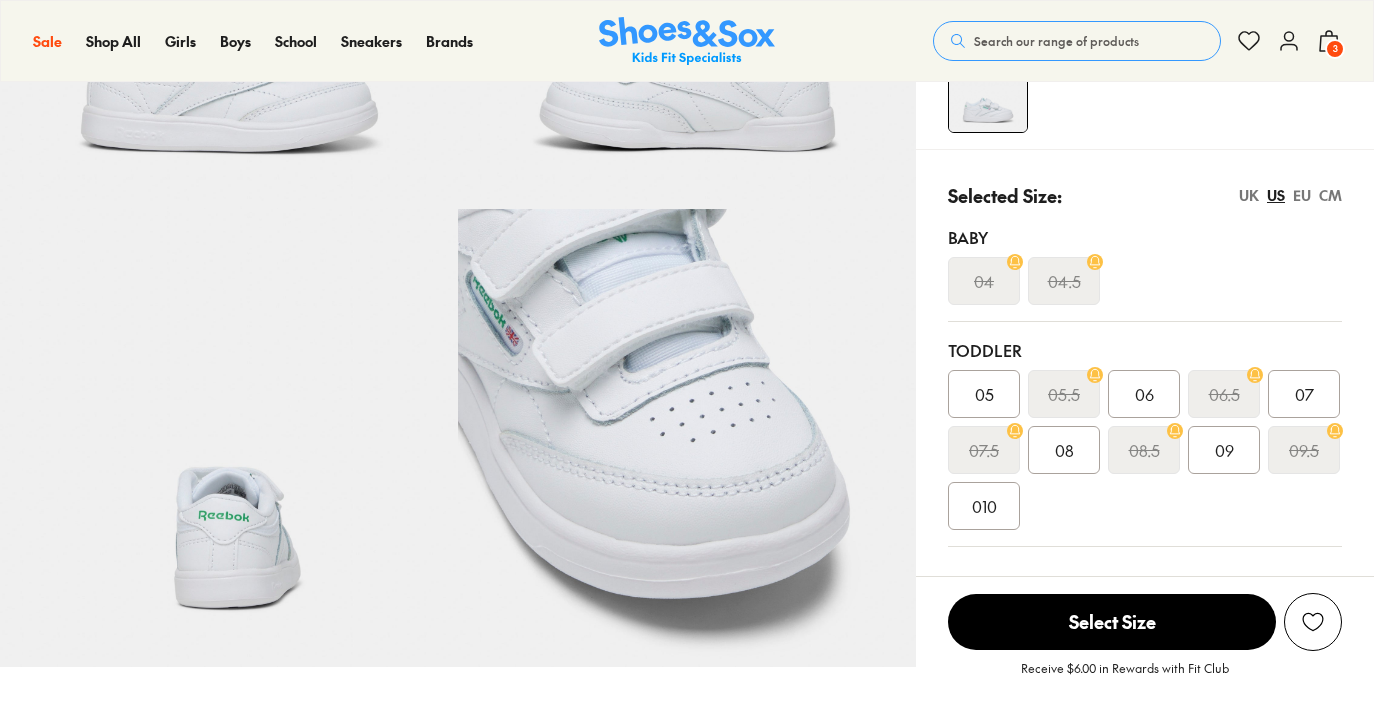 click on "07" at bounding box center [1304, 394] 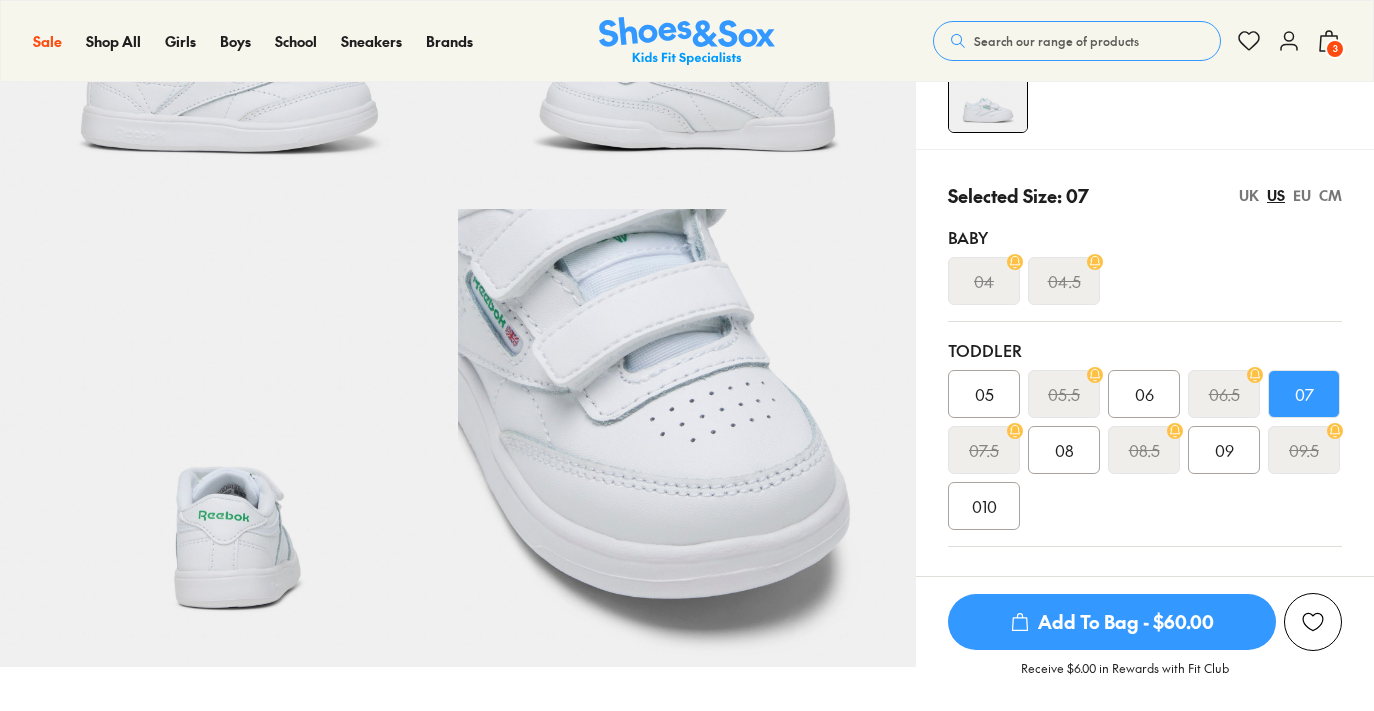 click on "Add To Bag - $60.00" at bounding box center [1112, 622] 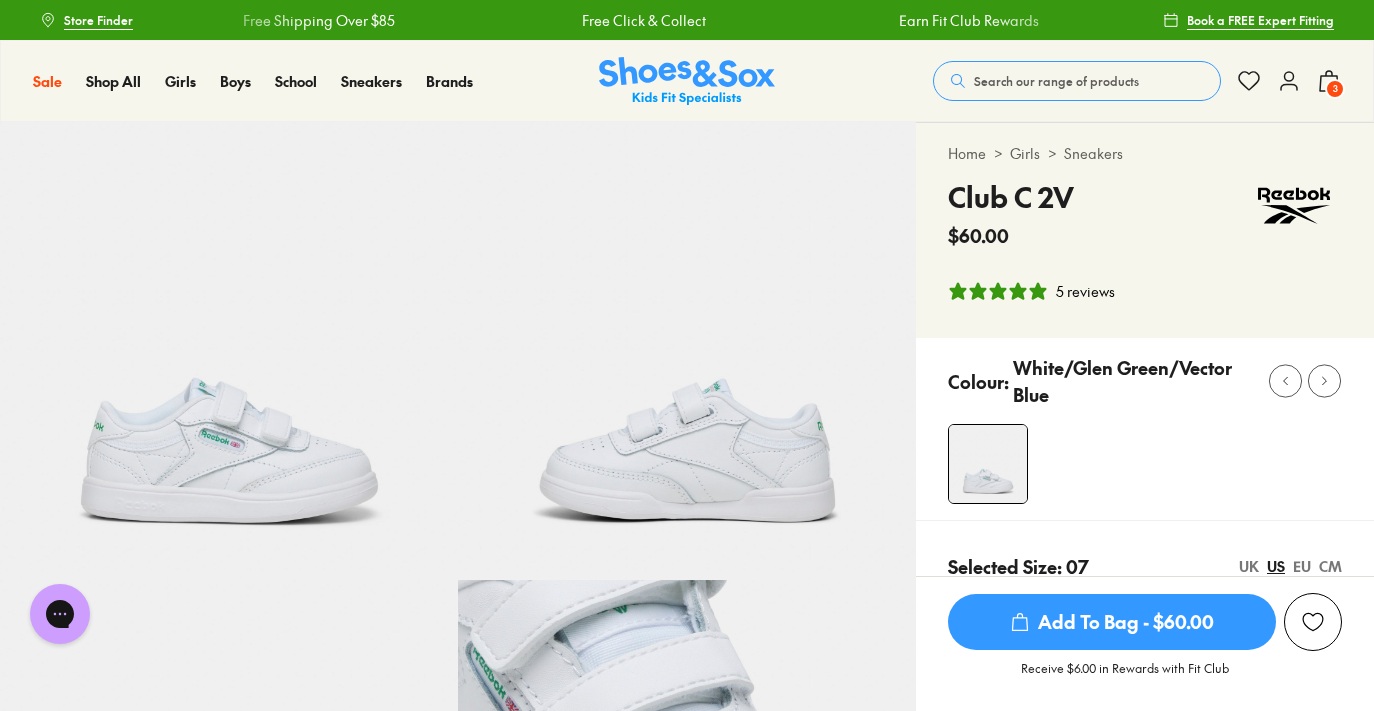 scroll, scrollTop: 0, scrollLeft: 0, axis: both 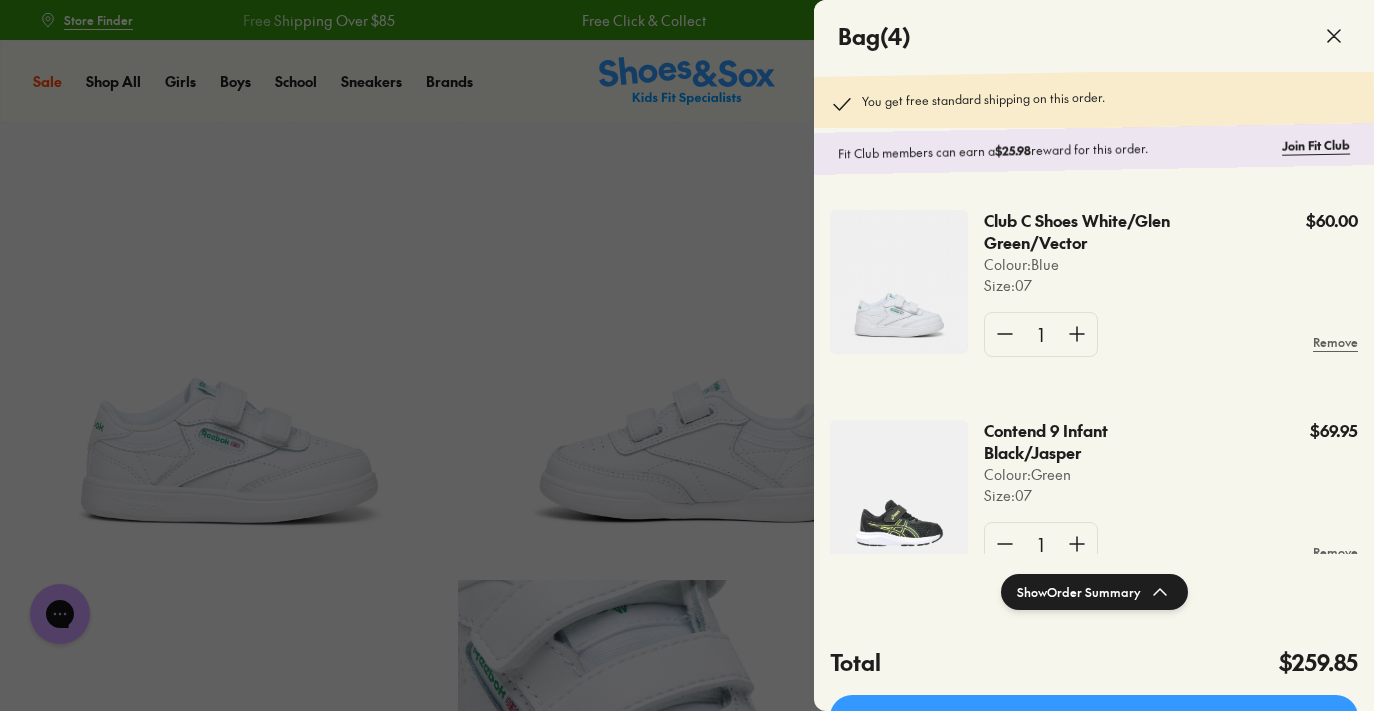 click 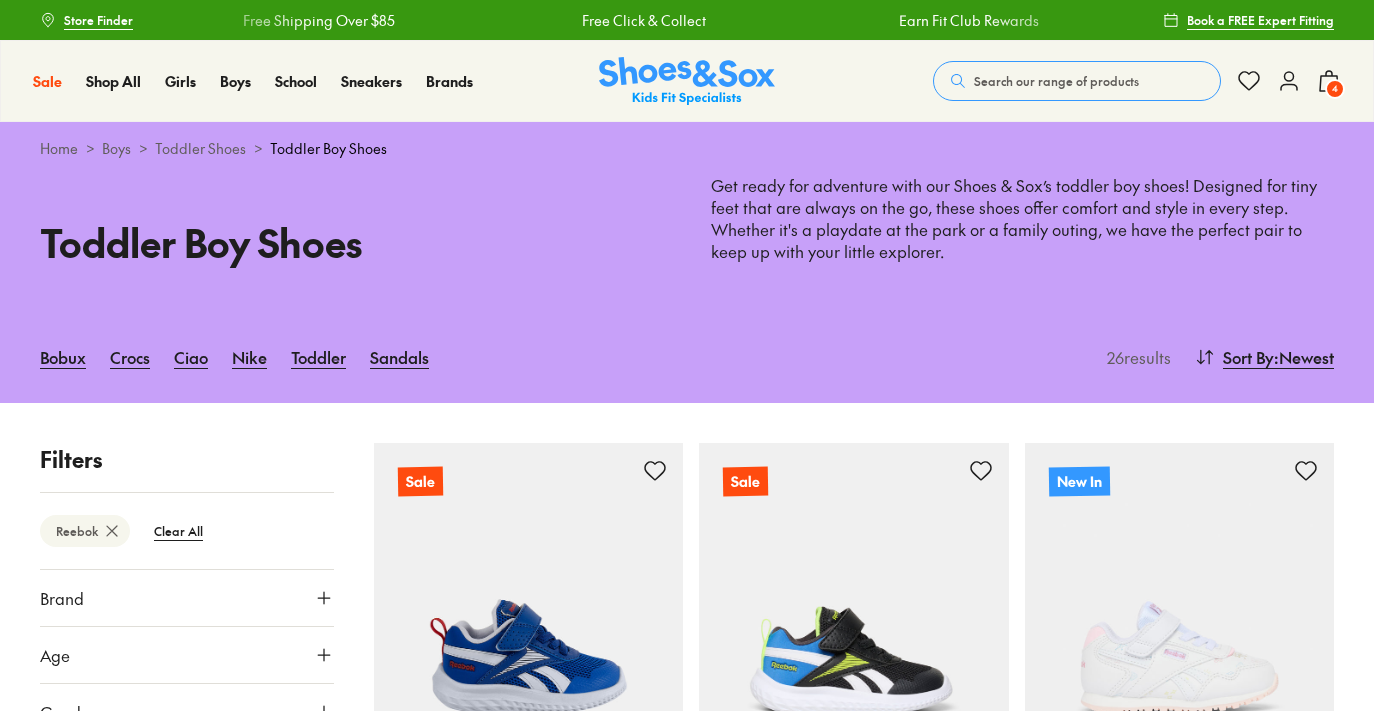 scroll, scrollTop: 2129, scrollLeft: 0, axis: vertical 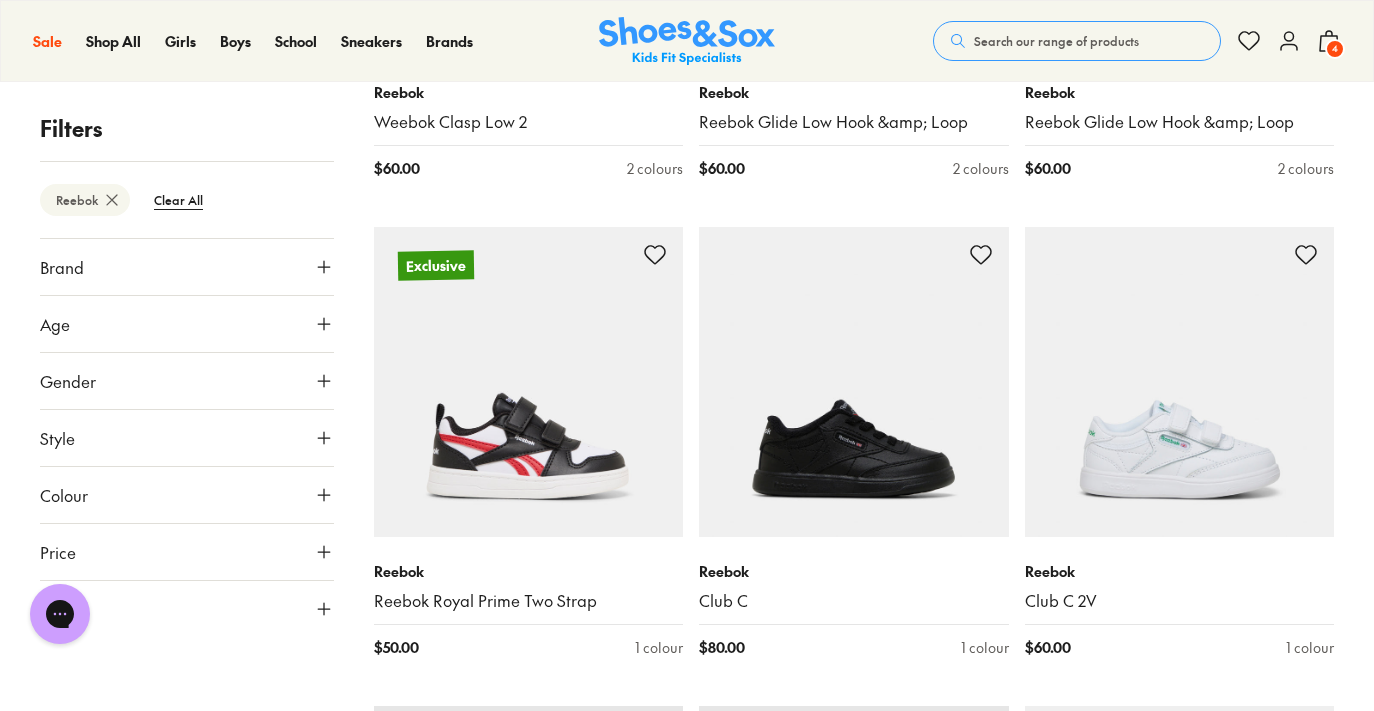 click on "Brand" at bounding box center [187, 267] 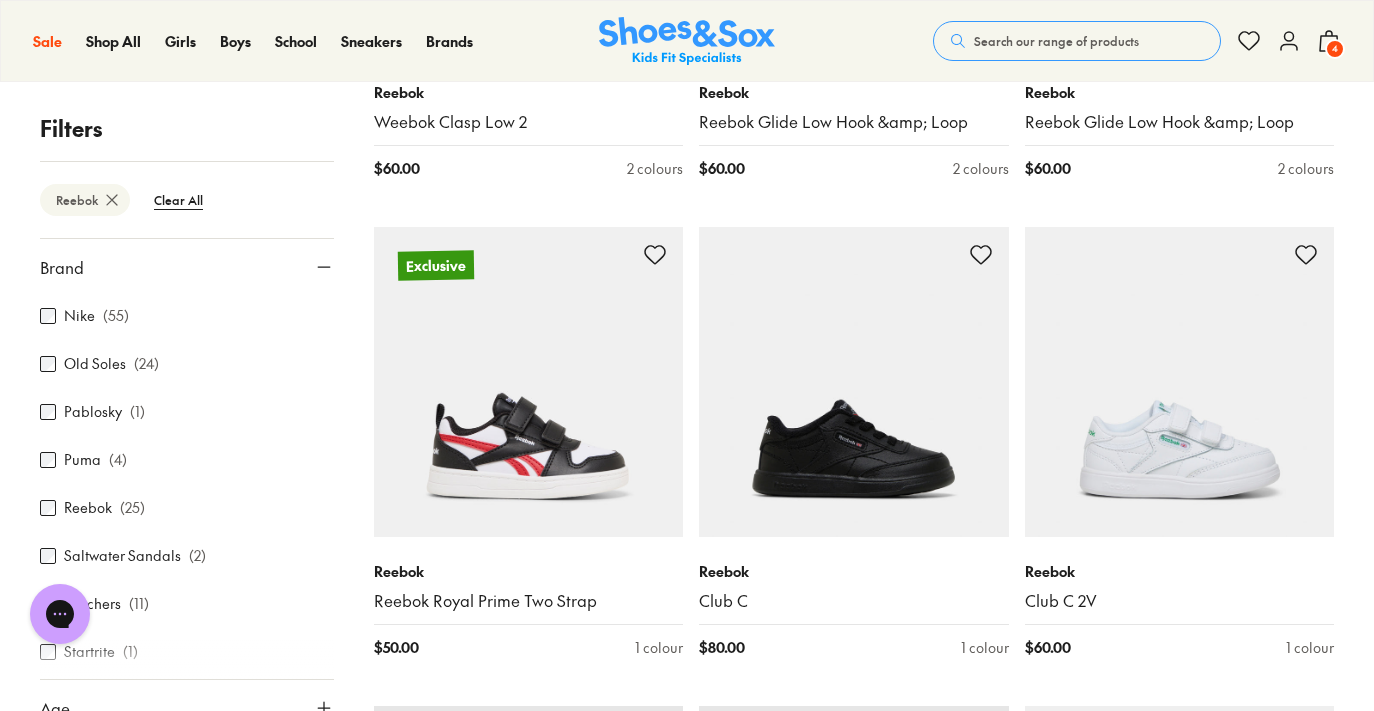 scroll, scrollTop: 733, scrollLeft: 0, axis: vertical 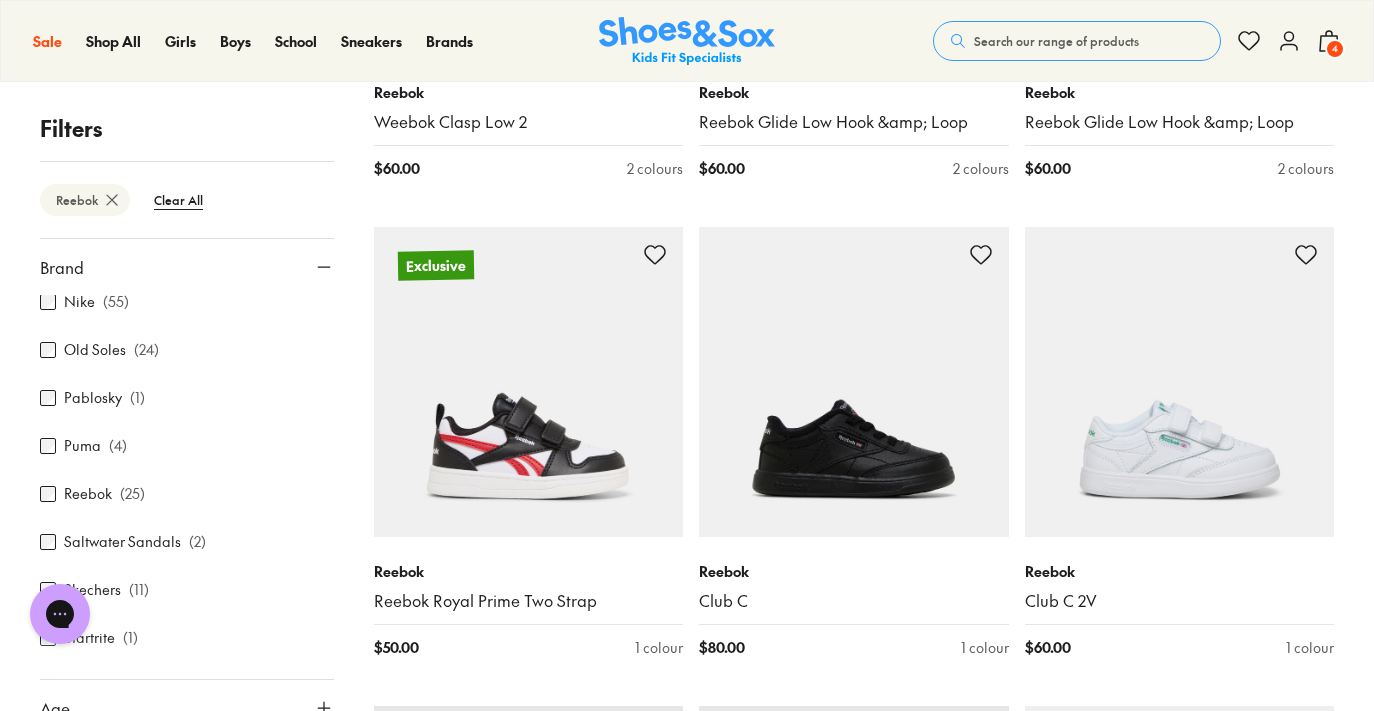 click on "Reebok" at bounding box center (88, 494) 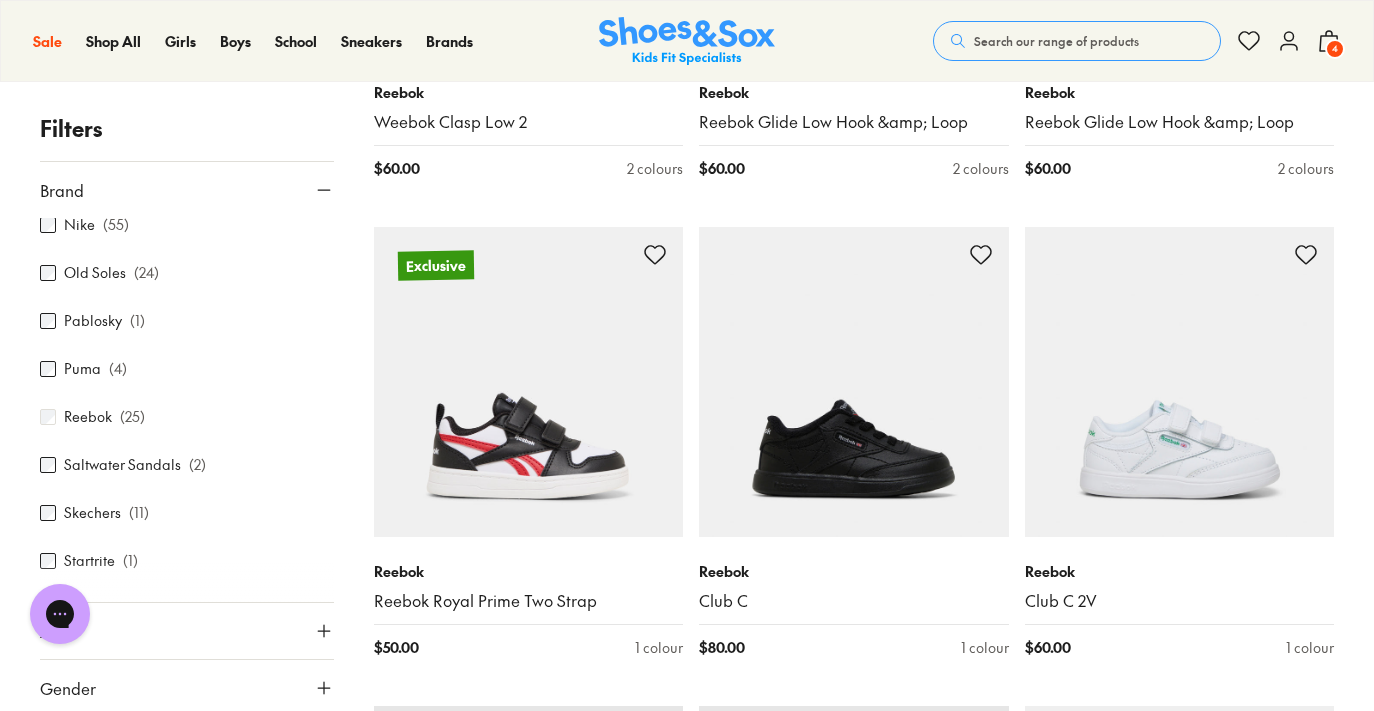 scroll, scrollTop: 302, scrollLeft: 0, axis: vertical 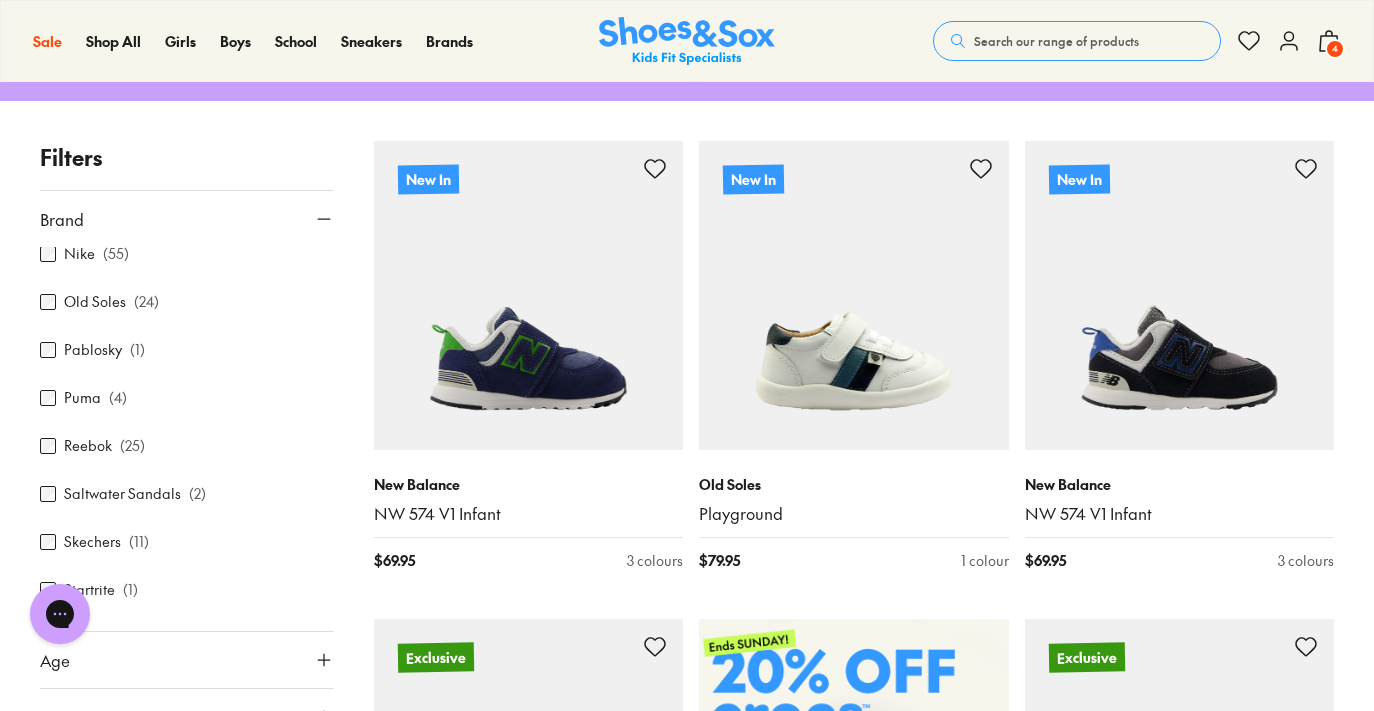 click on "Nike" at bounding box center [79, 253] 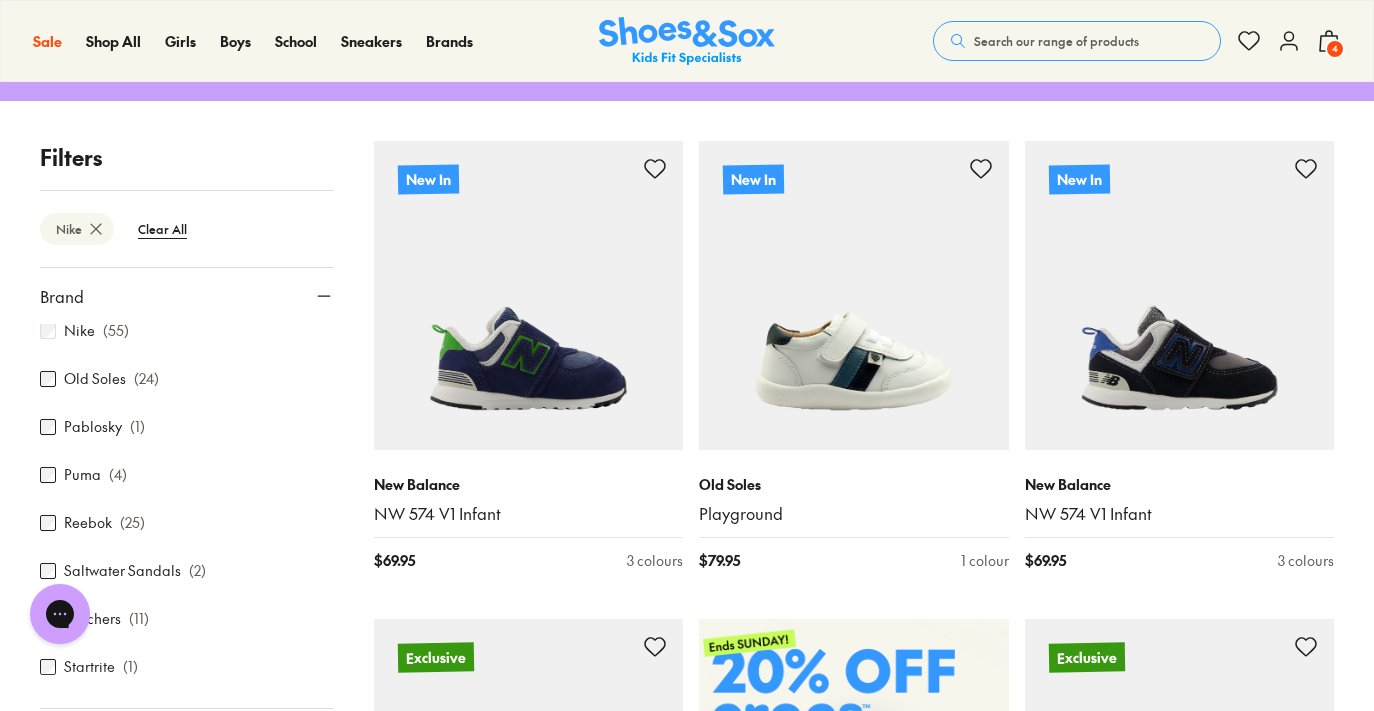 scroll, scrollTop: 732, scrollLeft: 0, axis: vertical 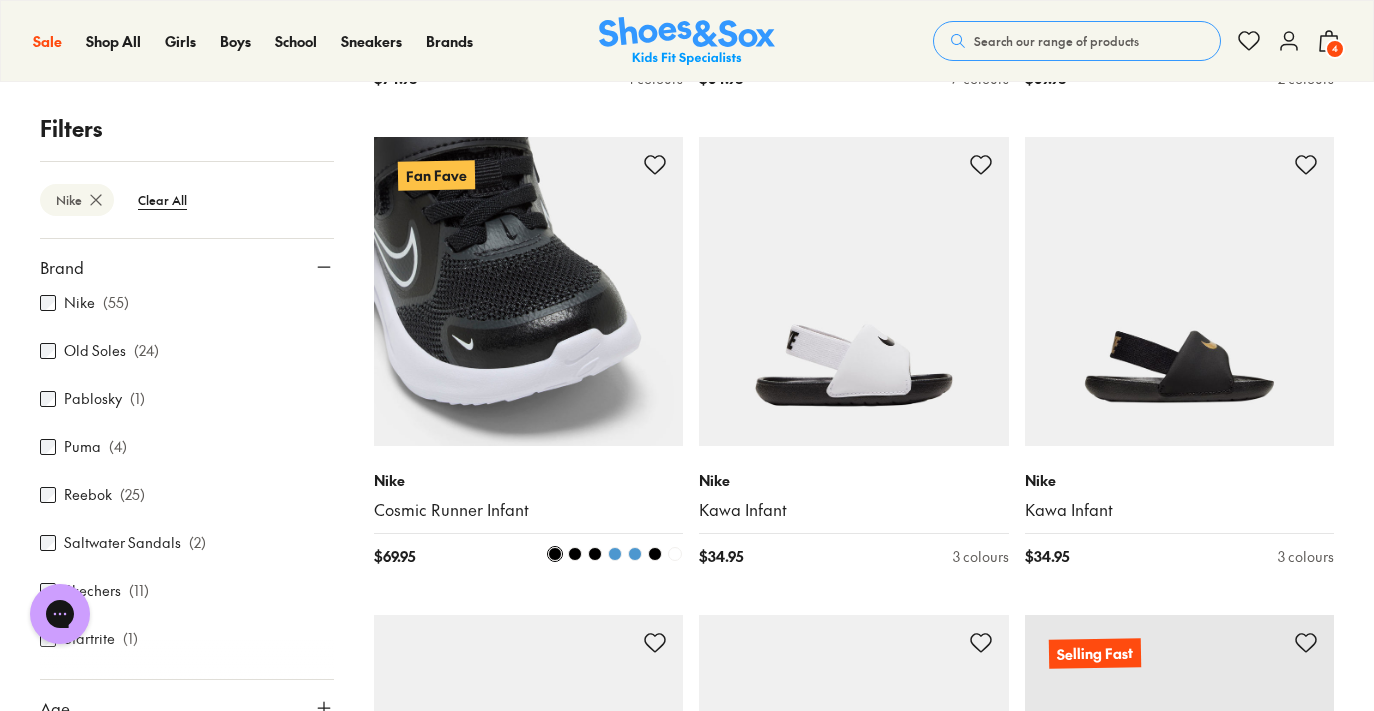click at bounding box center [529, 292] 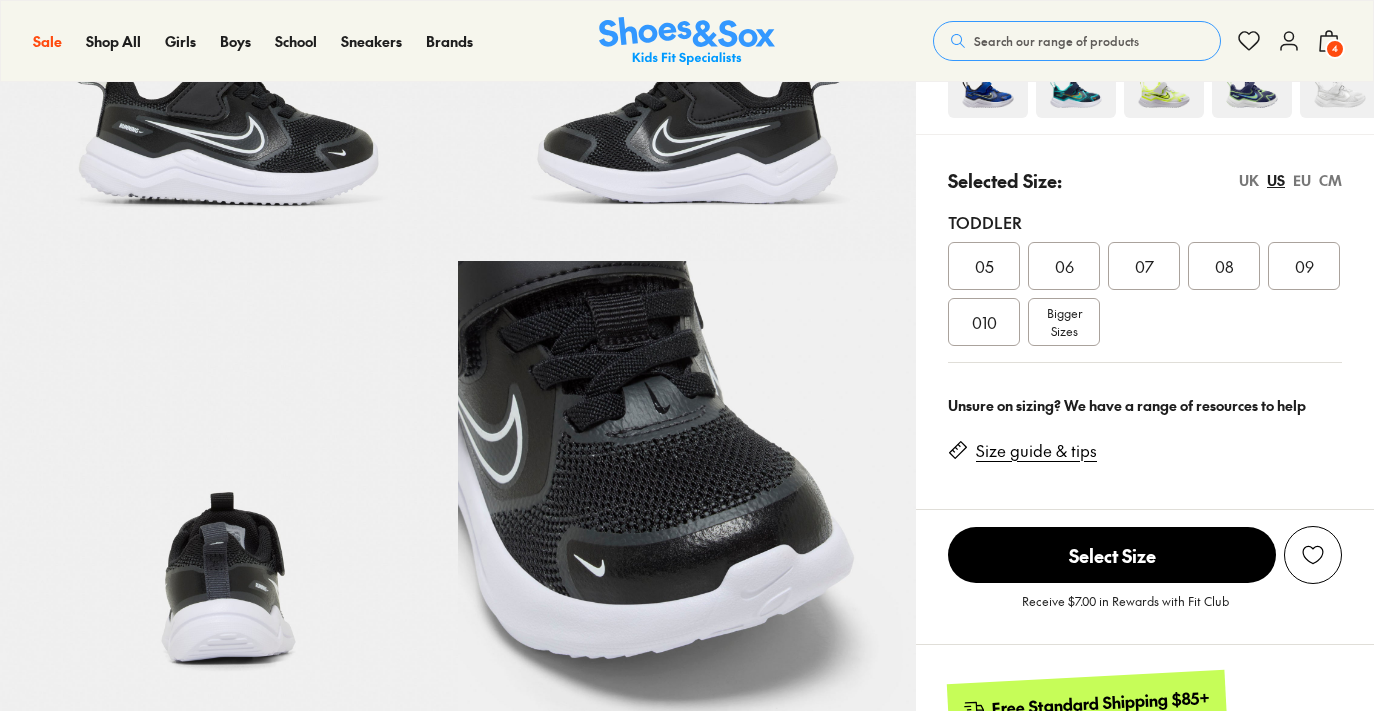 scroll, scrollTop: 407, scrollLeft: 0, axis: vertical 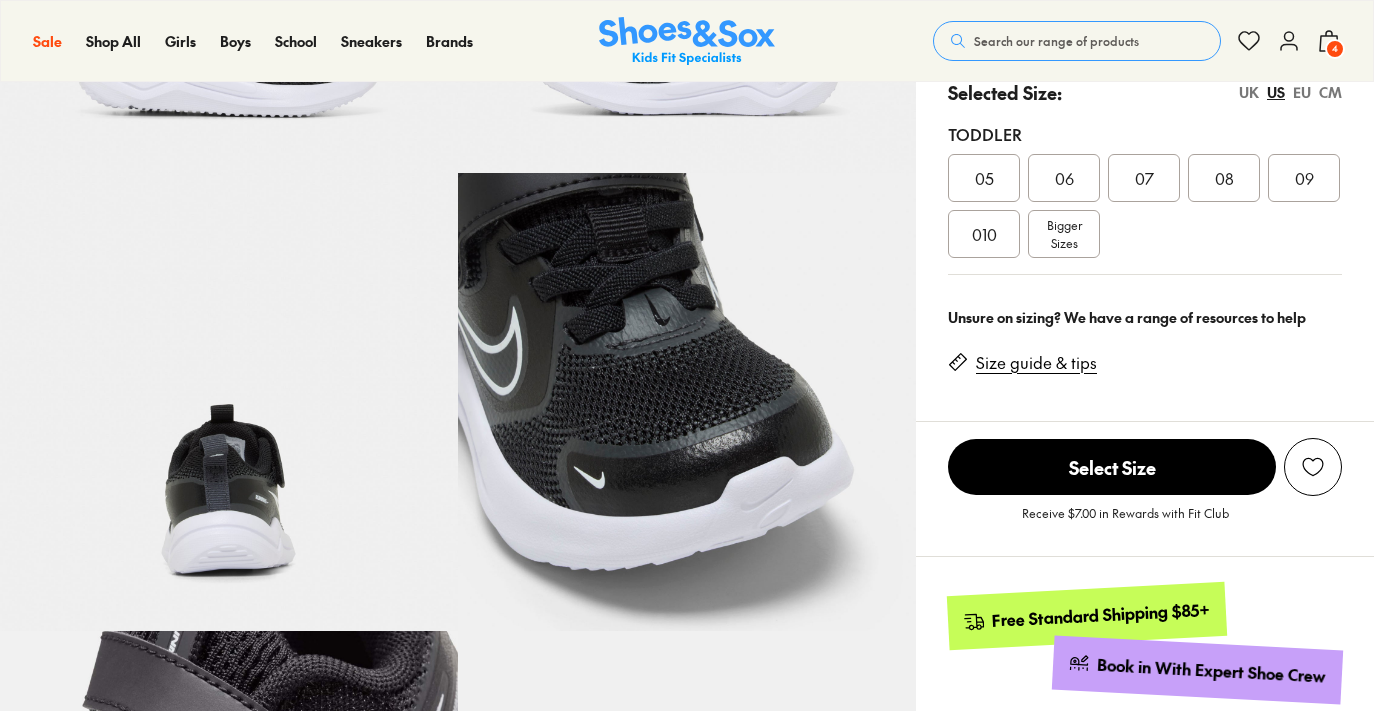 select on "*" 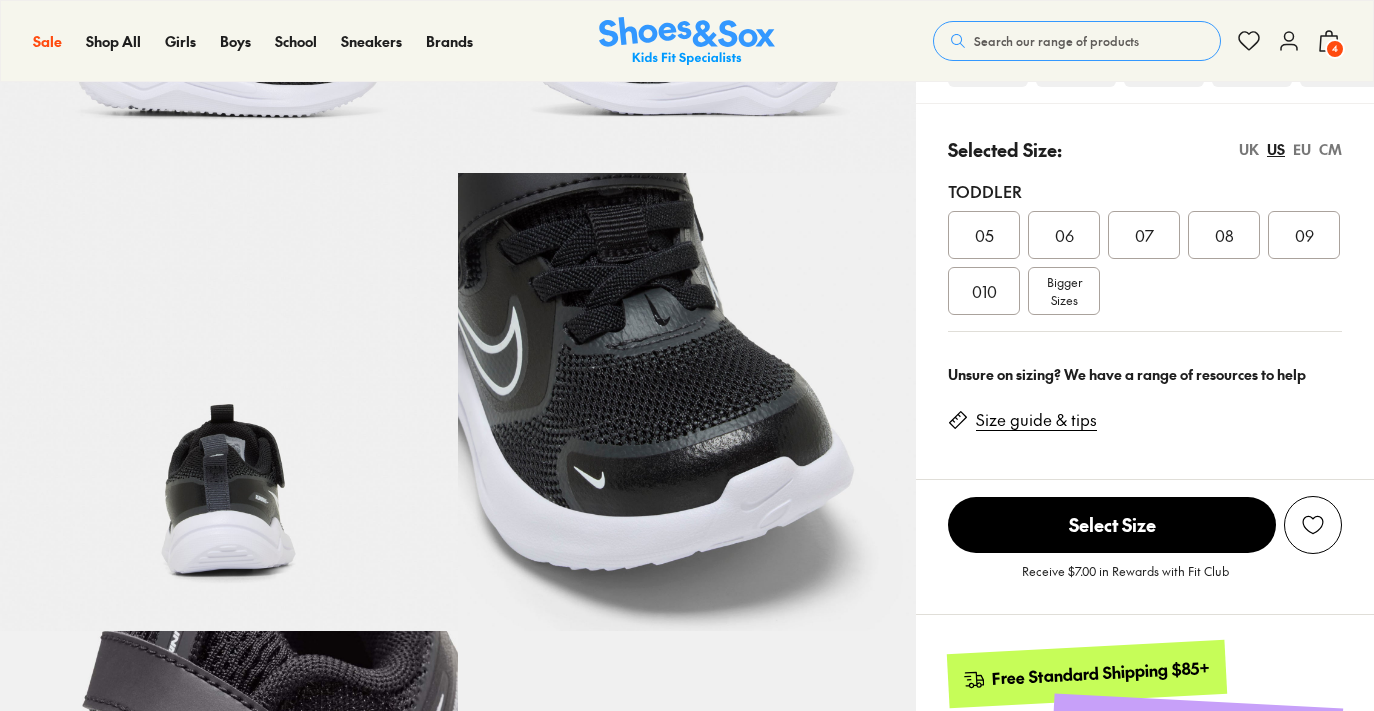 click on "07" at bounding box center [1144, 235] 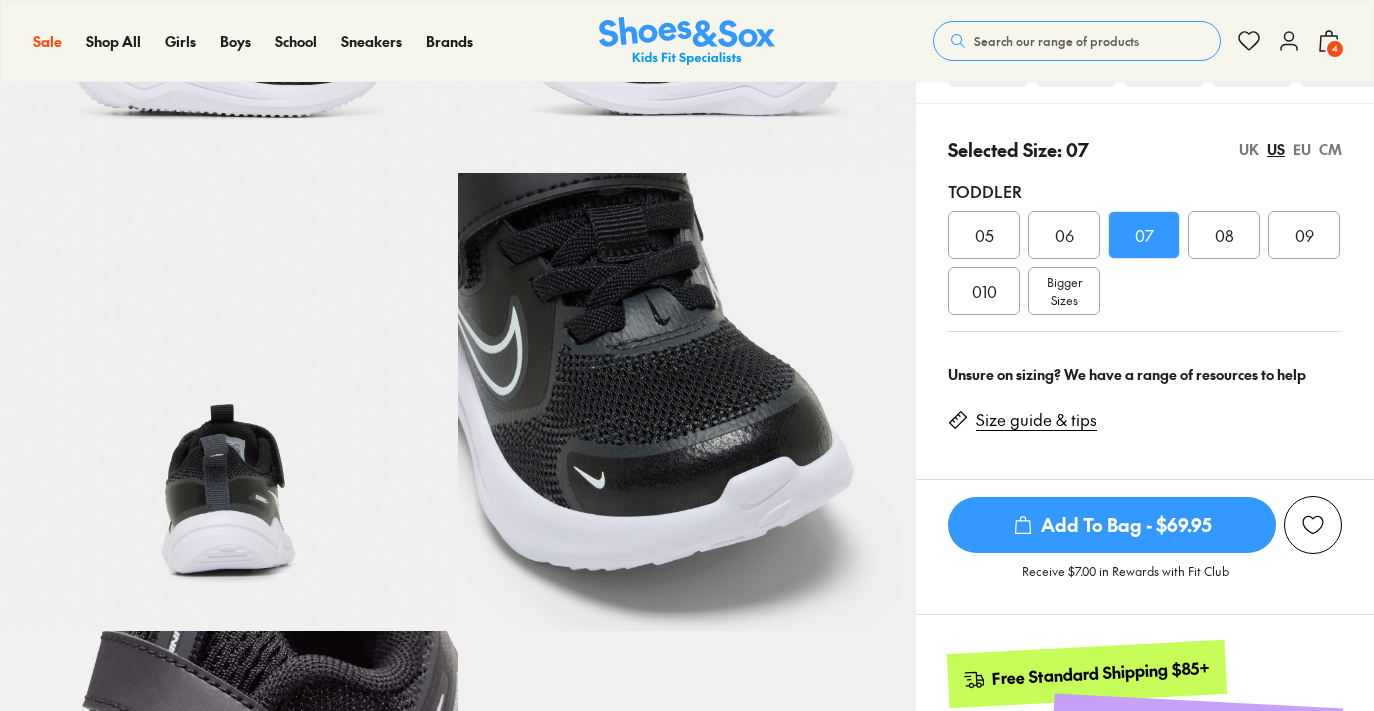 click on "Add To Bag - $69.95" at bounding box center [1112, 525] 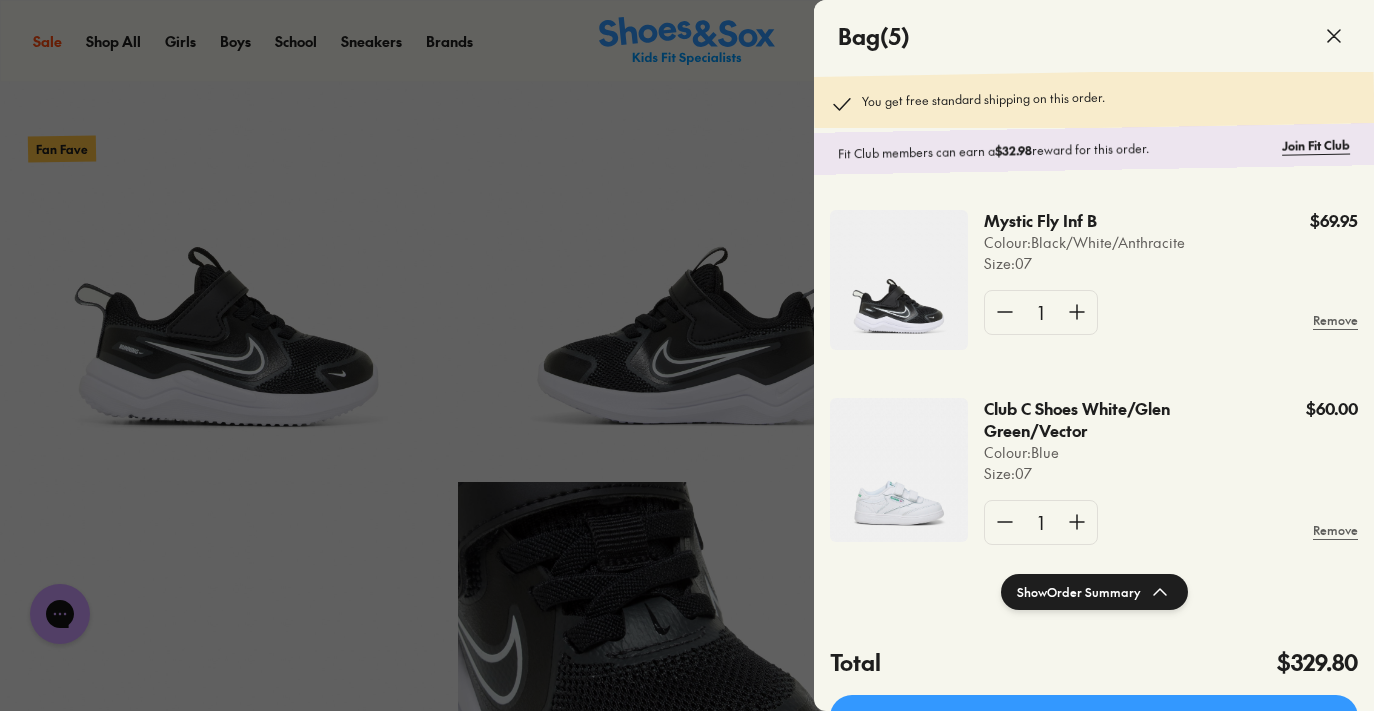 scroll, scrollTop: 0, scrollLeft: 0, axis: both 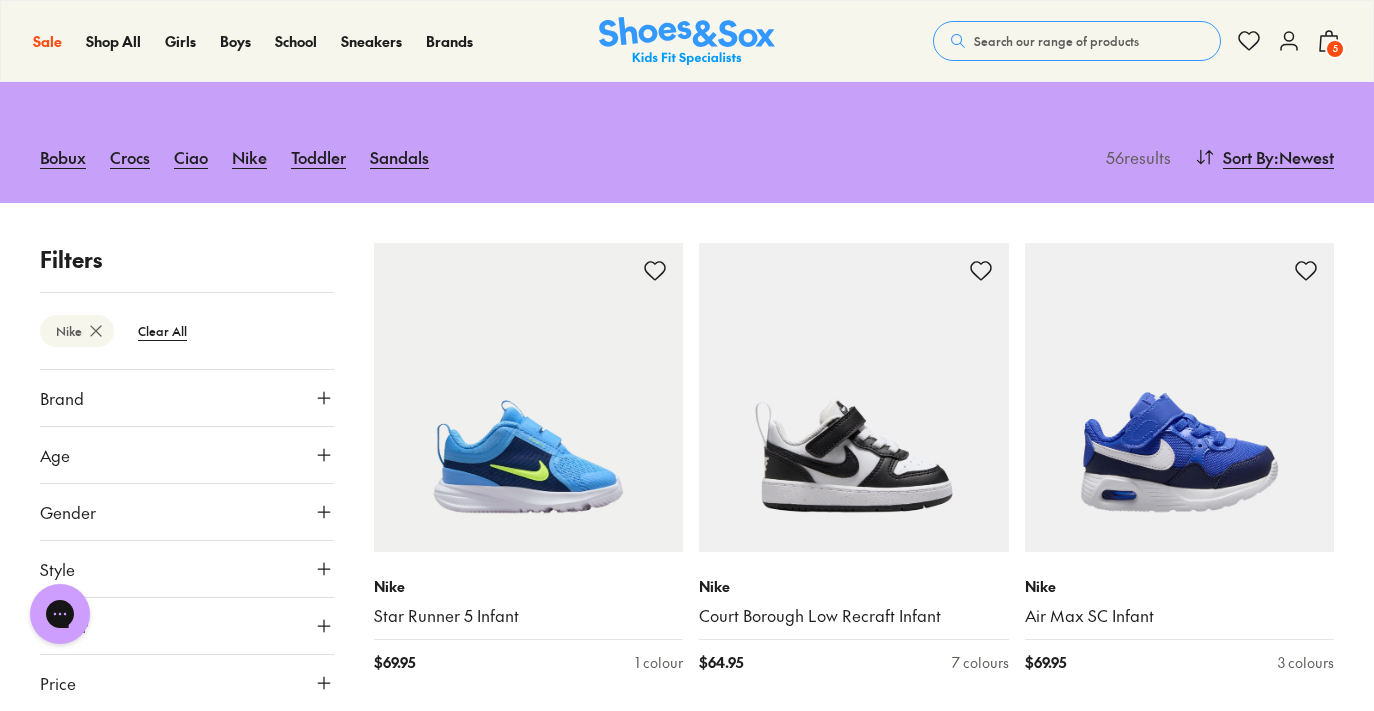 click 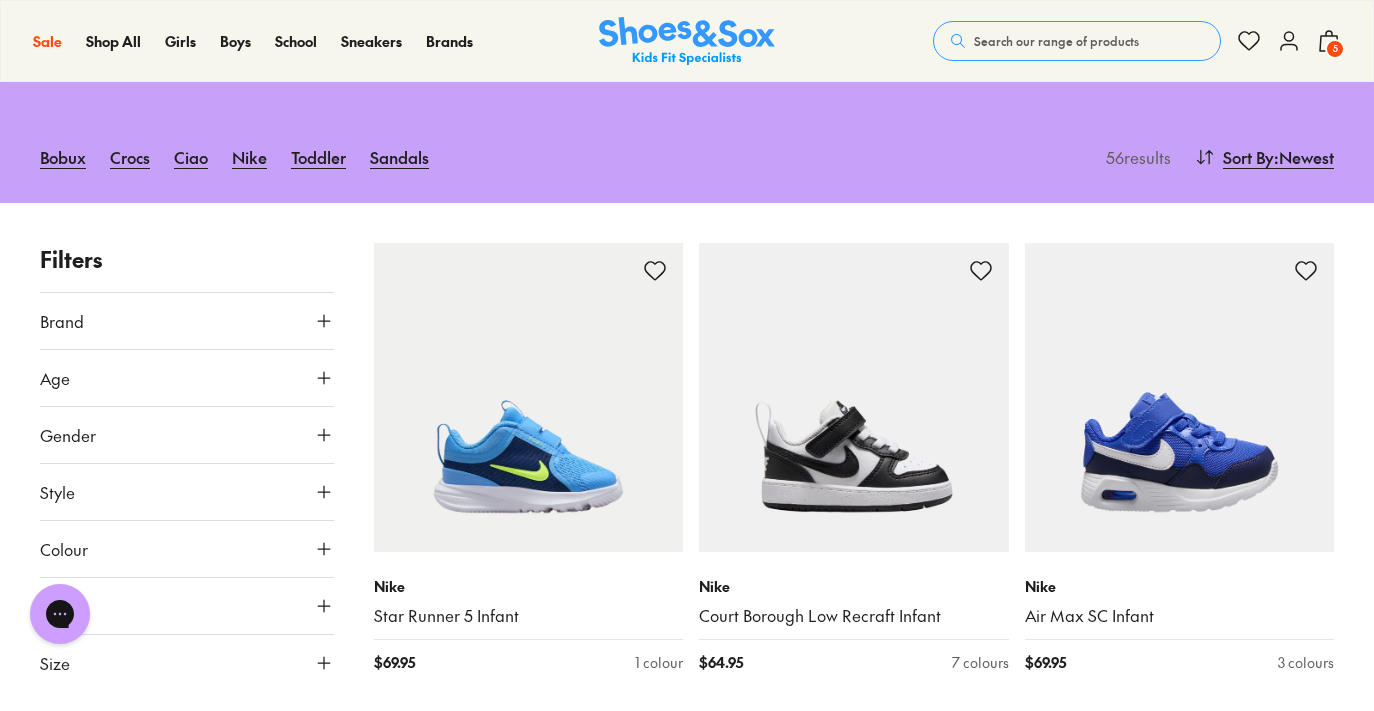 scroll, scrollTop: 0, scrollLeft: 0, axis: both 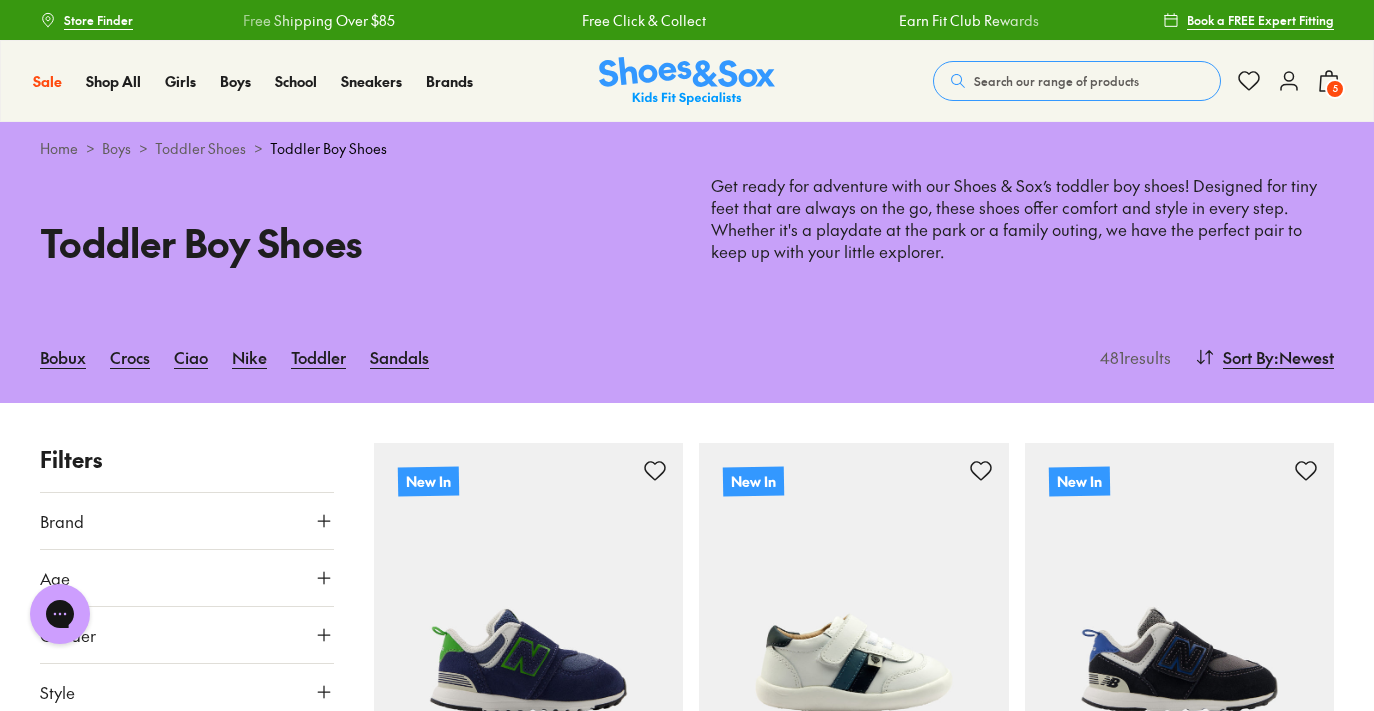 click on "Brand" at bounding box center (187, 521) 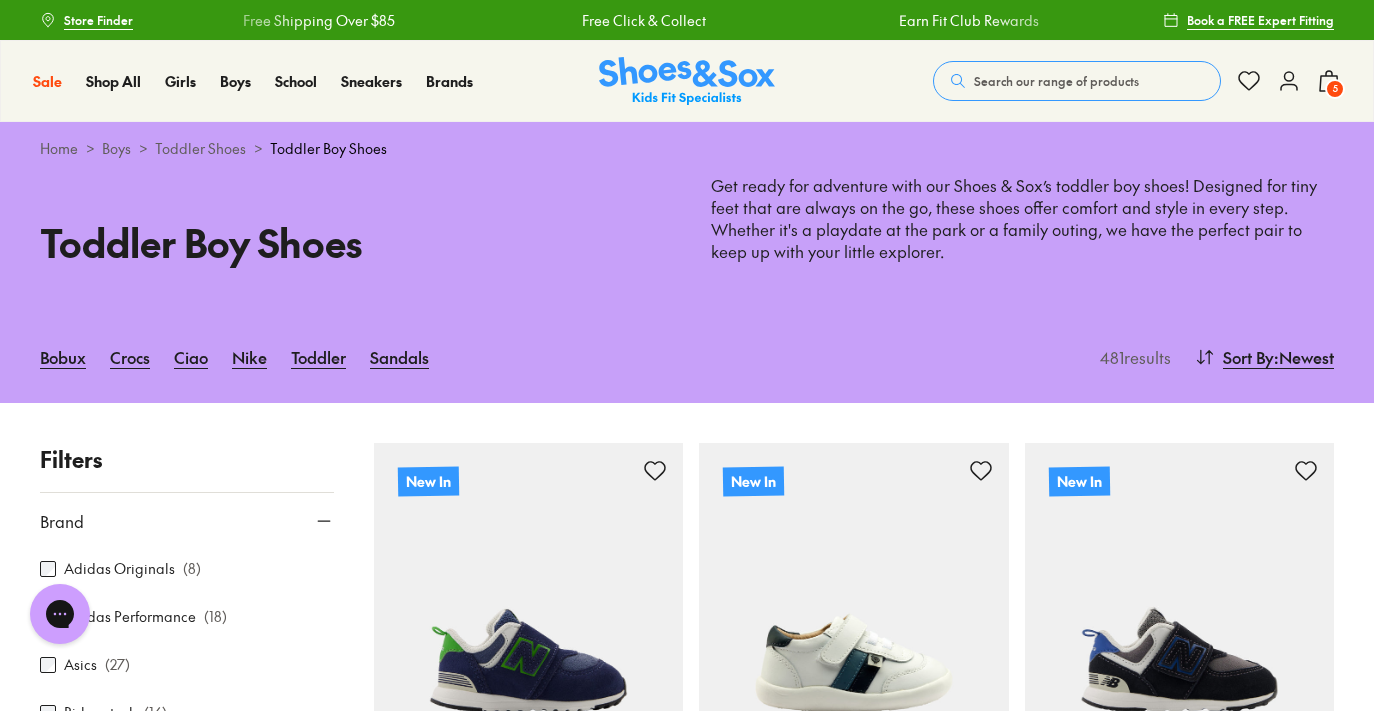 click on "Adidas Originals" at bounding box center [119, 568] 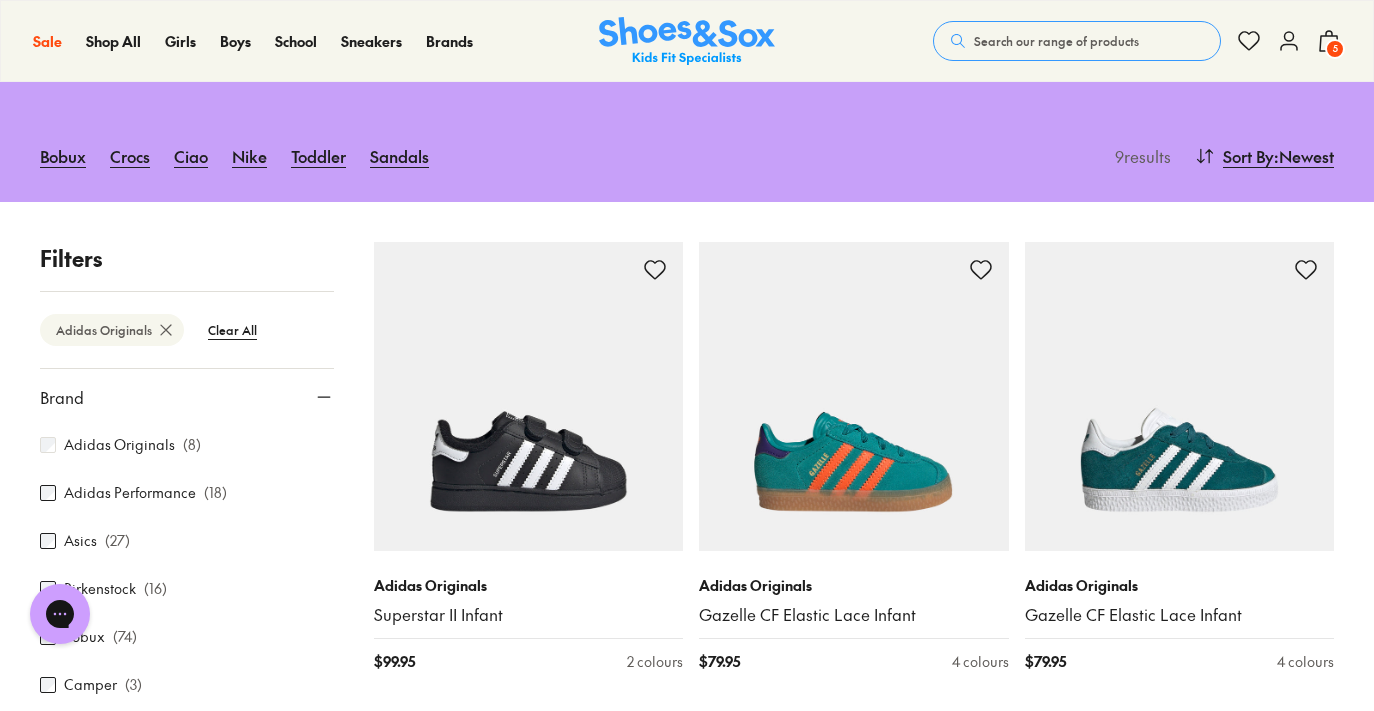 scroll, scrollTop: 0, scrollLeft: 0, axis: both 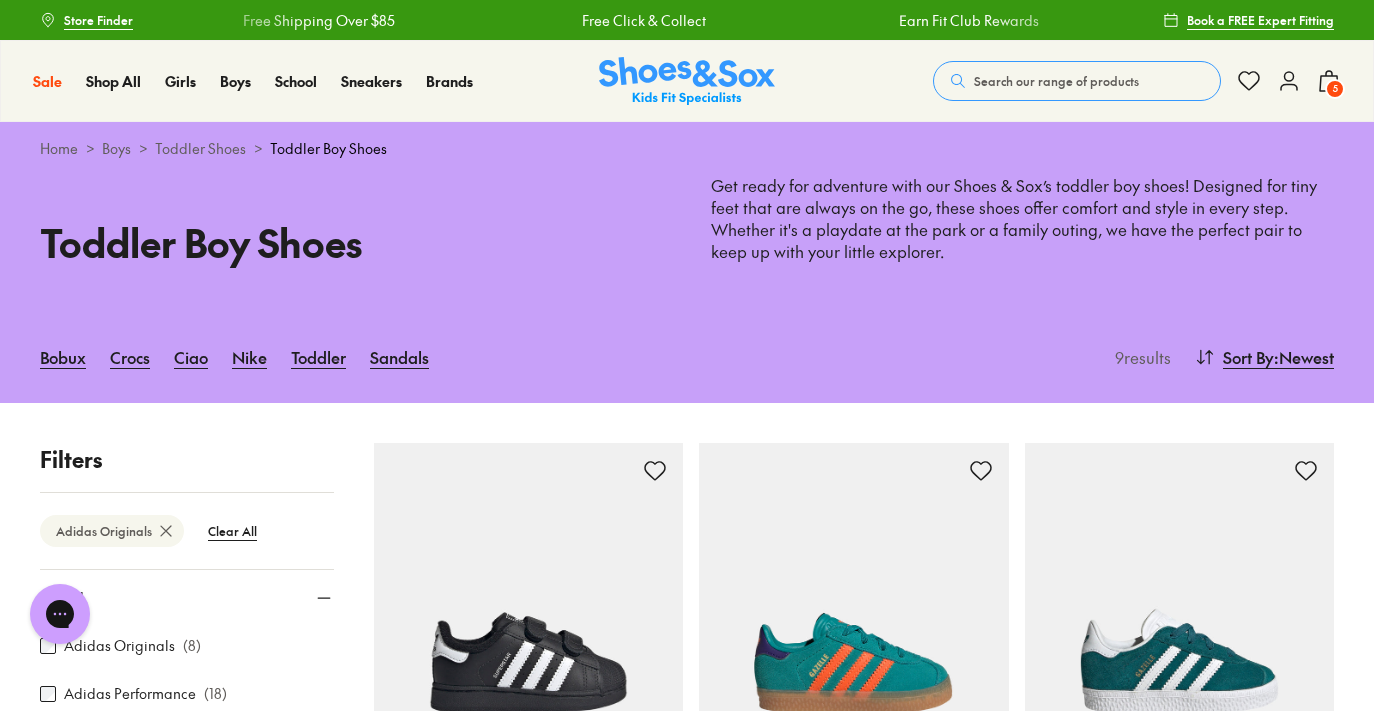 click on "5" at bounding box center [1335, 89] 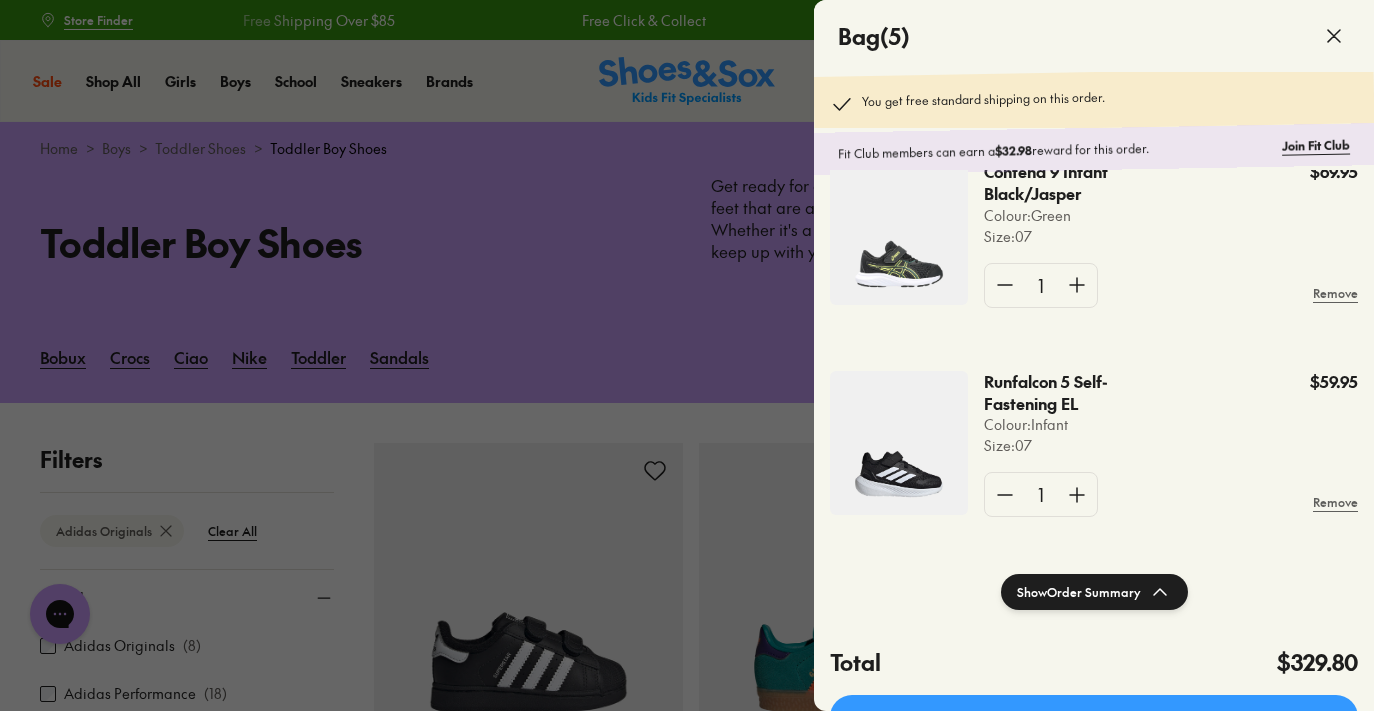 scroll, scrollTop: 452, scrollLeft: 0, axis: vertical 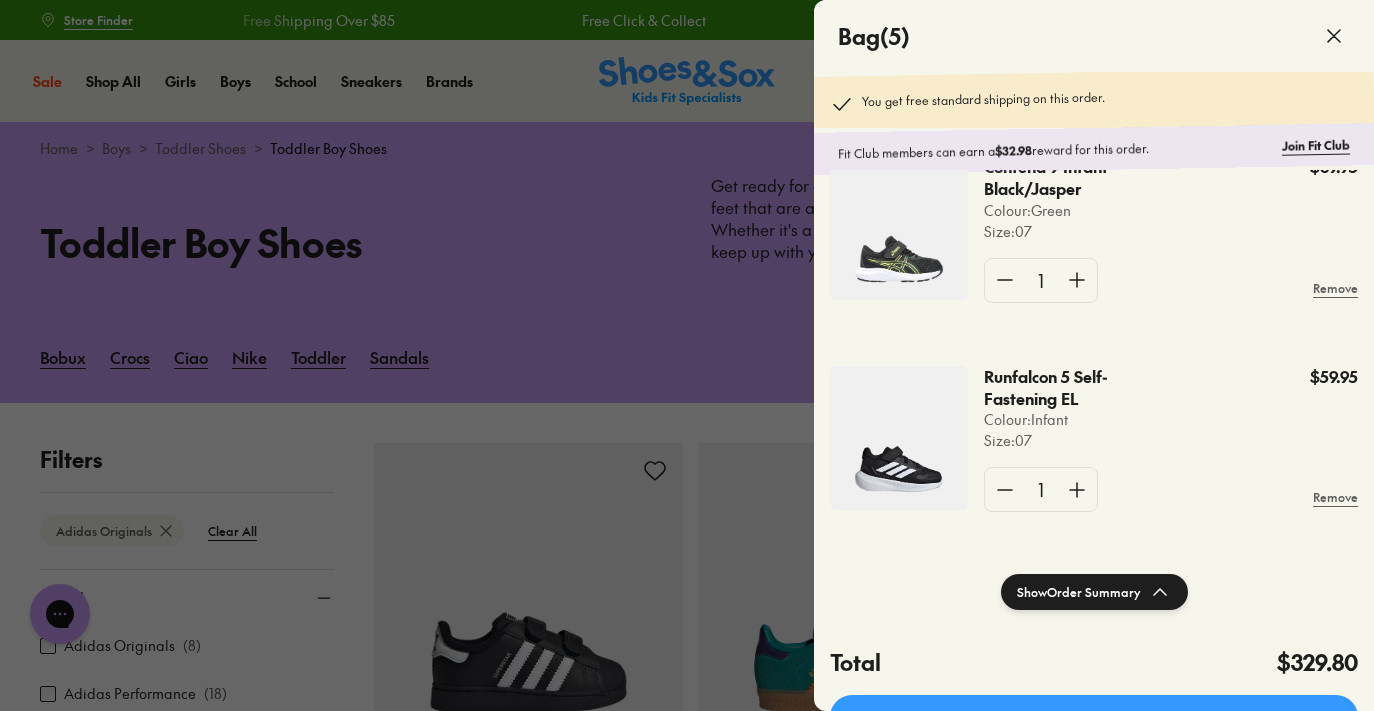 click 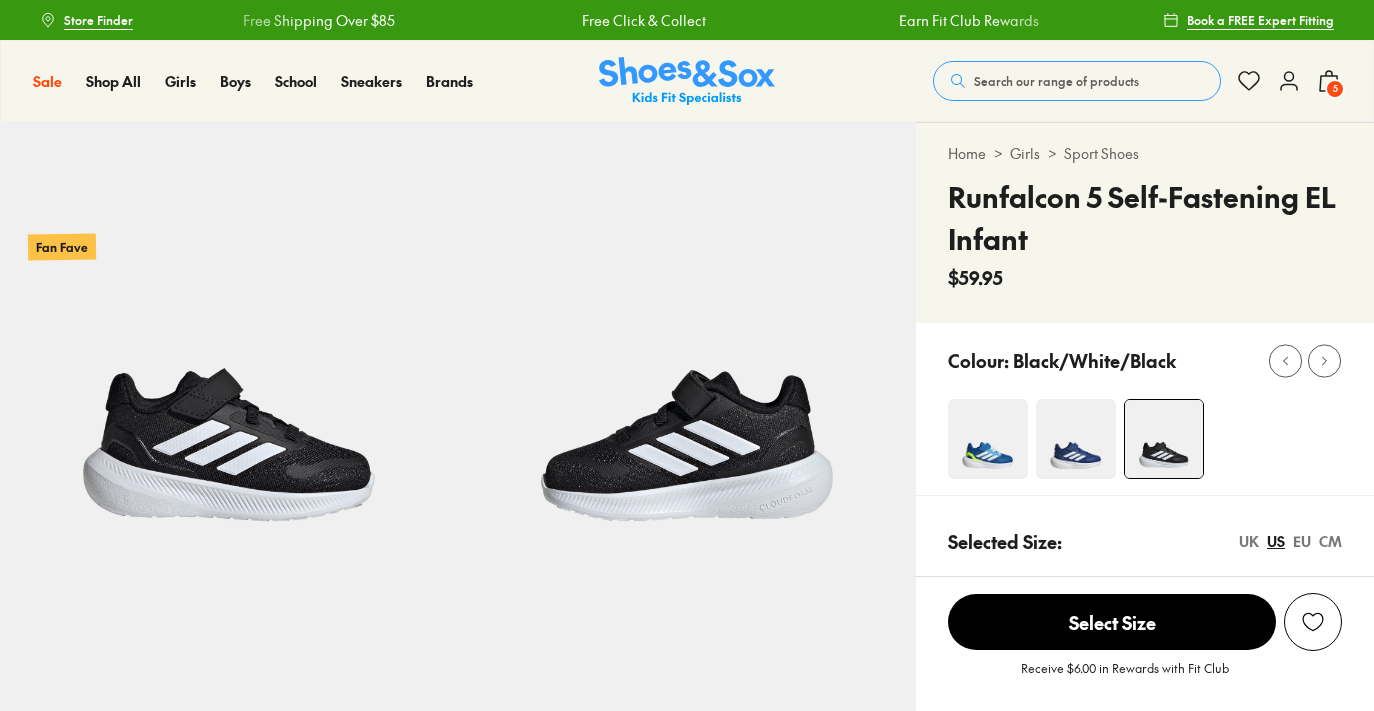 scroll, scrollTop: 521, scrollLeft: 0, axis: vertical 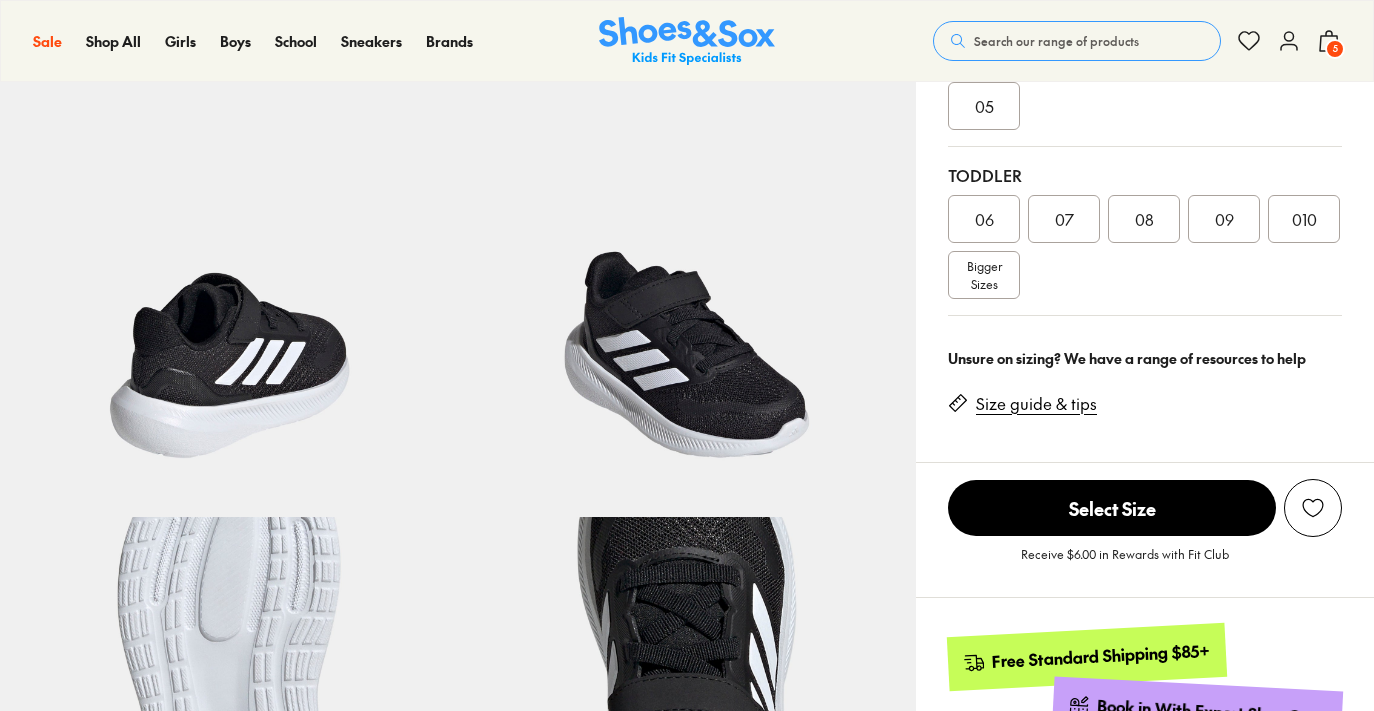 select on "*" 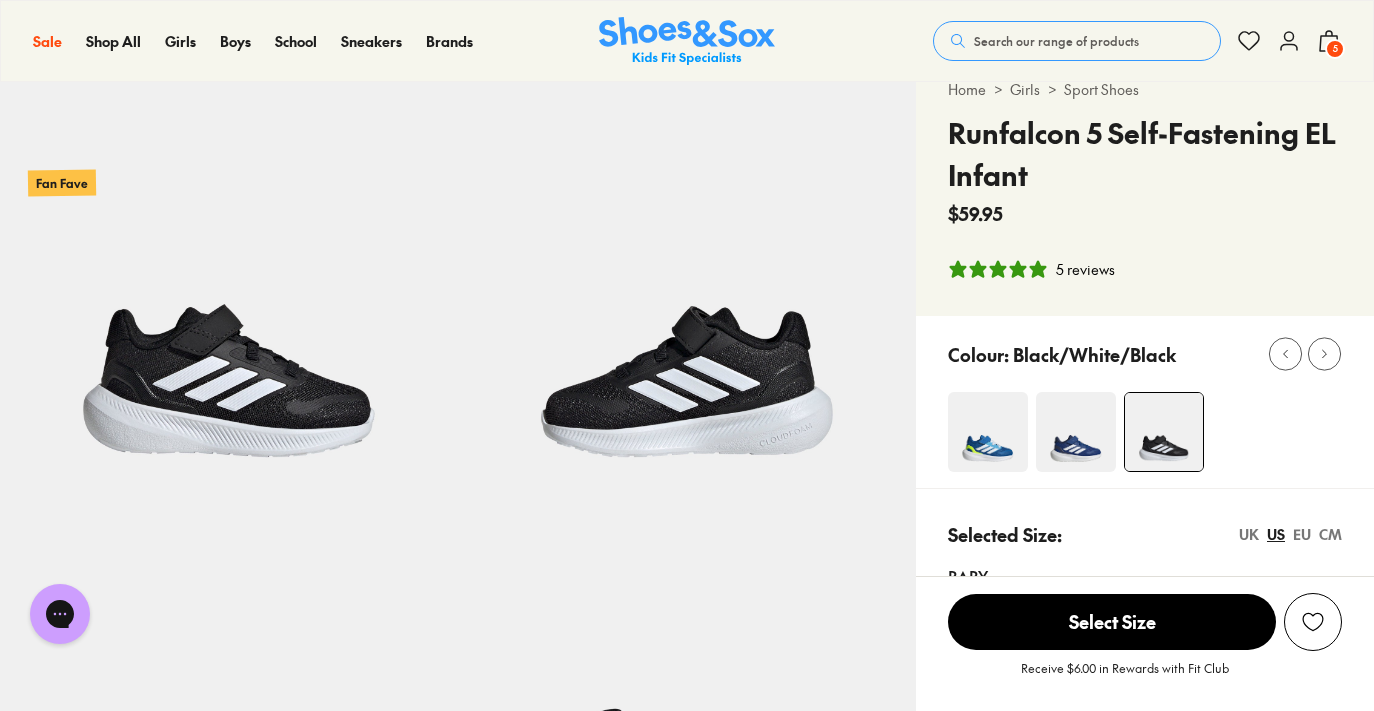 scroll, scrollTop: 61, scrollLeft: 0, axis: vertical 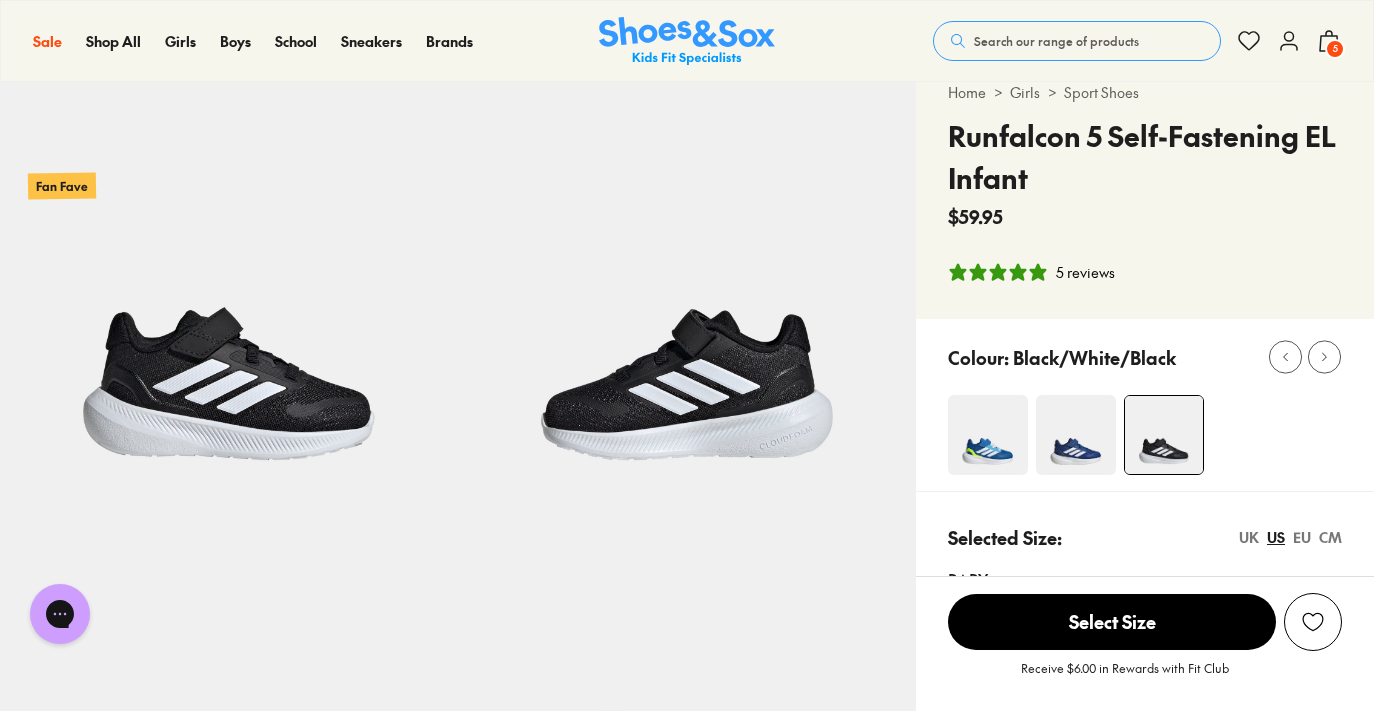 click at bounding box center (687, 41) 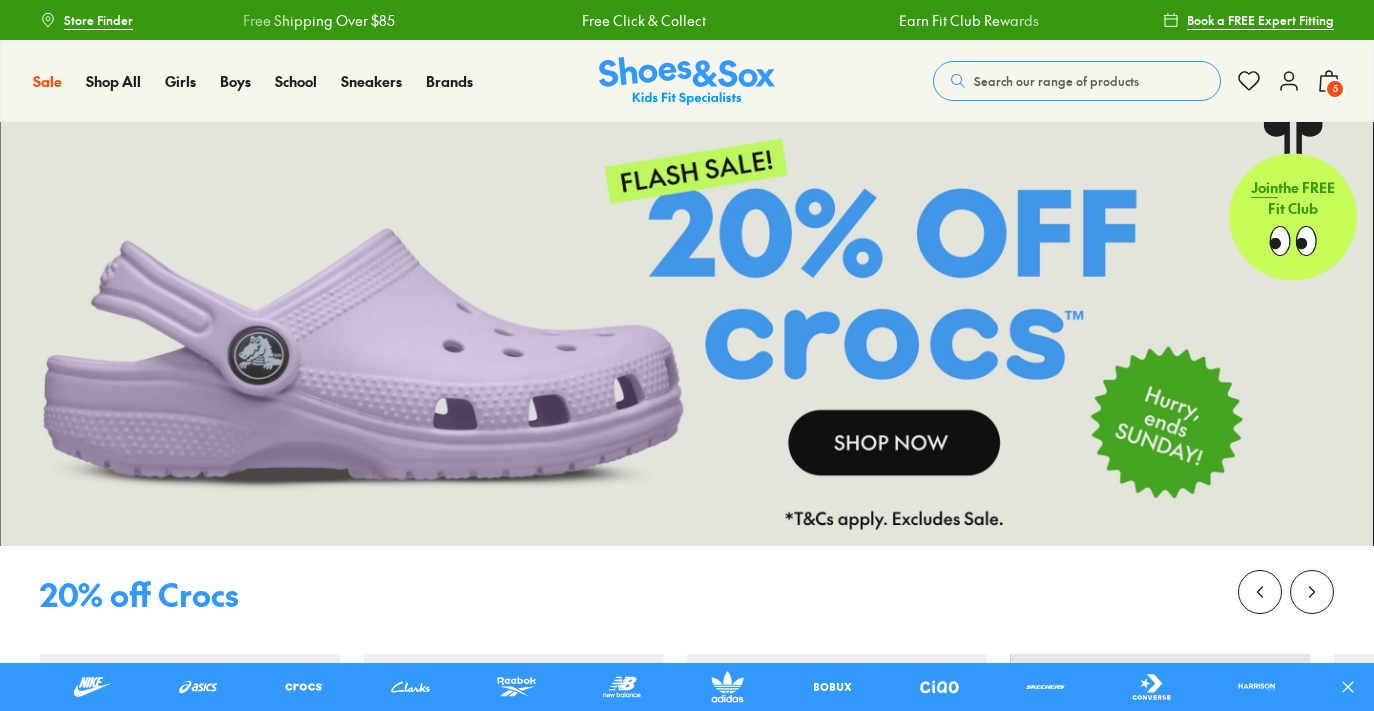 scroll, scrollTop: 0, scrollLeft: 0, axis: both 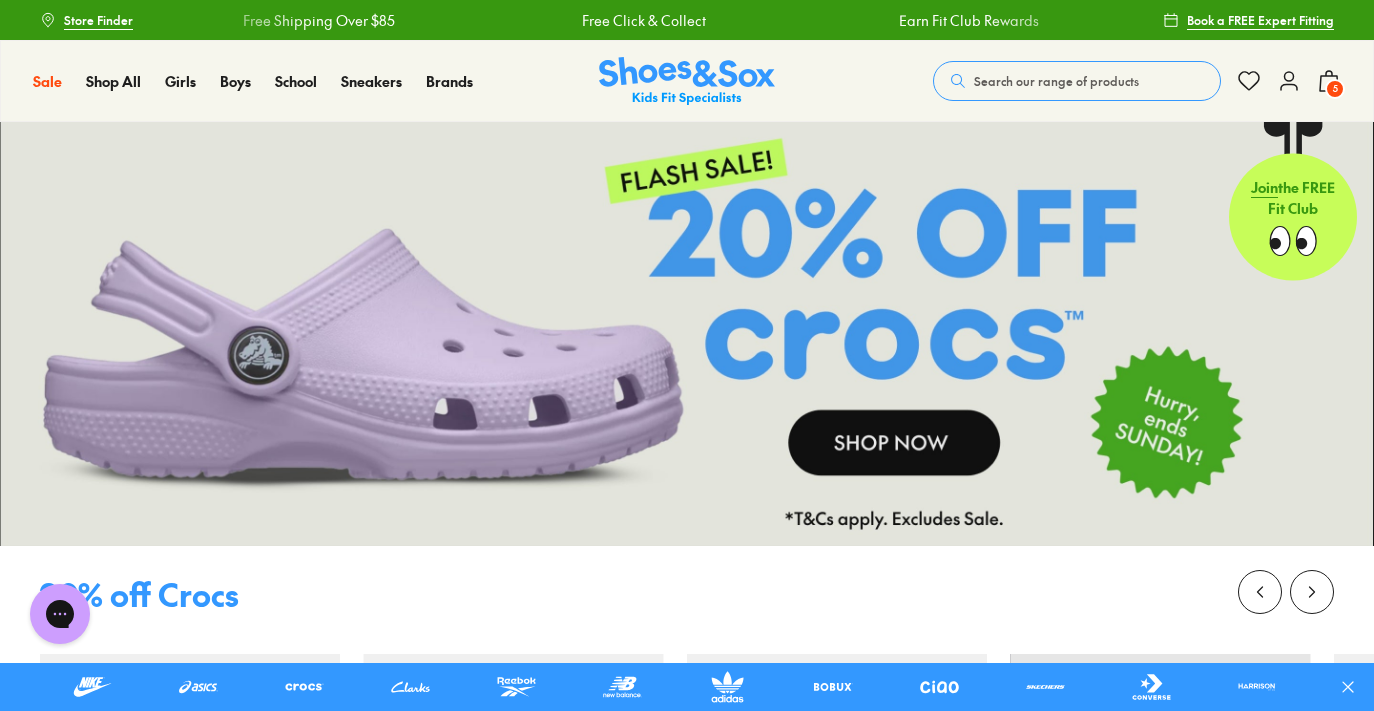 click on "5" at bounding box center [1335, 89] 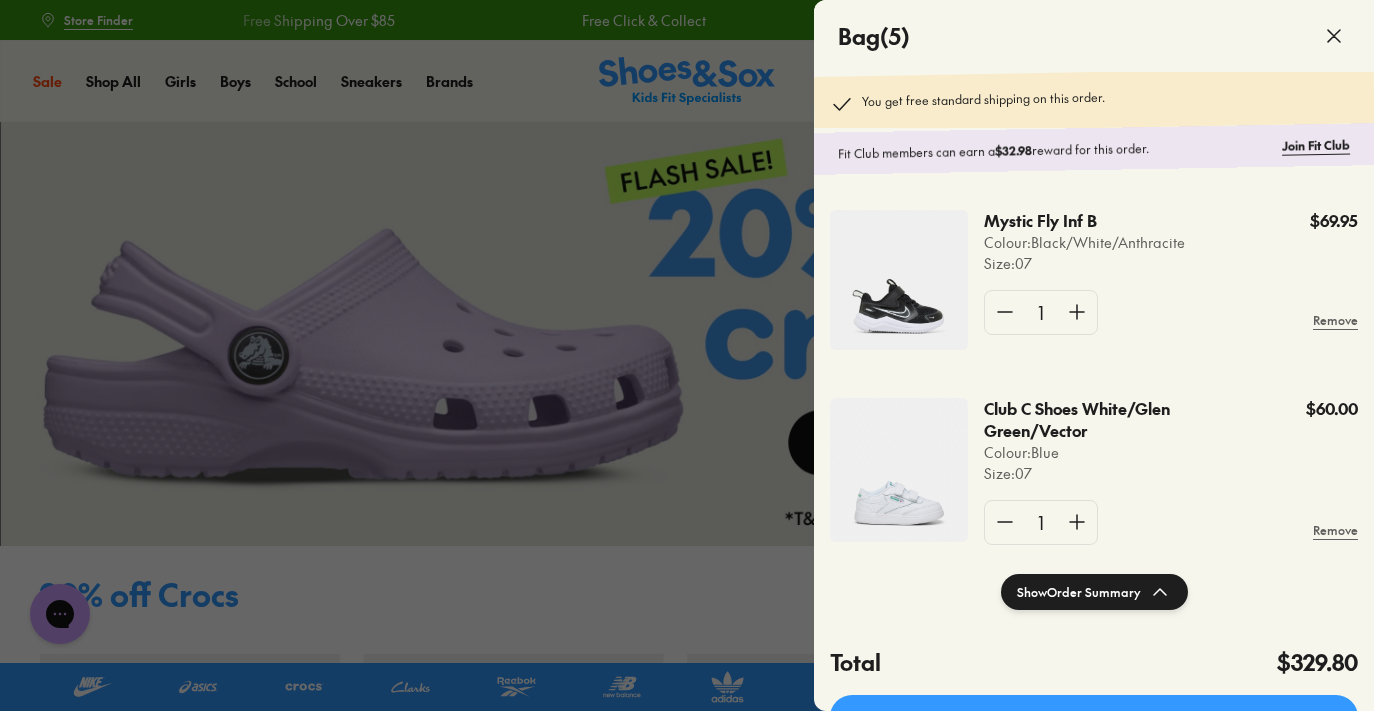 type 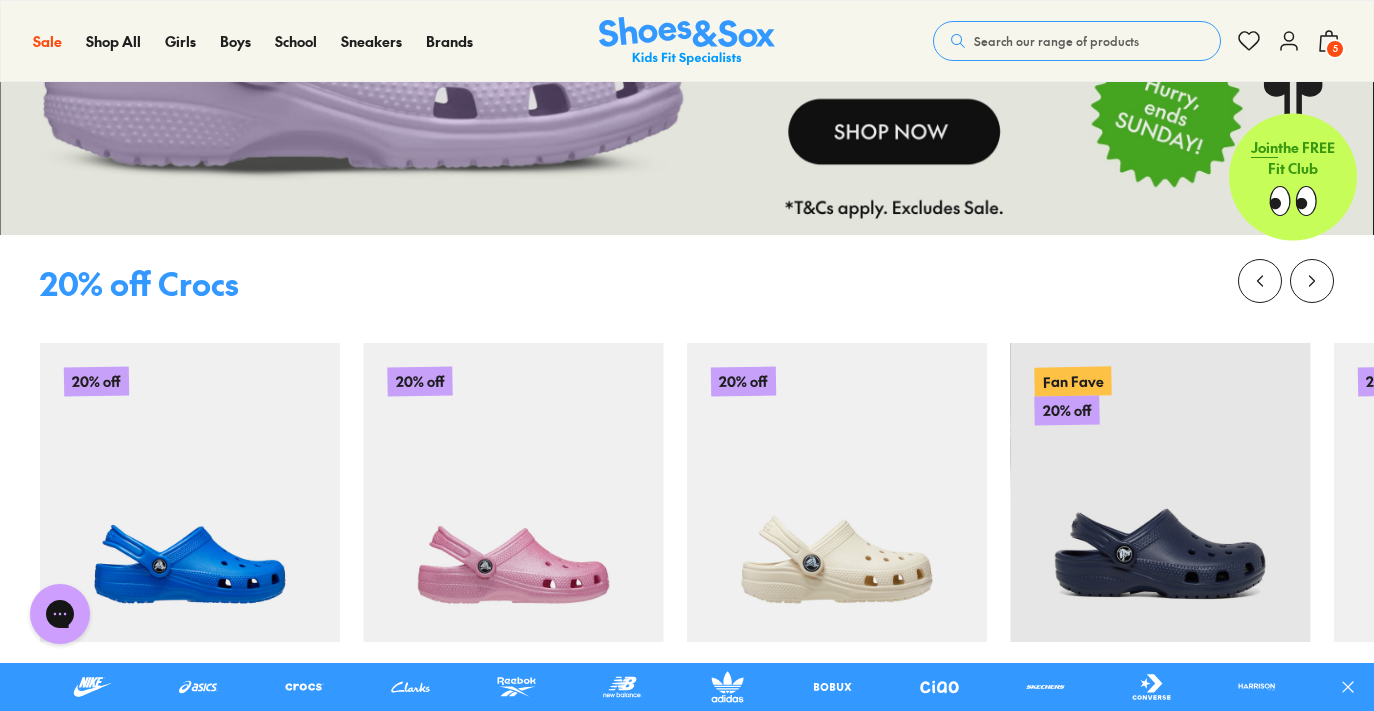 scroll, scrollTop: 0, scrollLeft: 0, axis: both 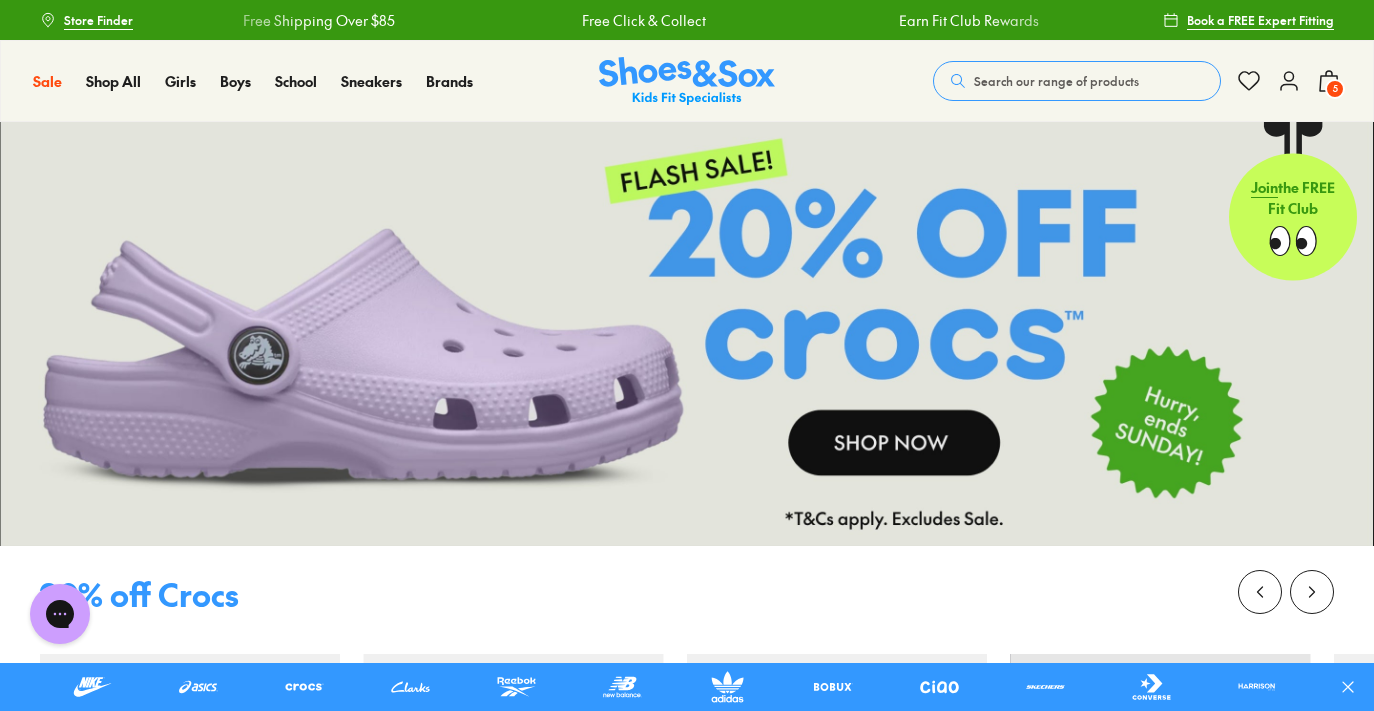 click on "5" at bounding box center [1335, 89] 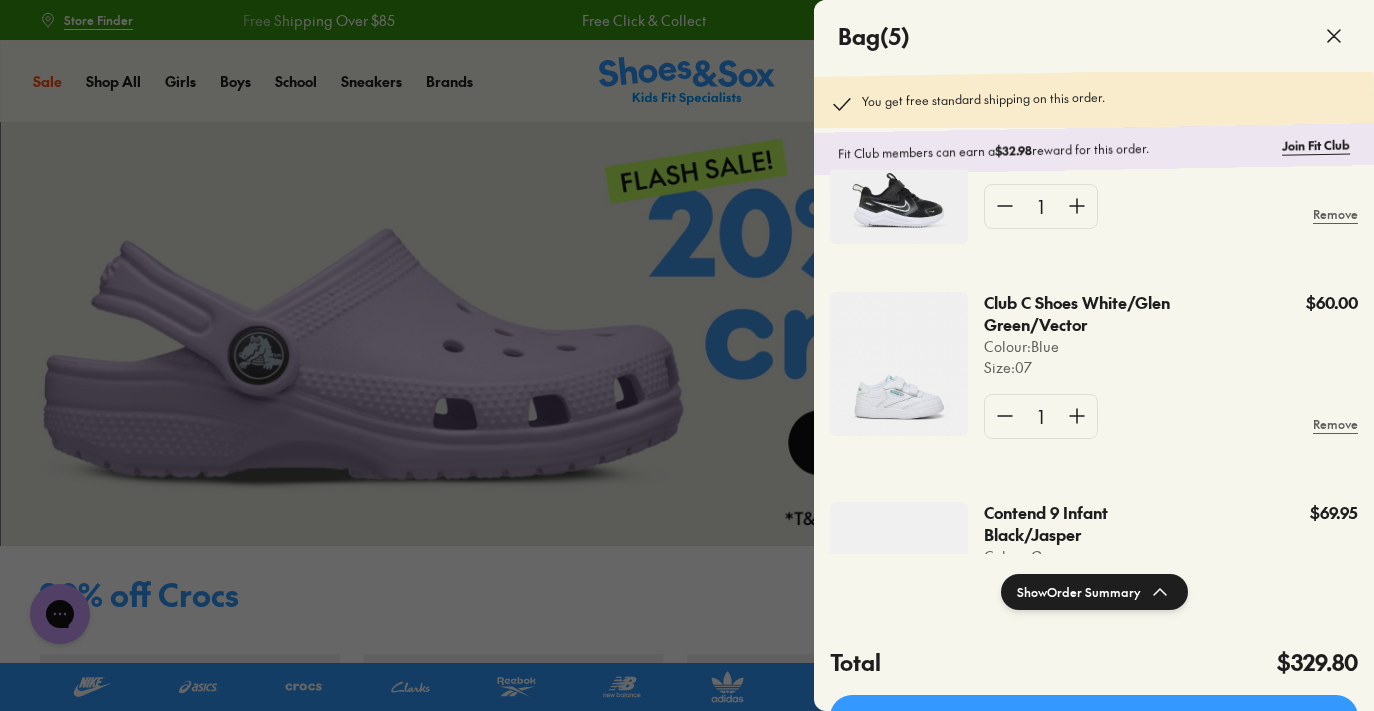 scroll, scrollTop: 0, scrollLeft: 0, axis: both 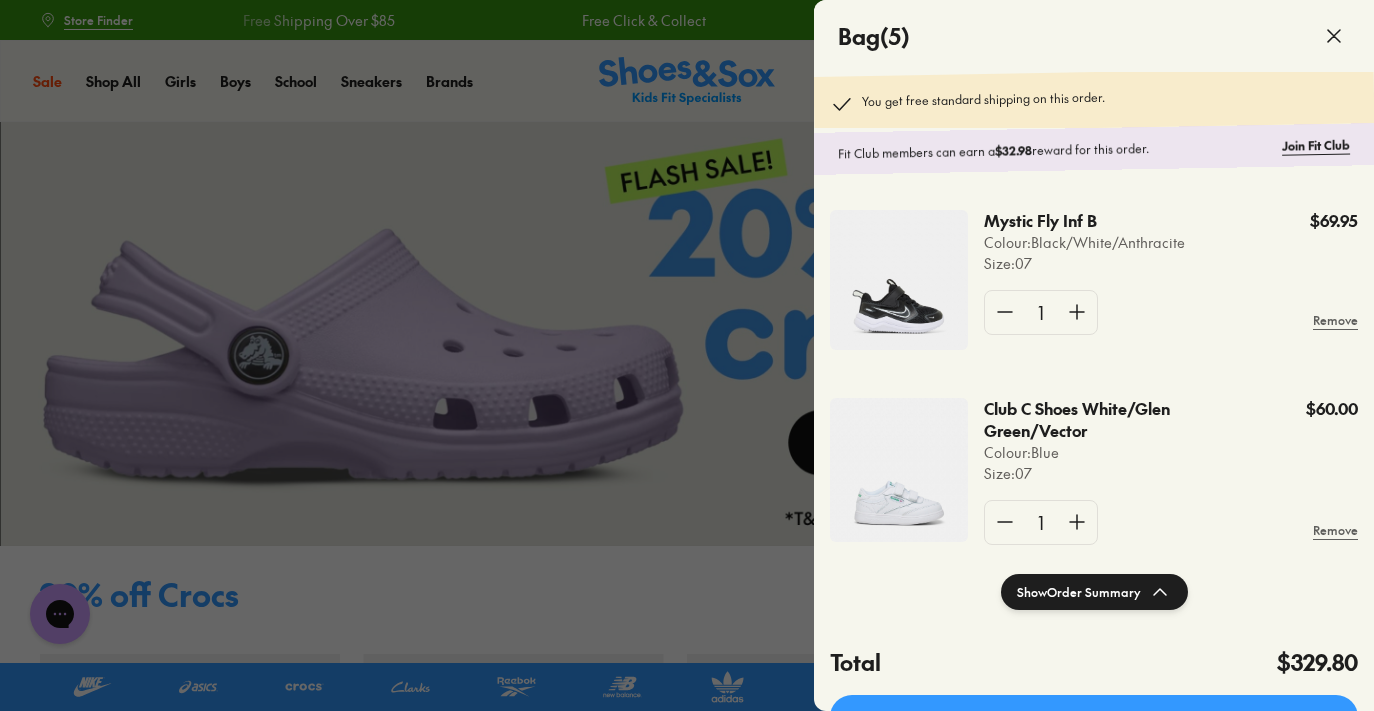 click 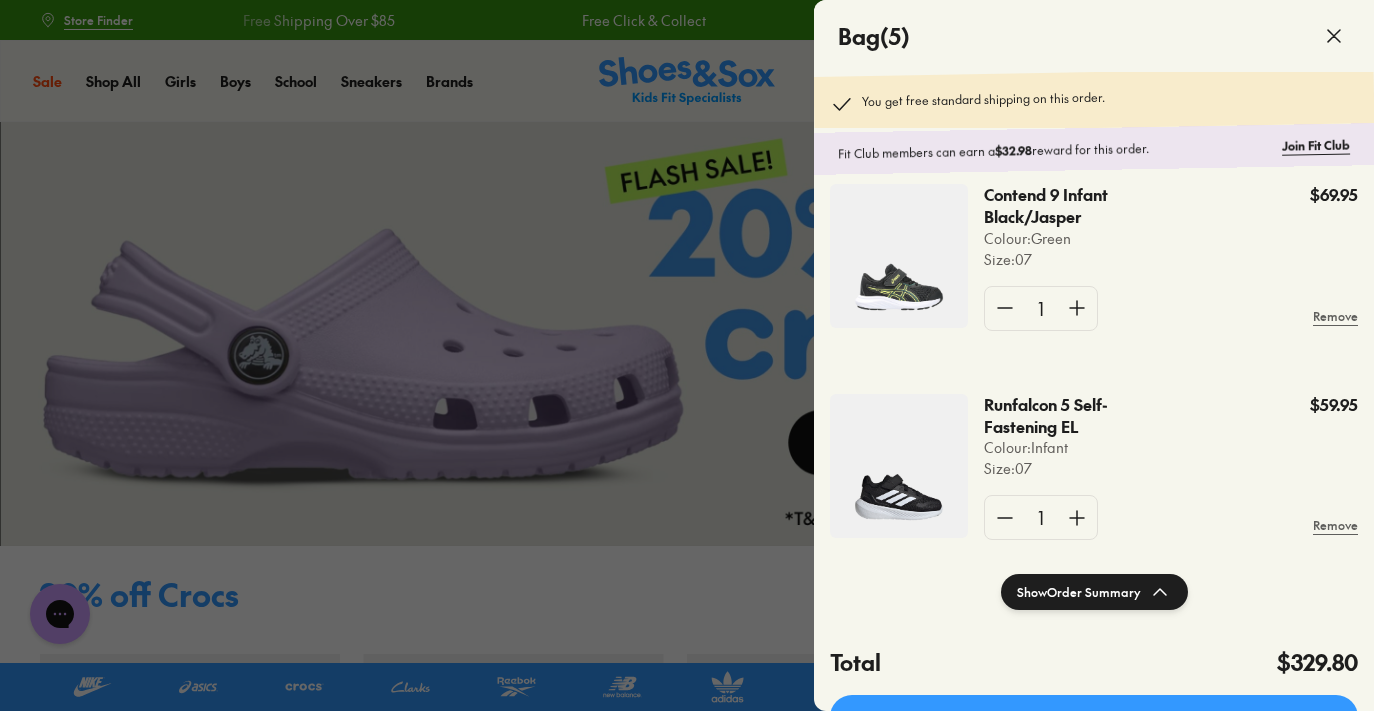 scroll, scrollTop: 431, scrollLeft: 0, axis: vertical 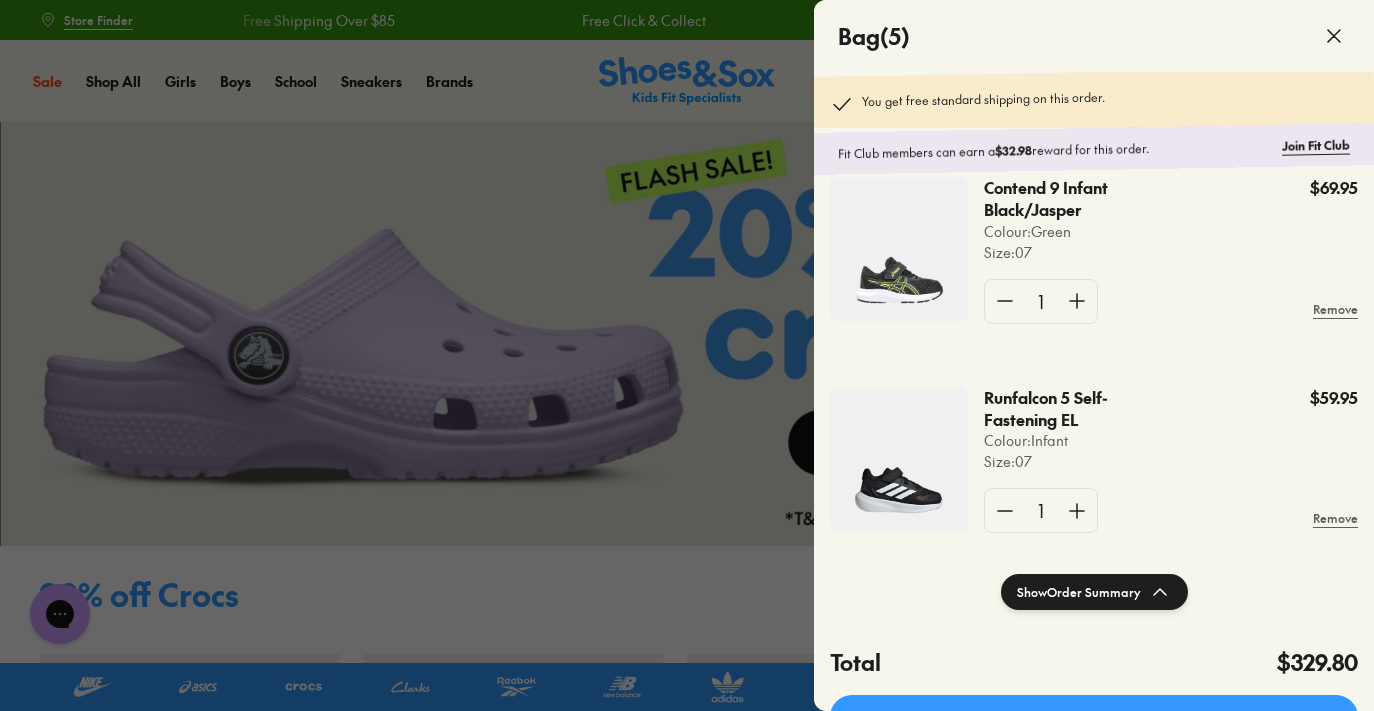click 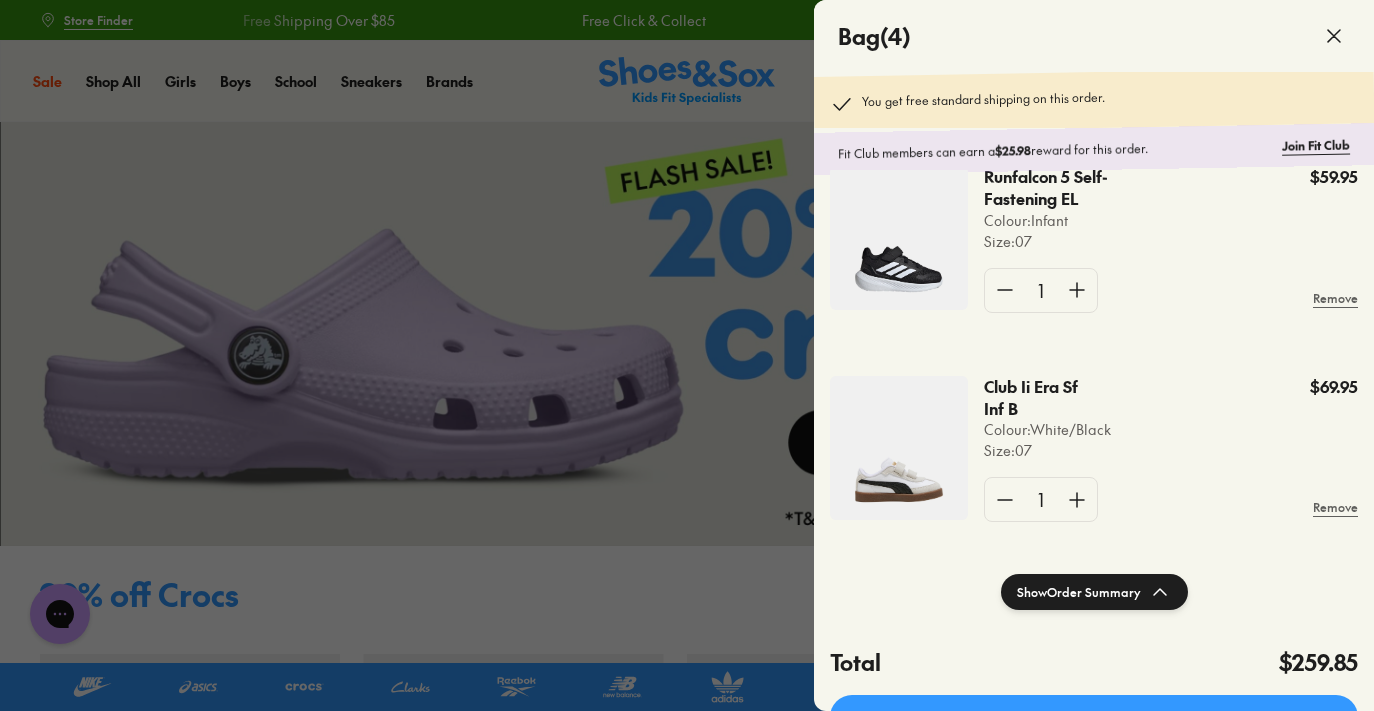 scroll, scrollTop: 457, scrollLeft: 0, axis: vertical 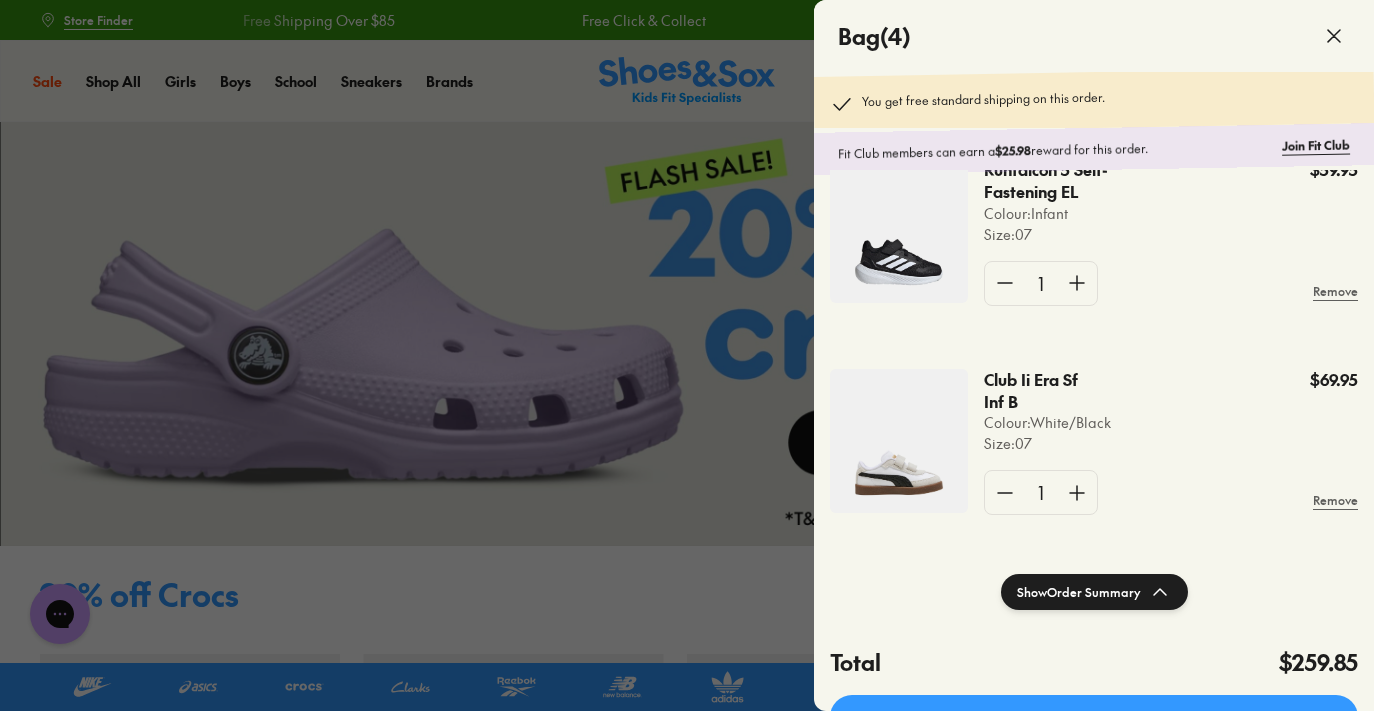 click 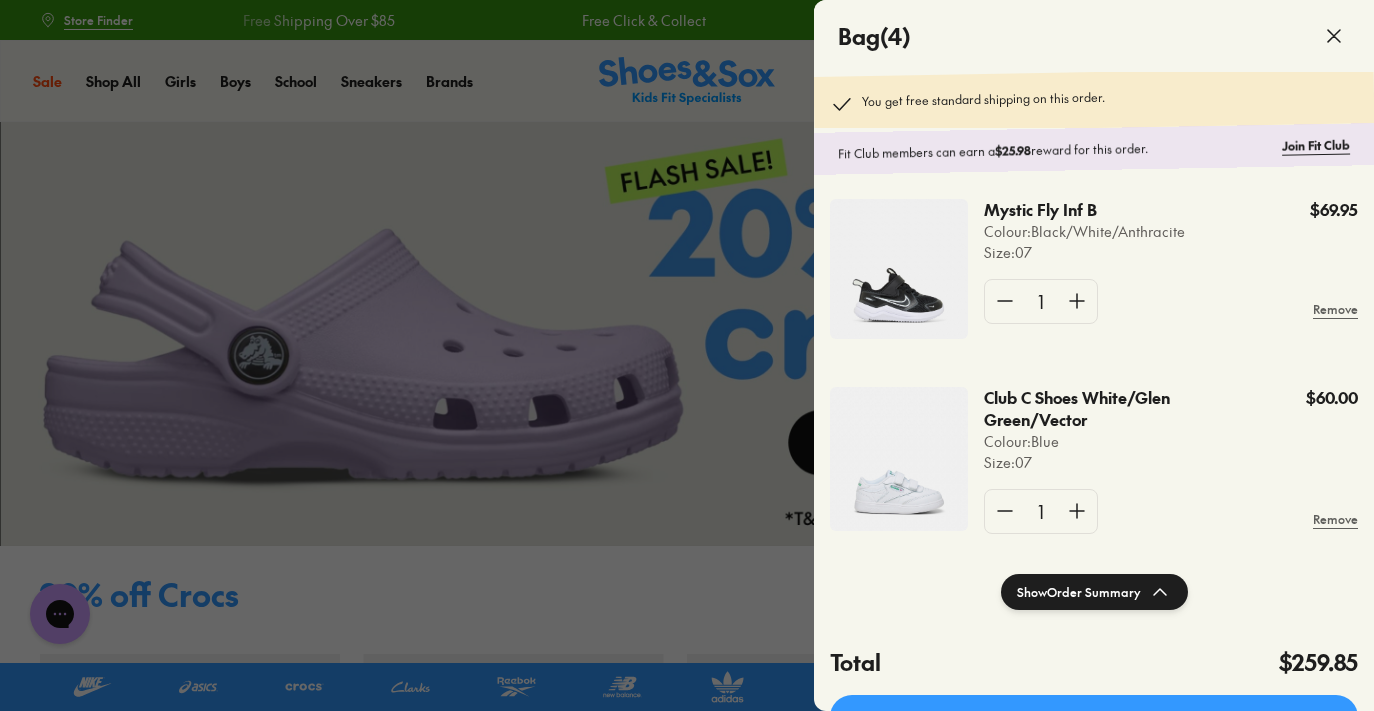 scroll, scrollTop: 0, scrollLeft: 0, axis: both 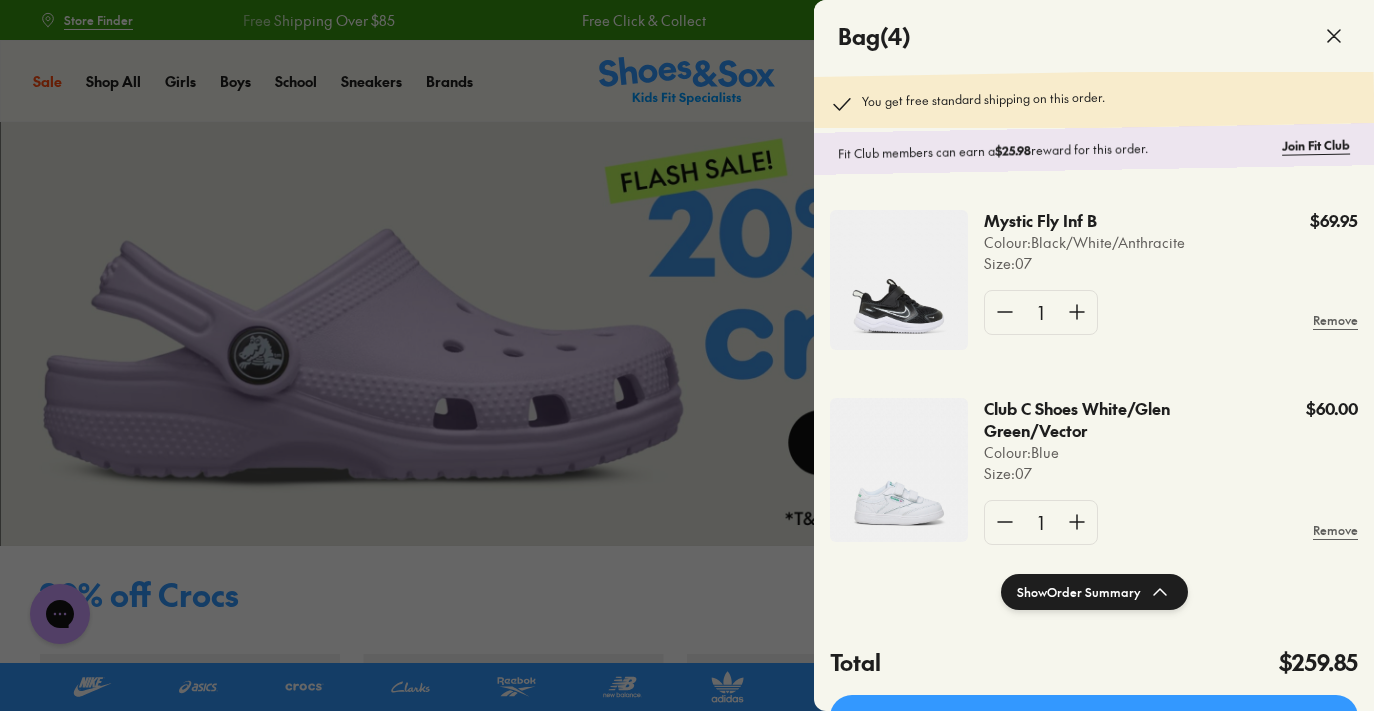 click 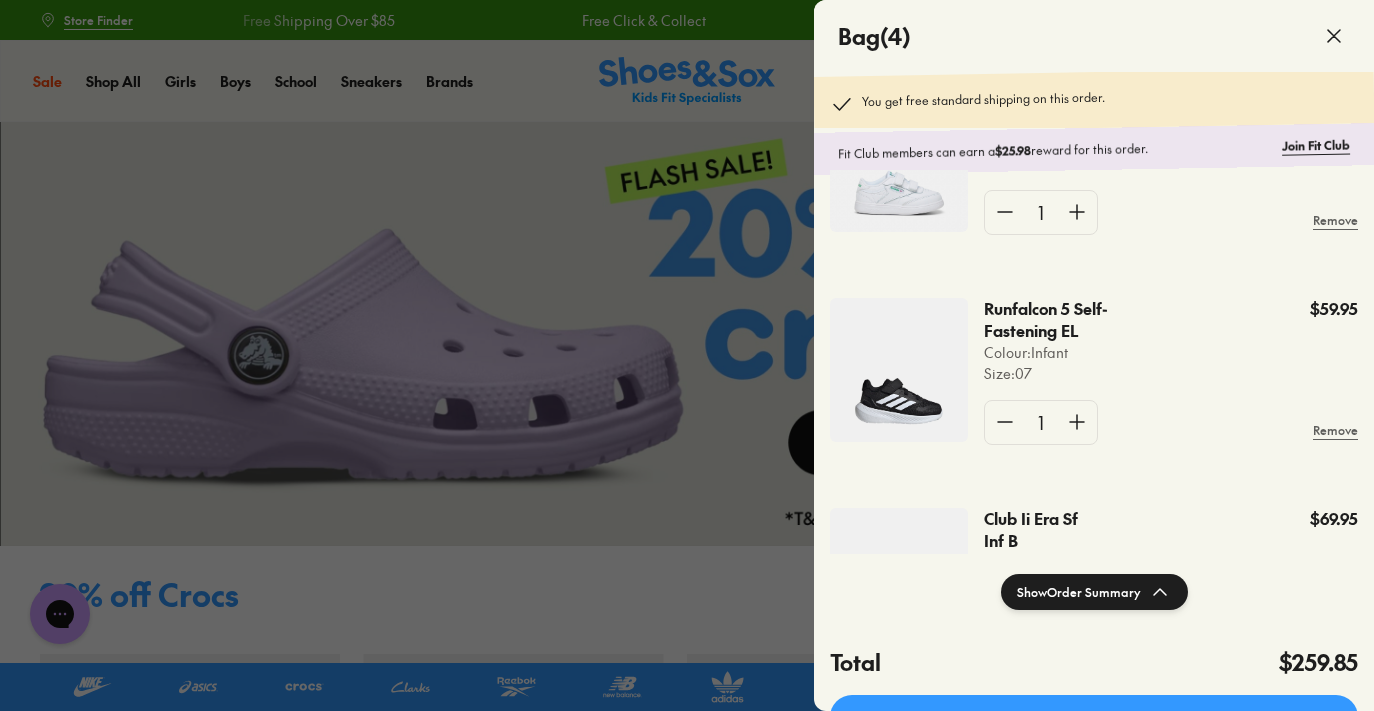 scroll, scrollTop: 457, scrollLeft: 0, axis: vertical 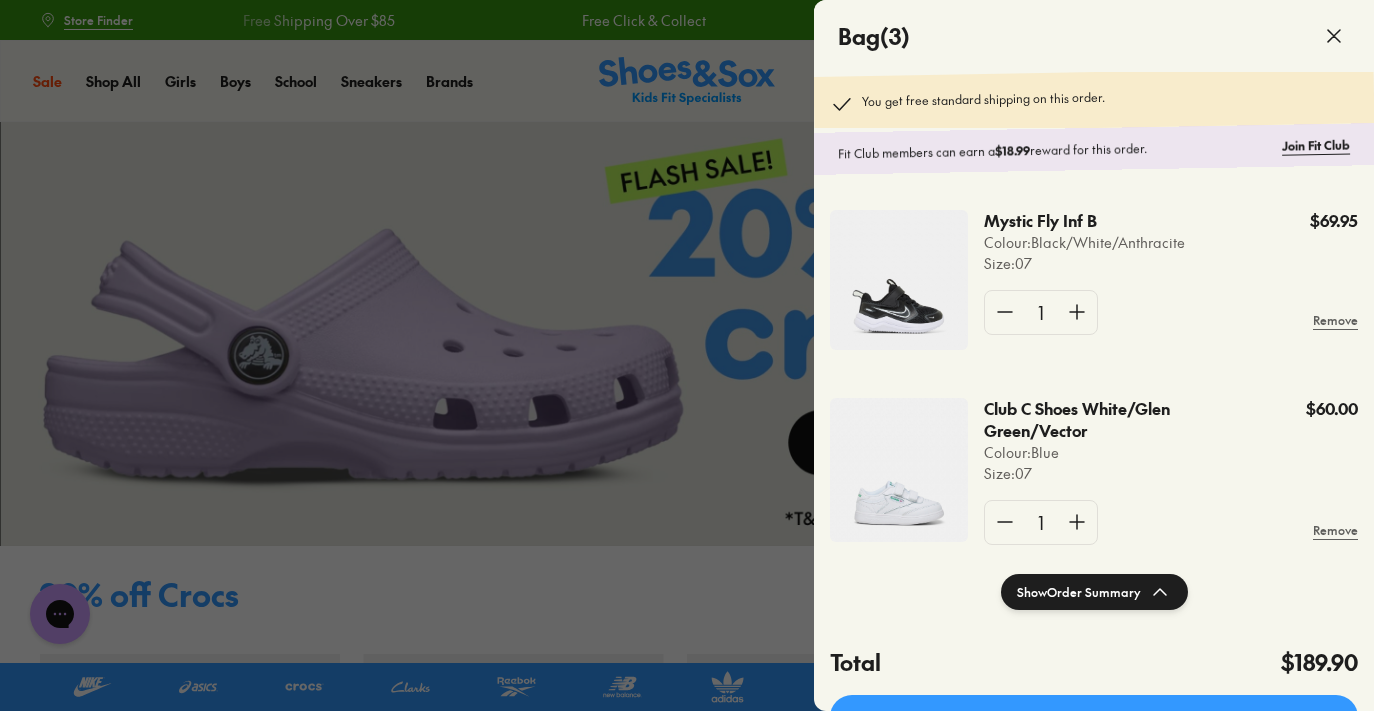 click 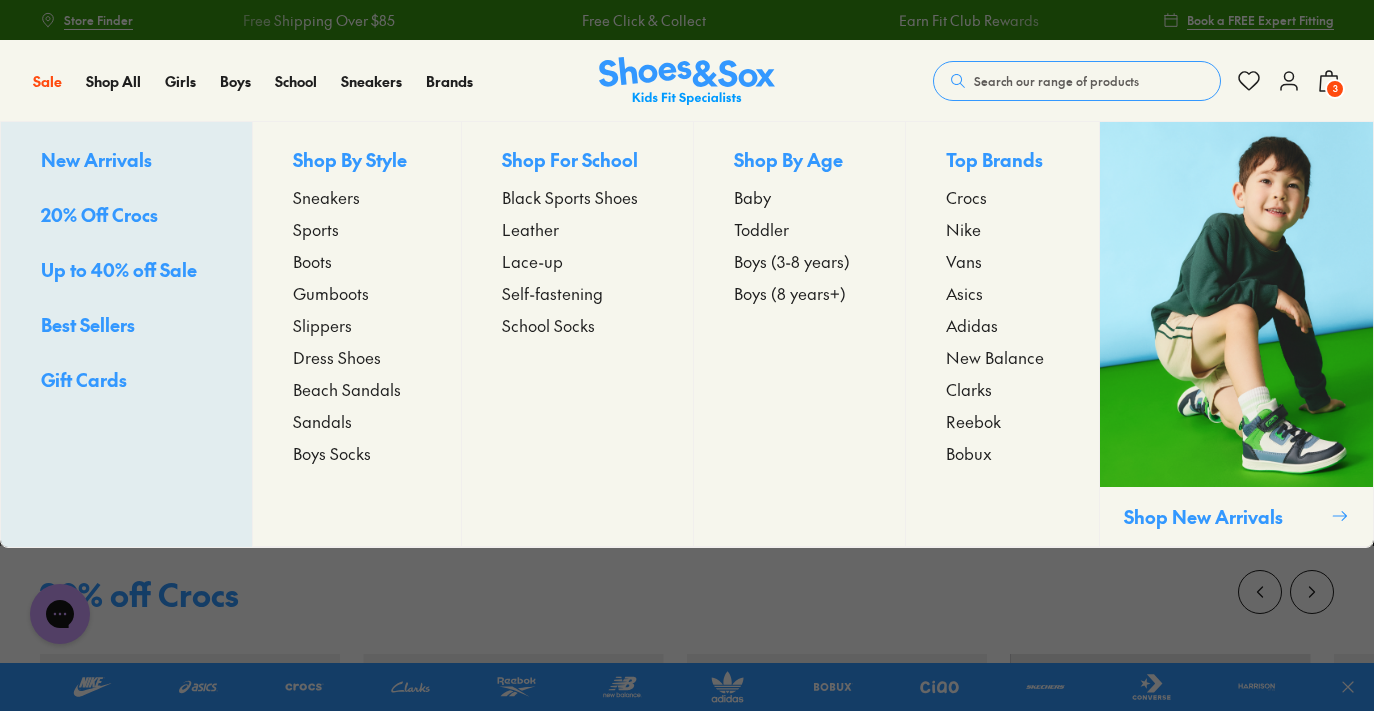 click on "Boys (3-8 years)" at bounding box center (792, 261) 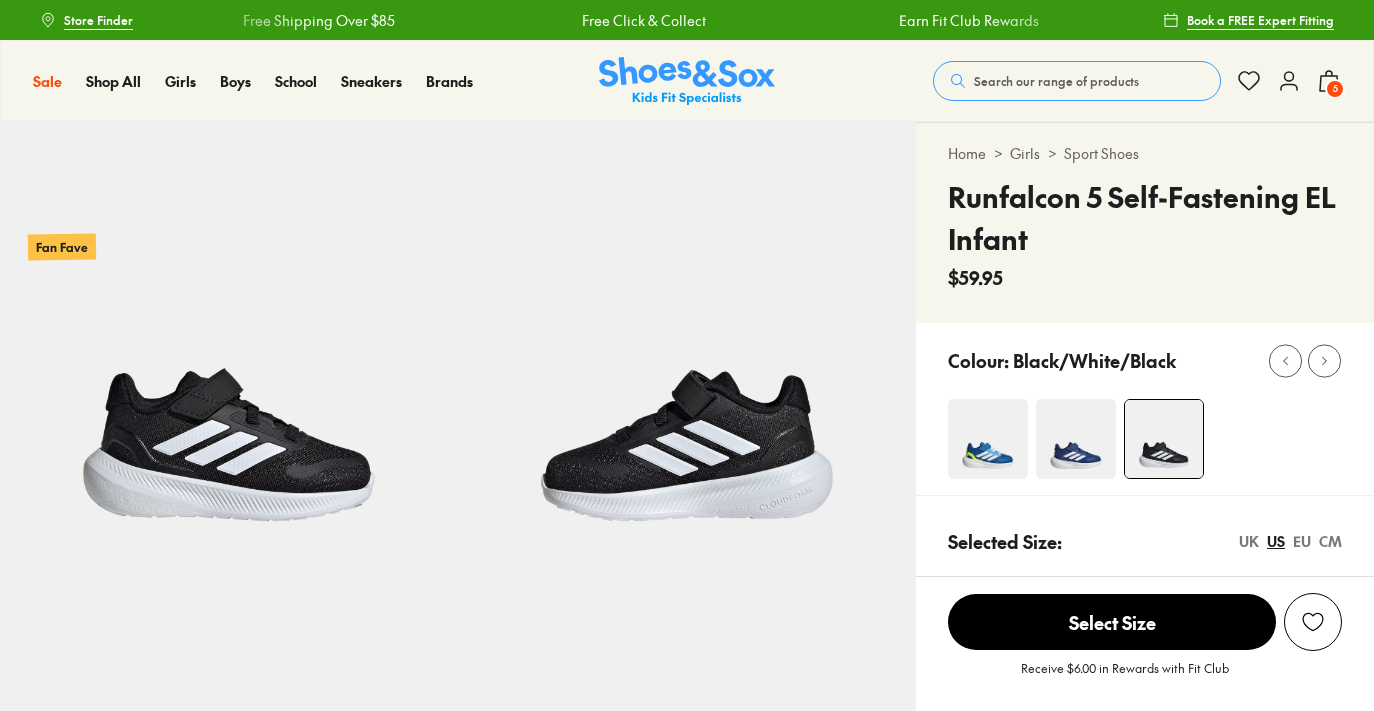 scroll, scrollTop: 0, scrollLeft: 0, axis: both 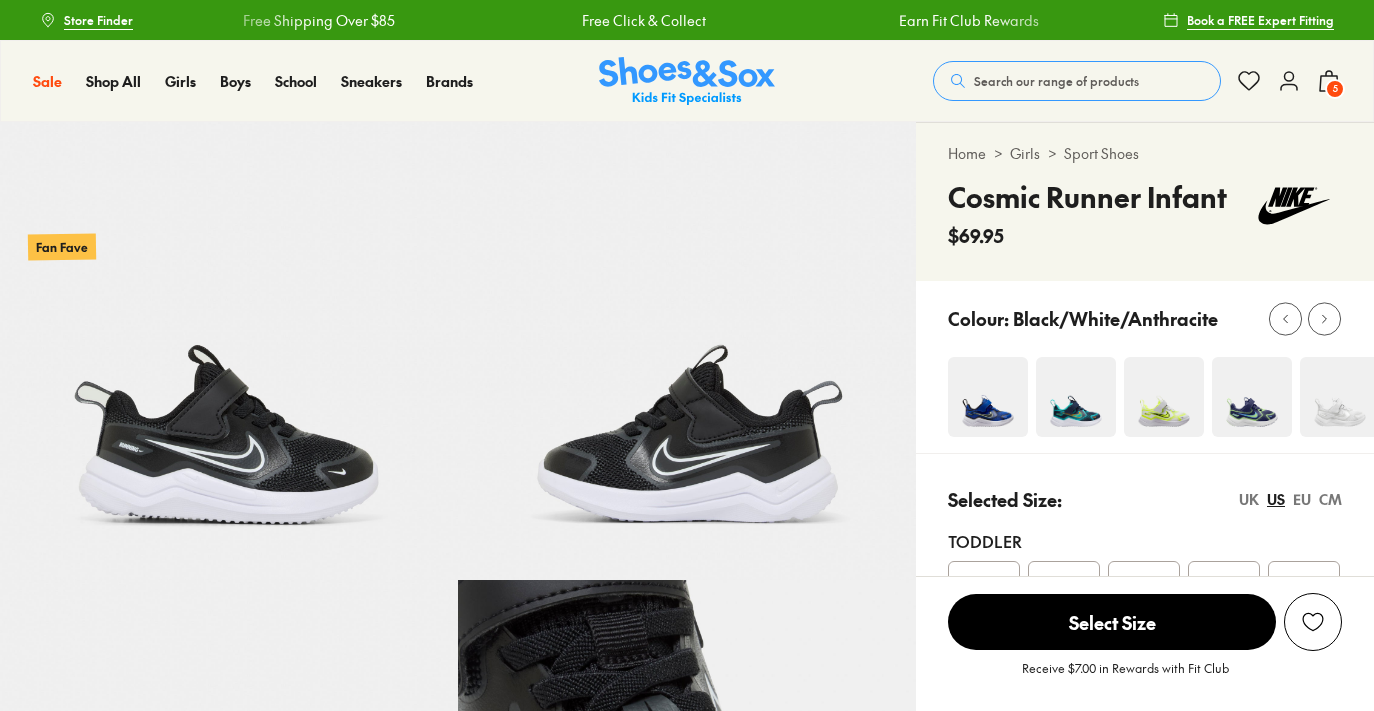 select on "*" 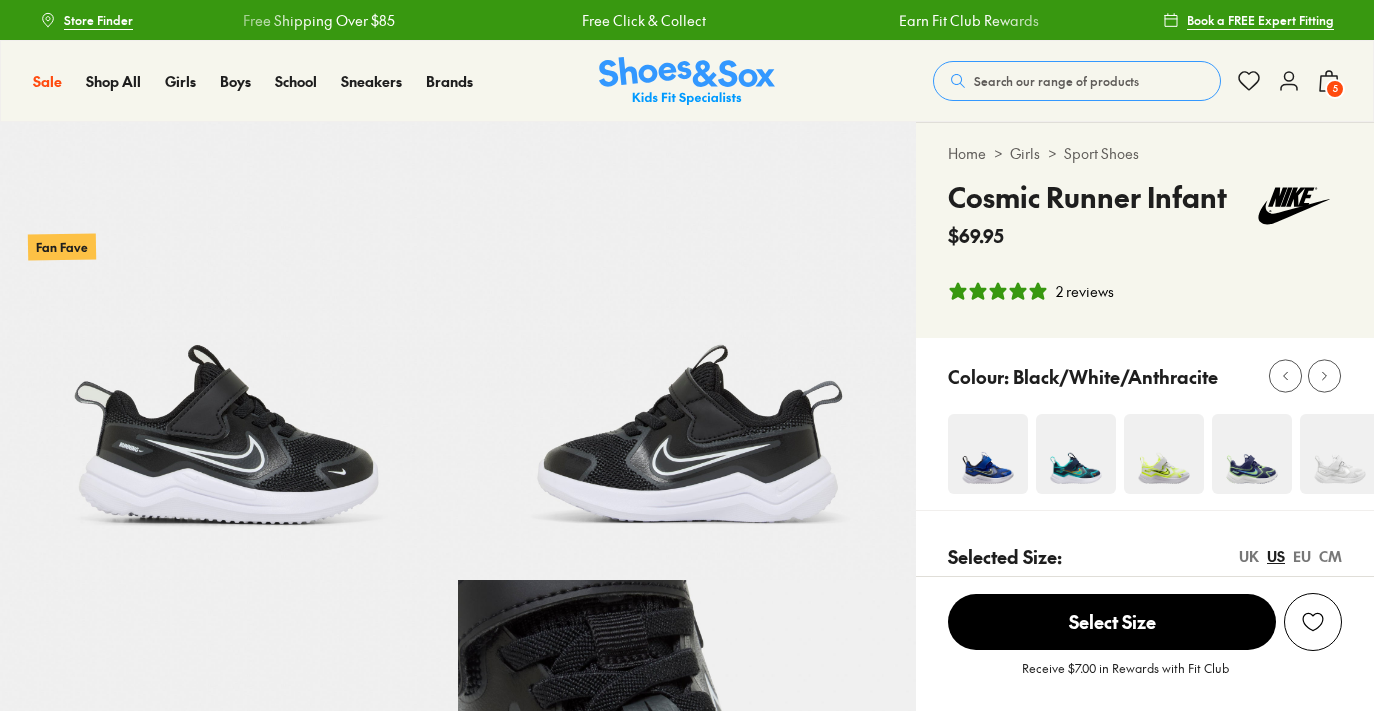 scroll, scrollTop: 0, scrollLeft: 0, axis: both 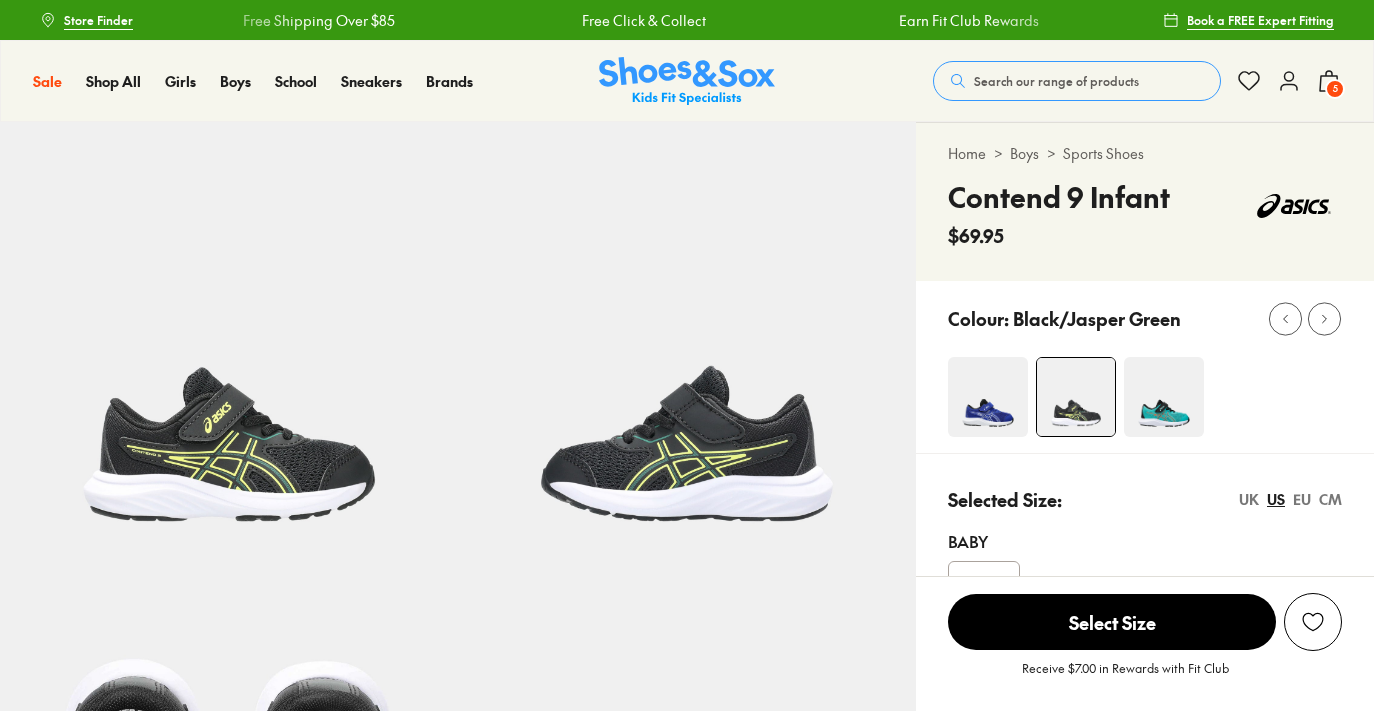 select on "*" 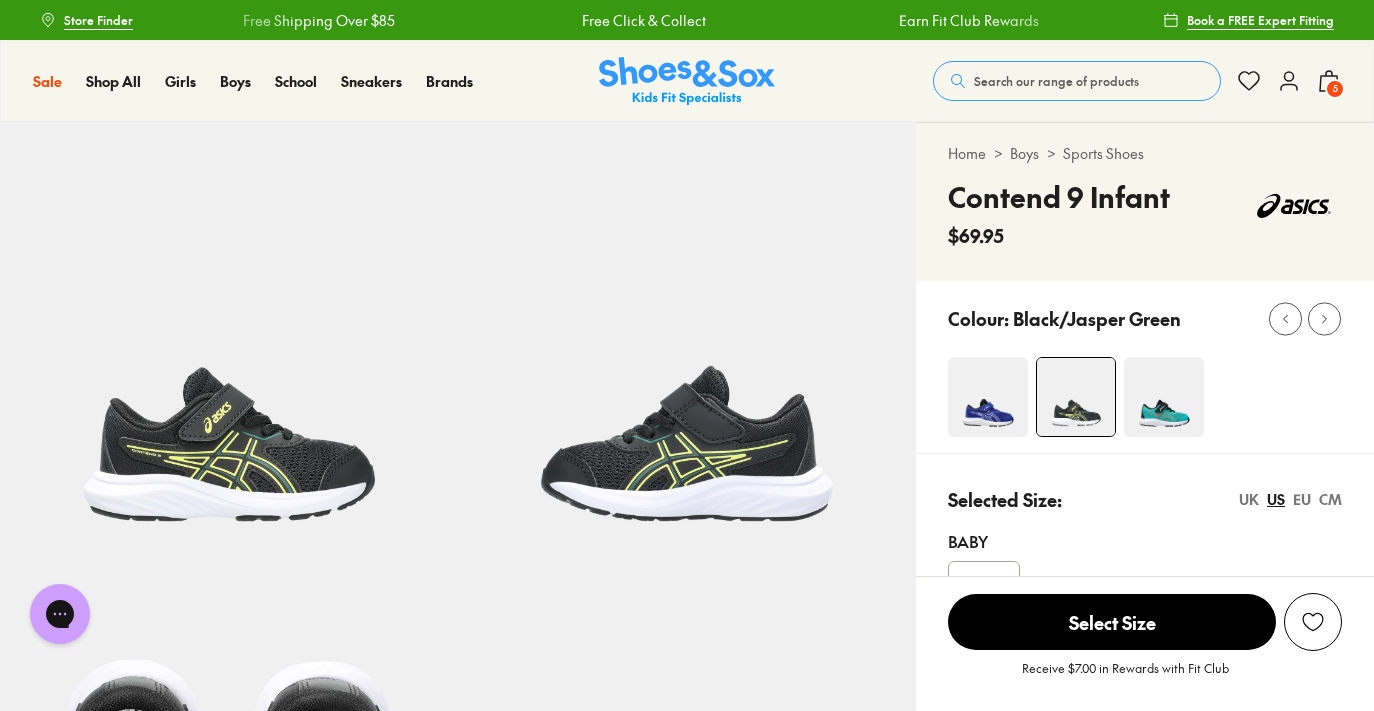 scroll, scrollTop: 0, scrollLeft: 0, axis: both 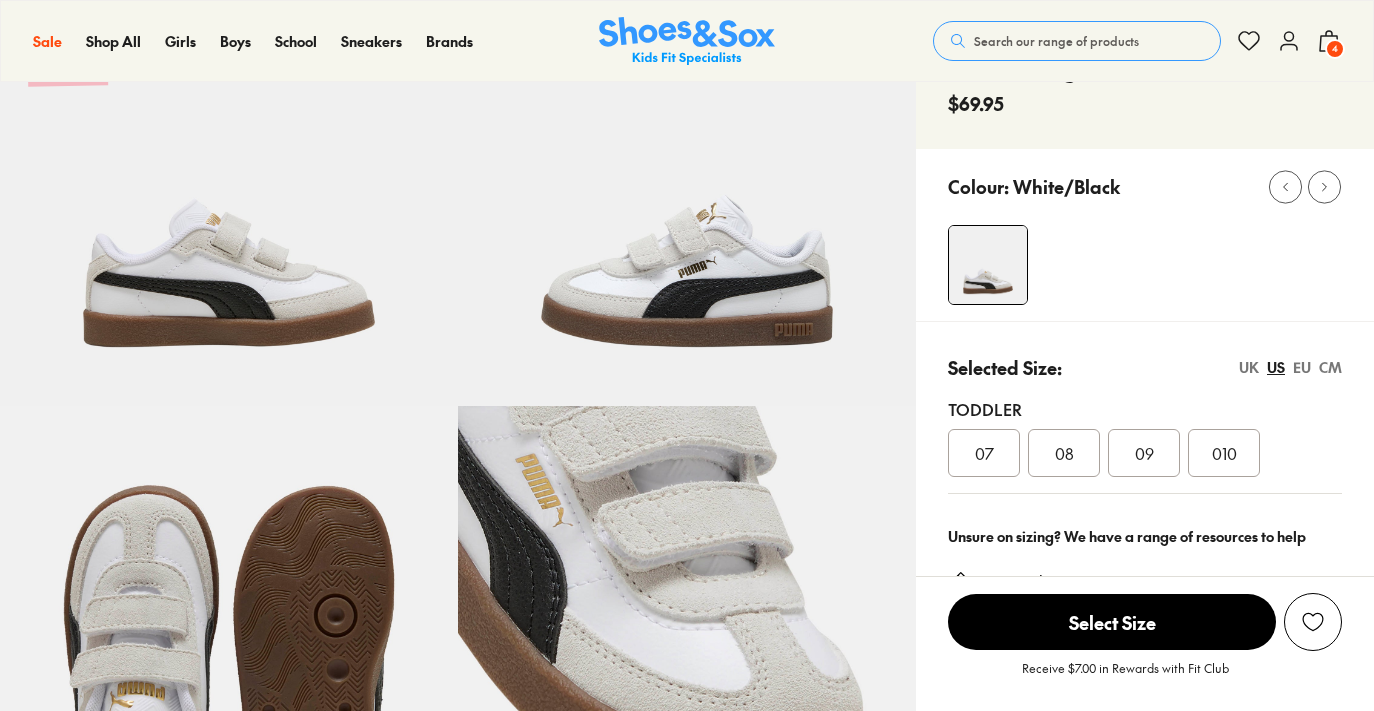 select on "*" 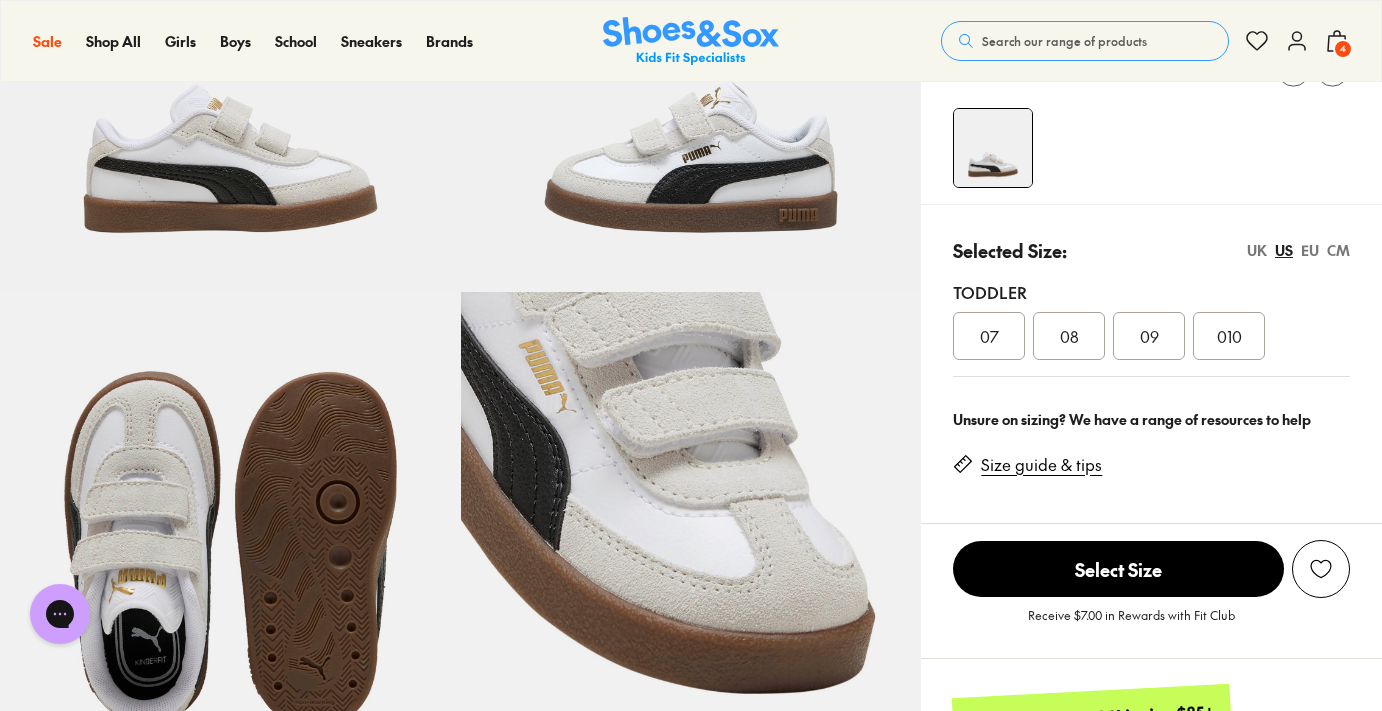 scroll, scrollTop: 293, scrollLeft: 0, axis: vertical 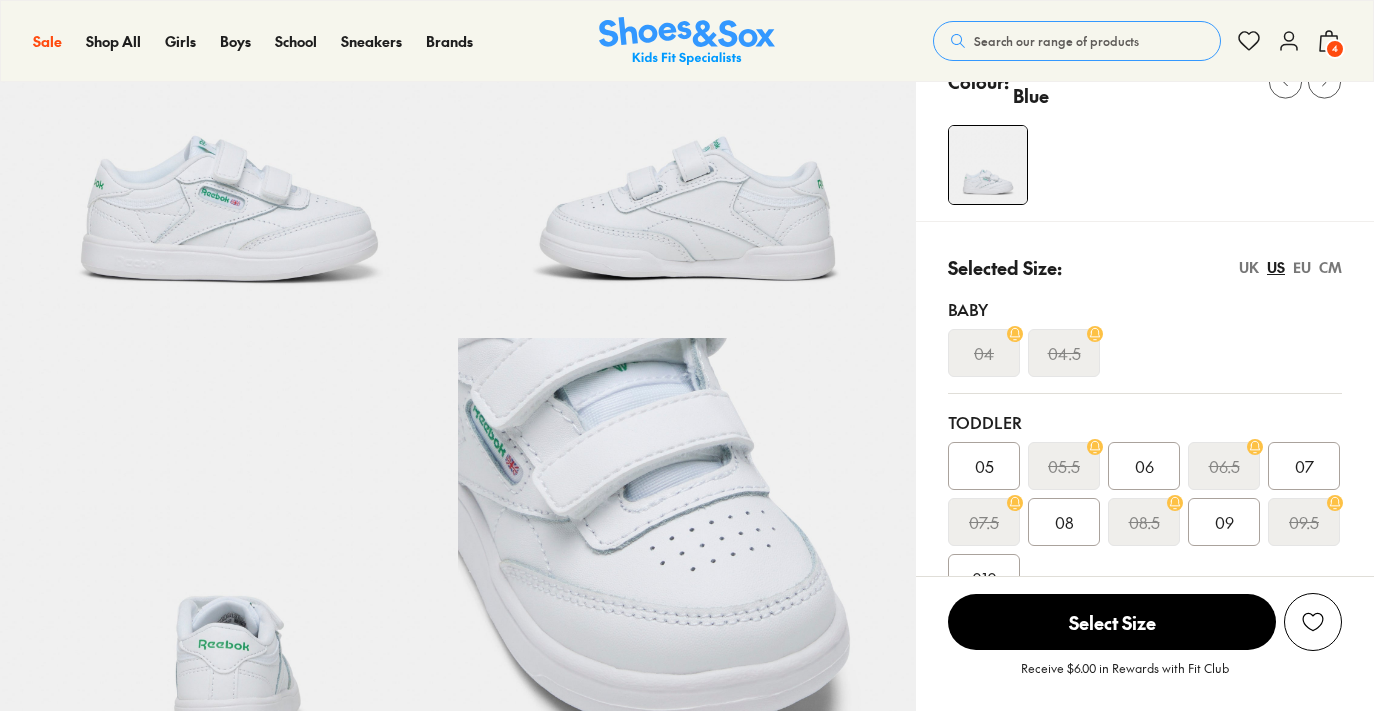 select on "*" 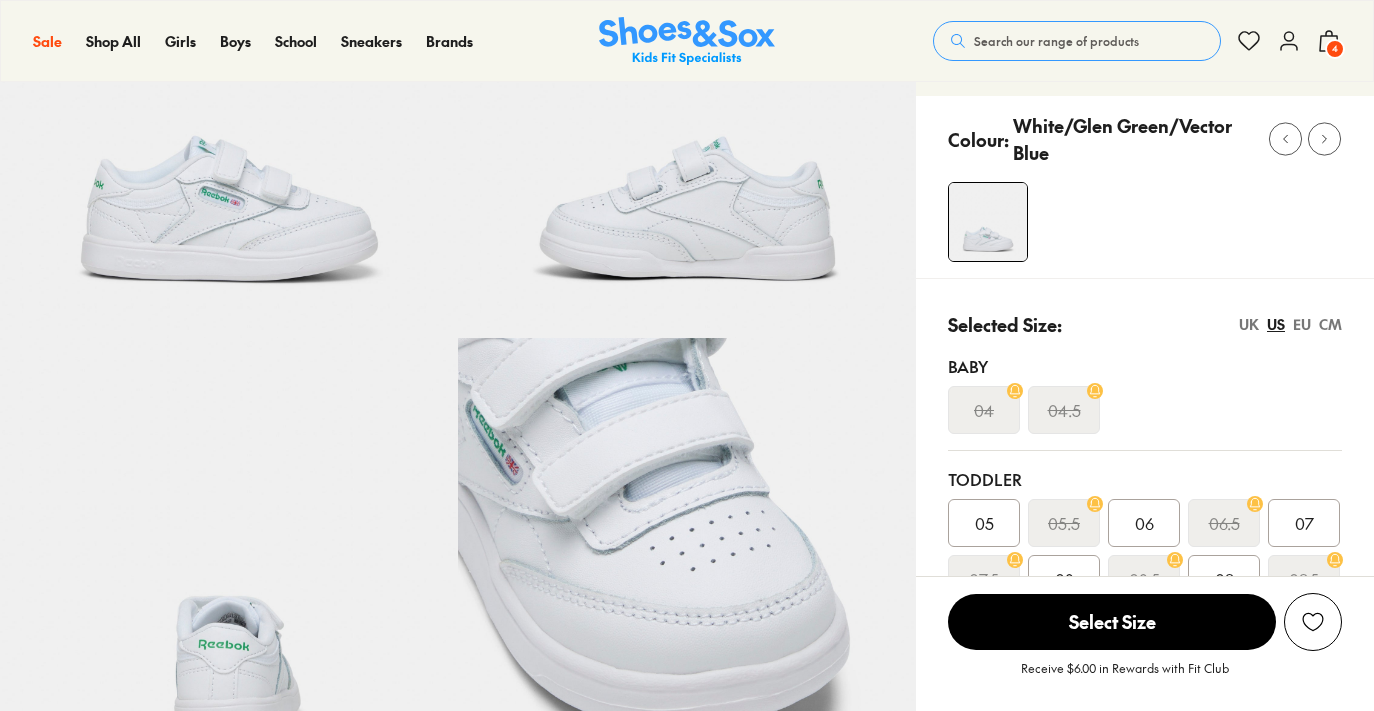 scroll, scrollTop: 0, scrollLeft: 0, axis: both 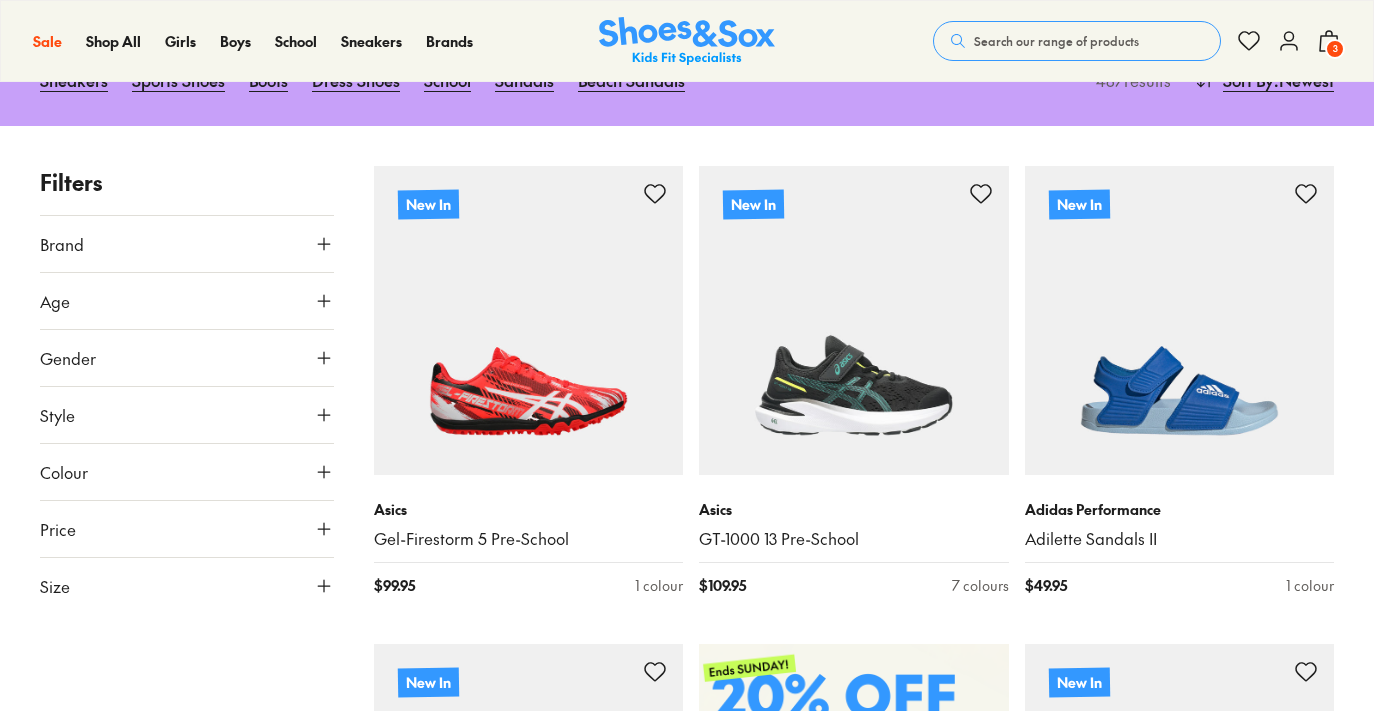 click 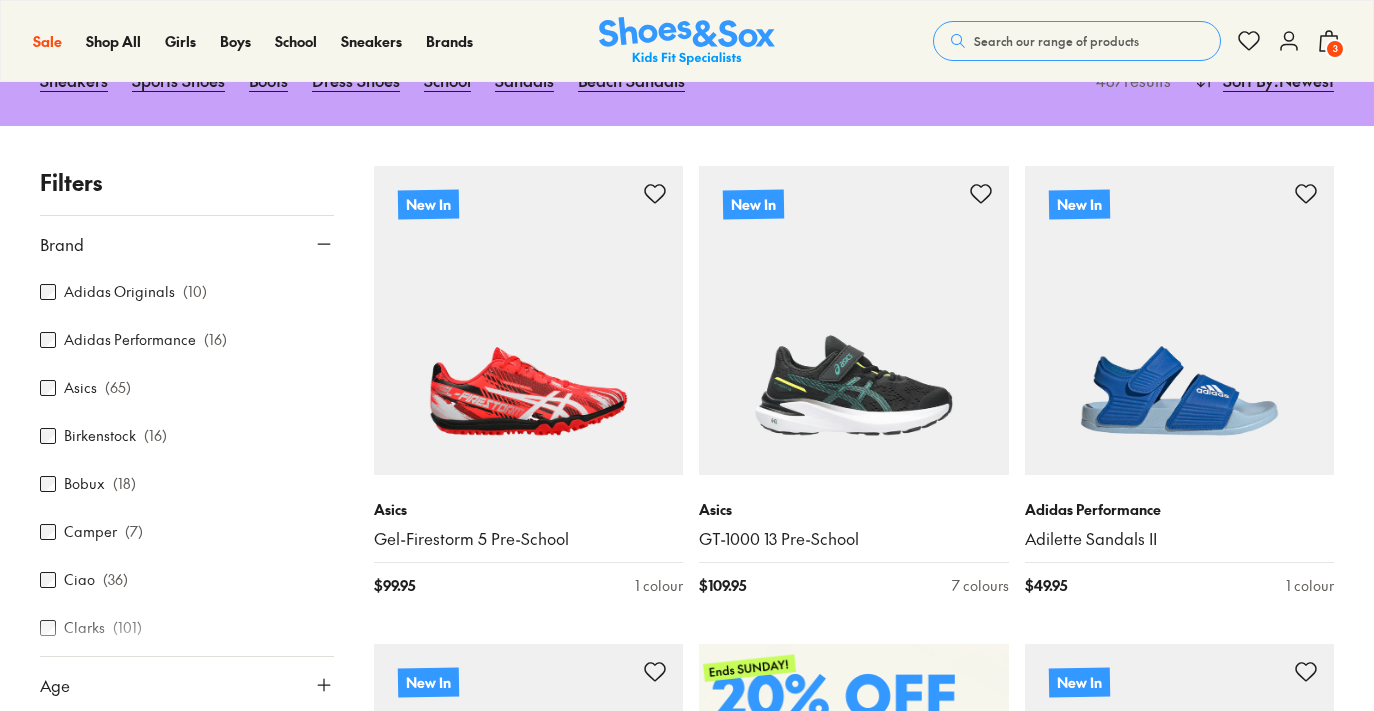 scroll, scrollTop: 255, scrollLeft: 0, axis: vertical 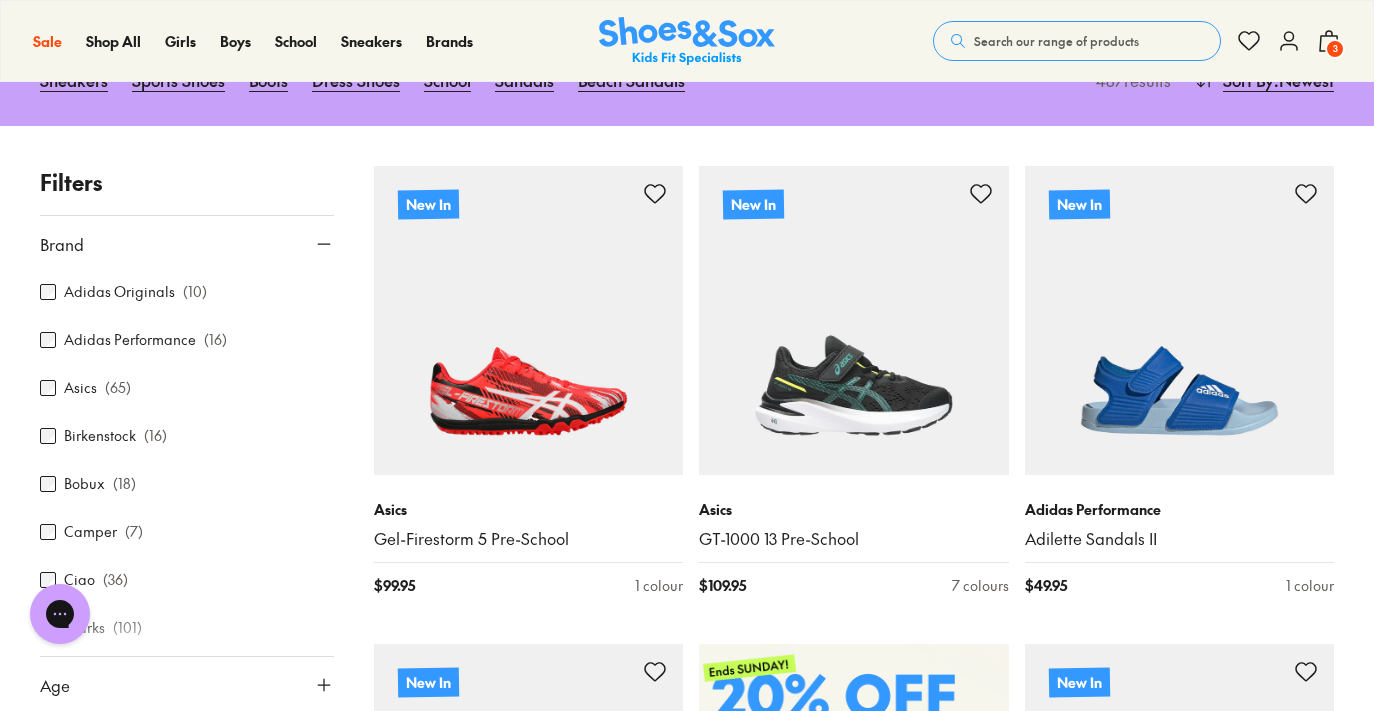 click on "Adidas Performance" at bounding box center [130, 339] 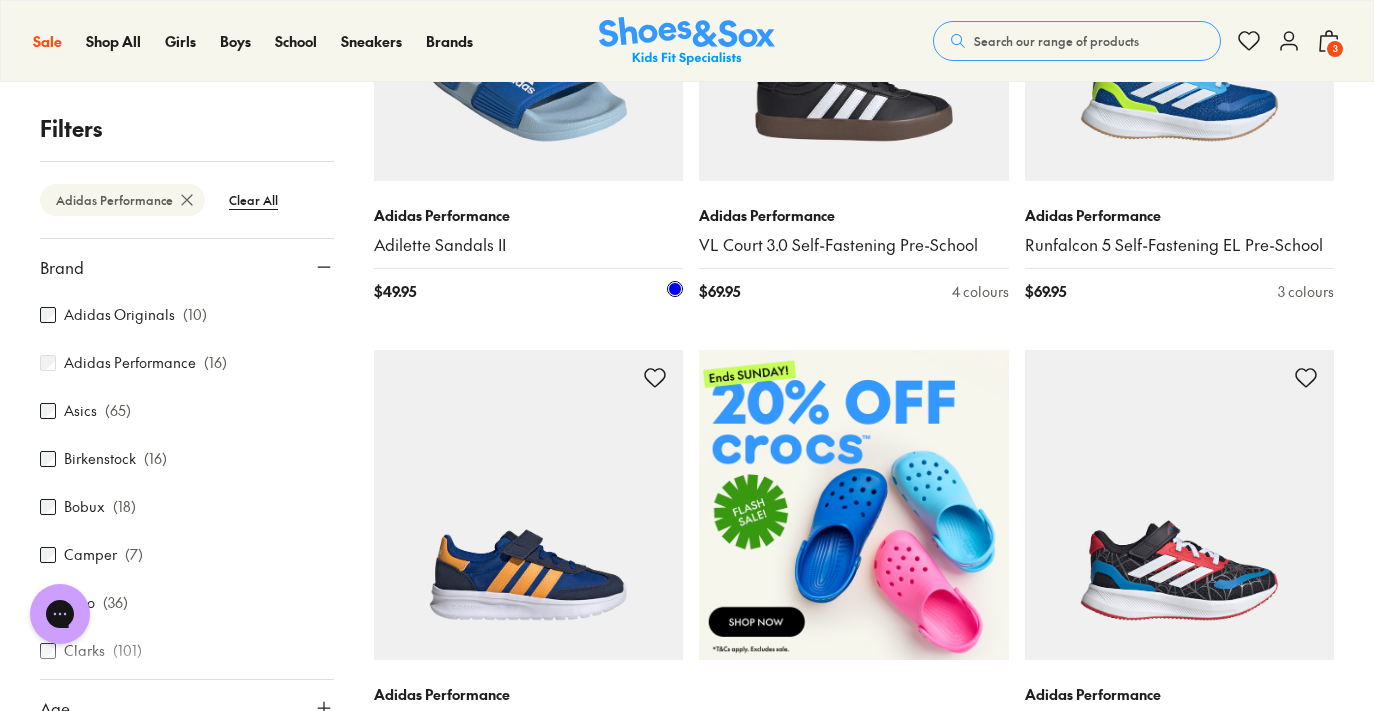 scroll, scrollTop: 552, scrollLeft: 0, axis: vertical 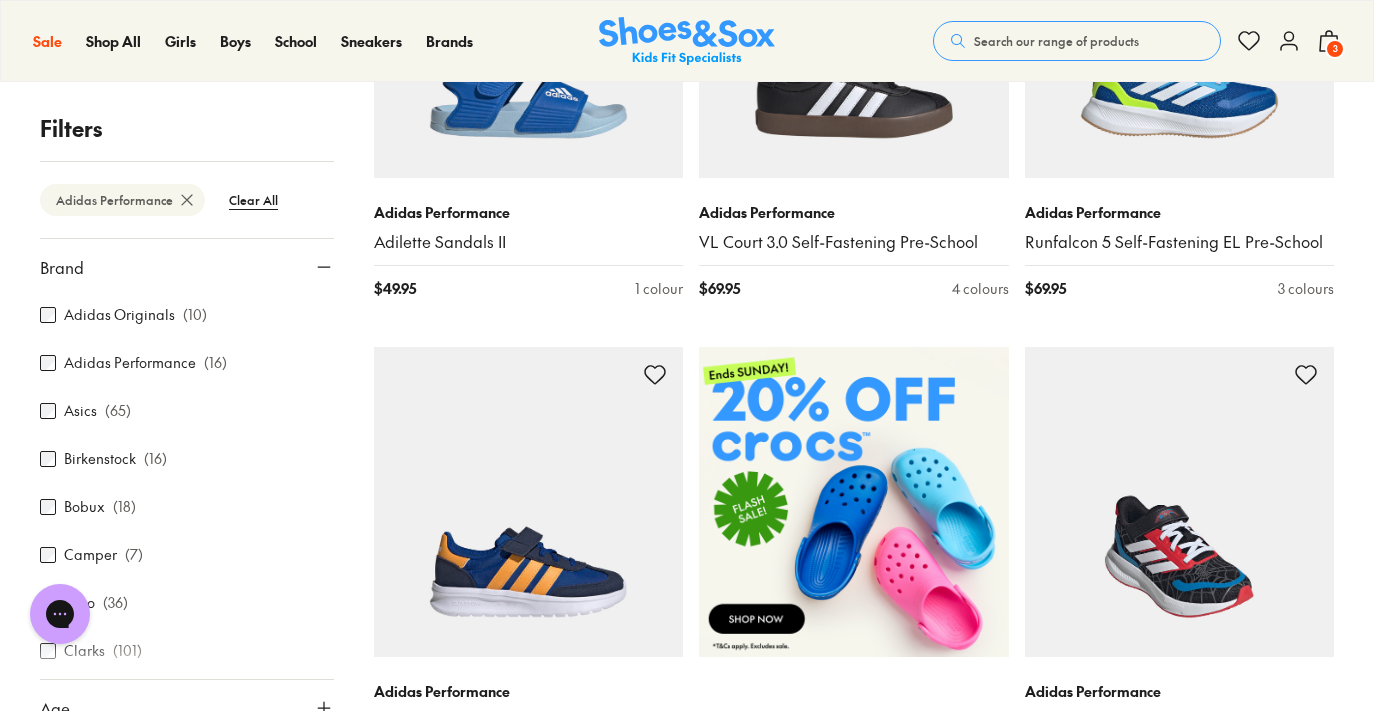click at bounding box center (1180, 502) 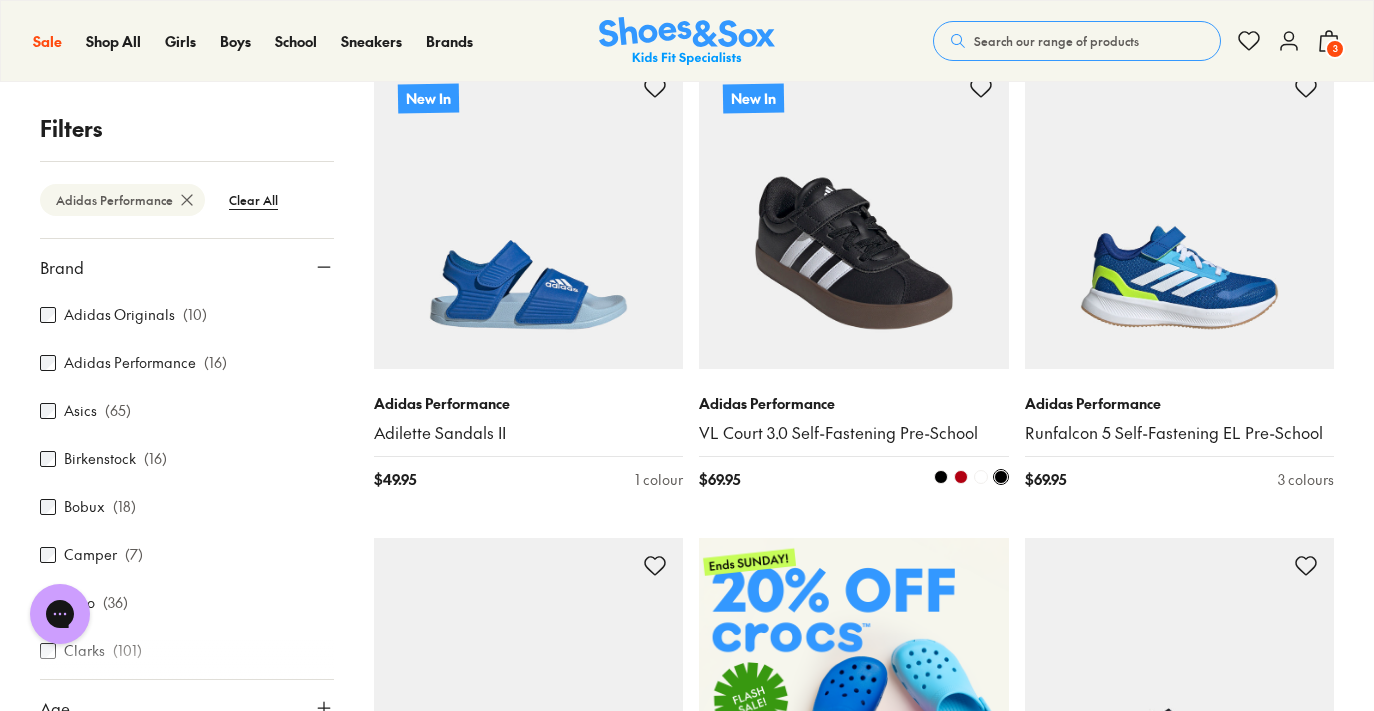 scroll, scrollTop: 60, scrollLeft: 0, axis: vertical 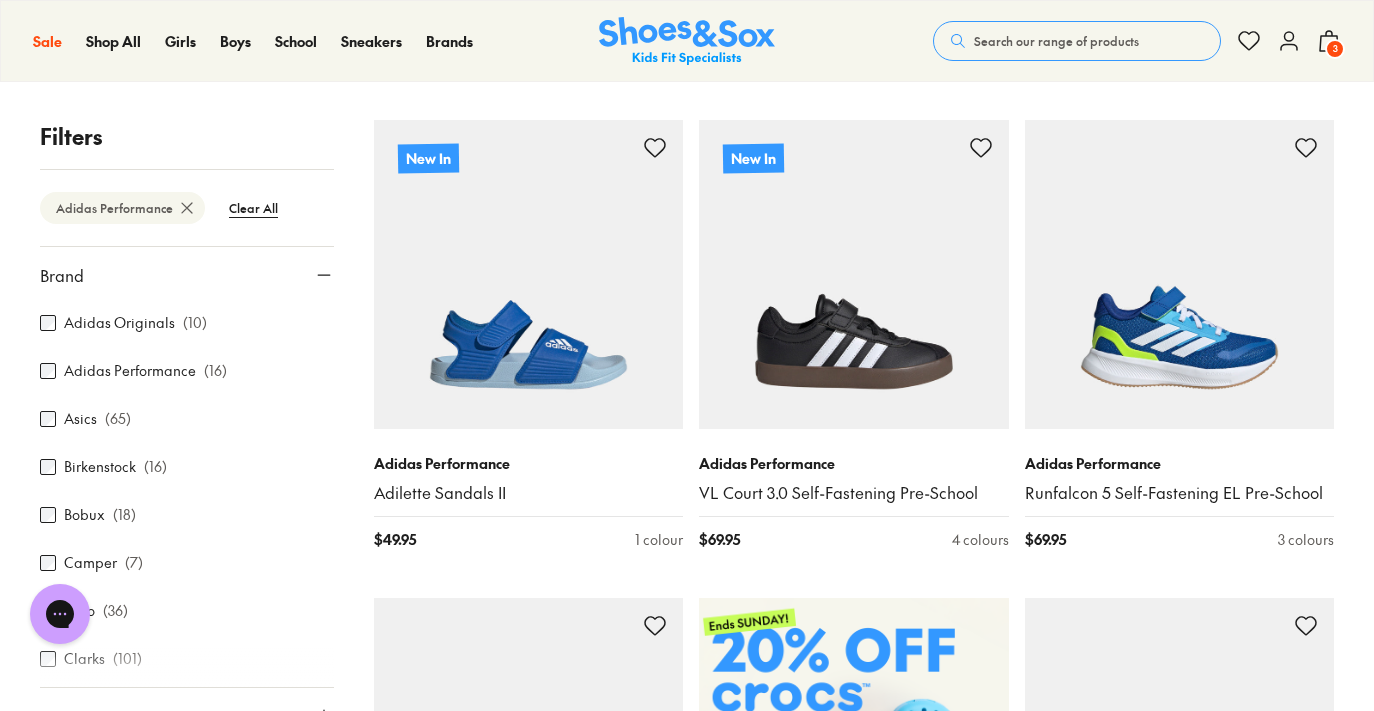 click on "Adidas Performance" at bounding box center (130, 370) 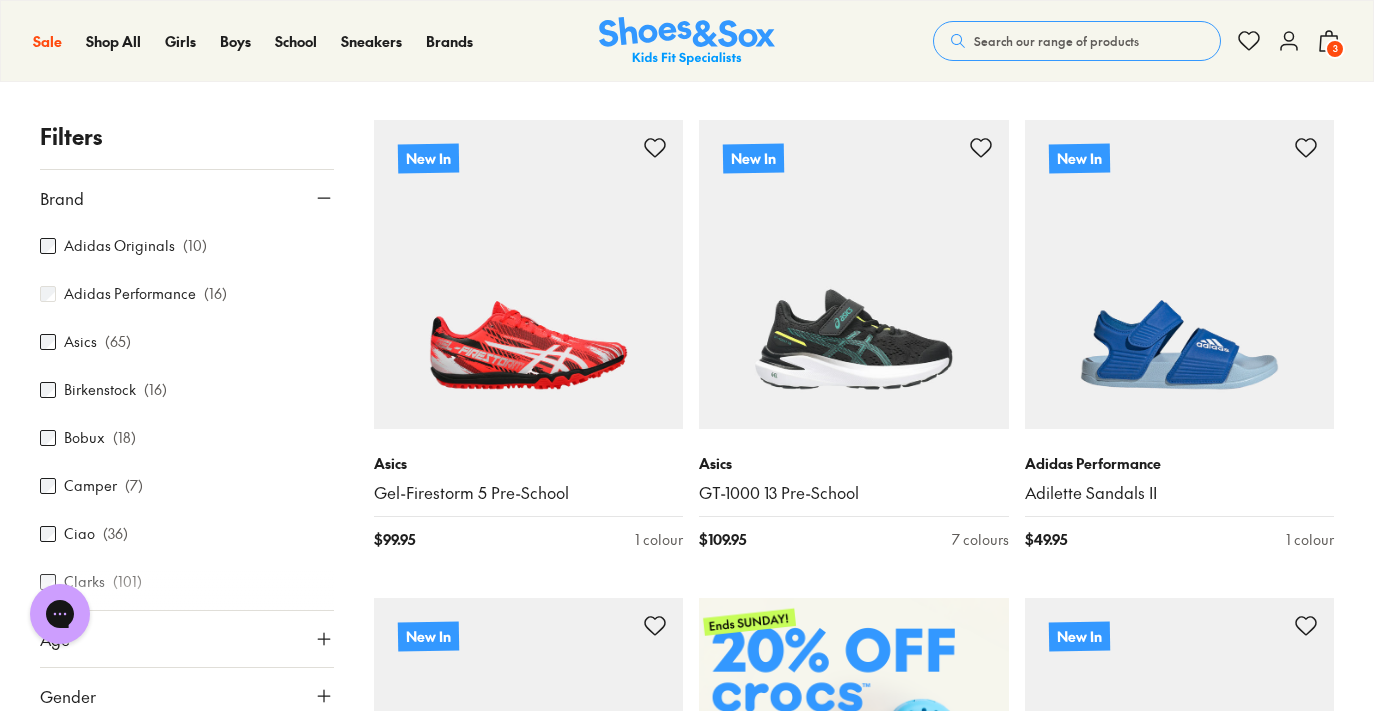 scroll, scrollTop: 14, scrollLeft: 0, axis: vertical 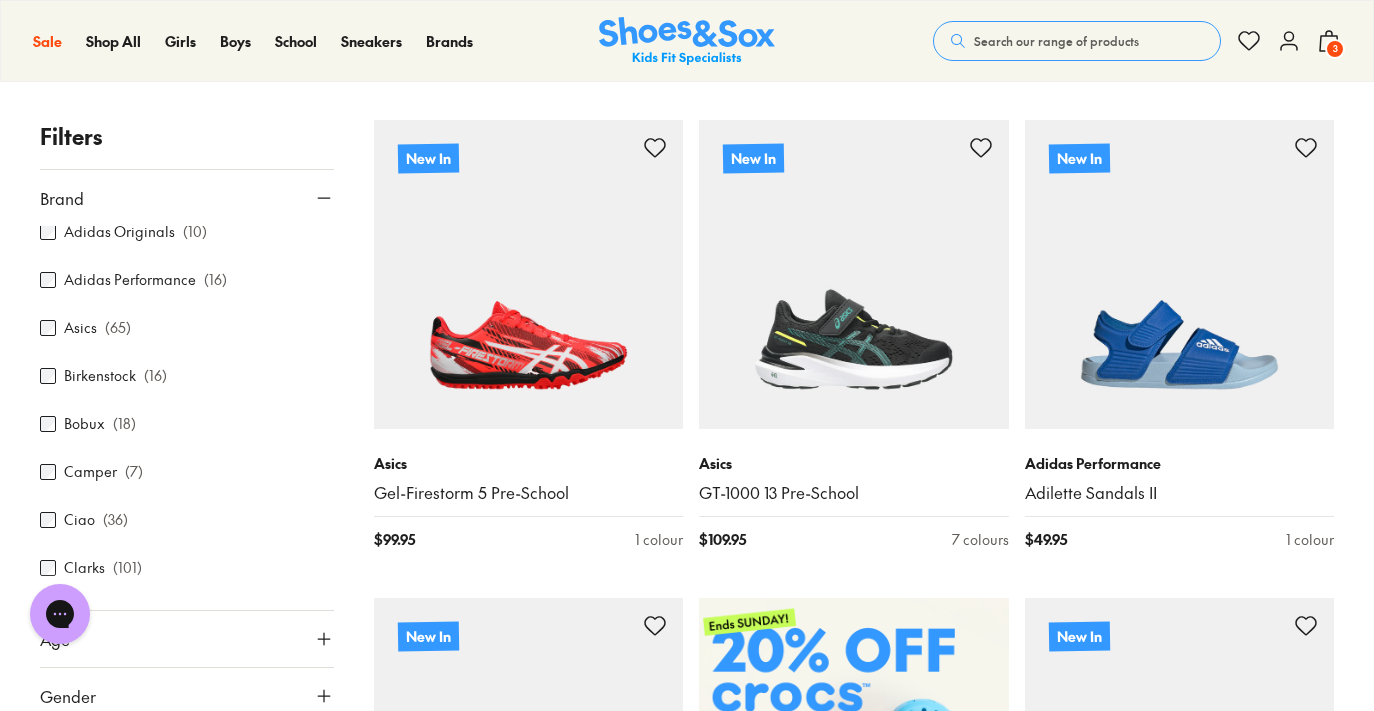 click on "Asics" at bounding box center (80, 327) 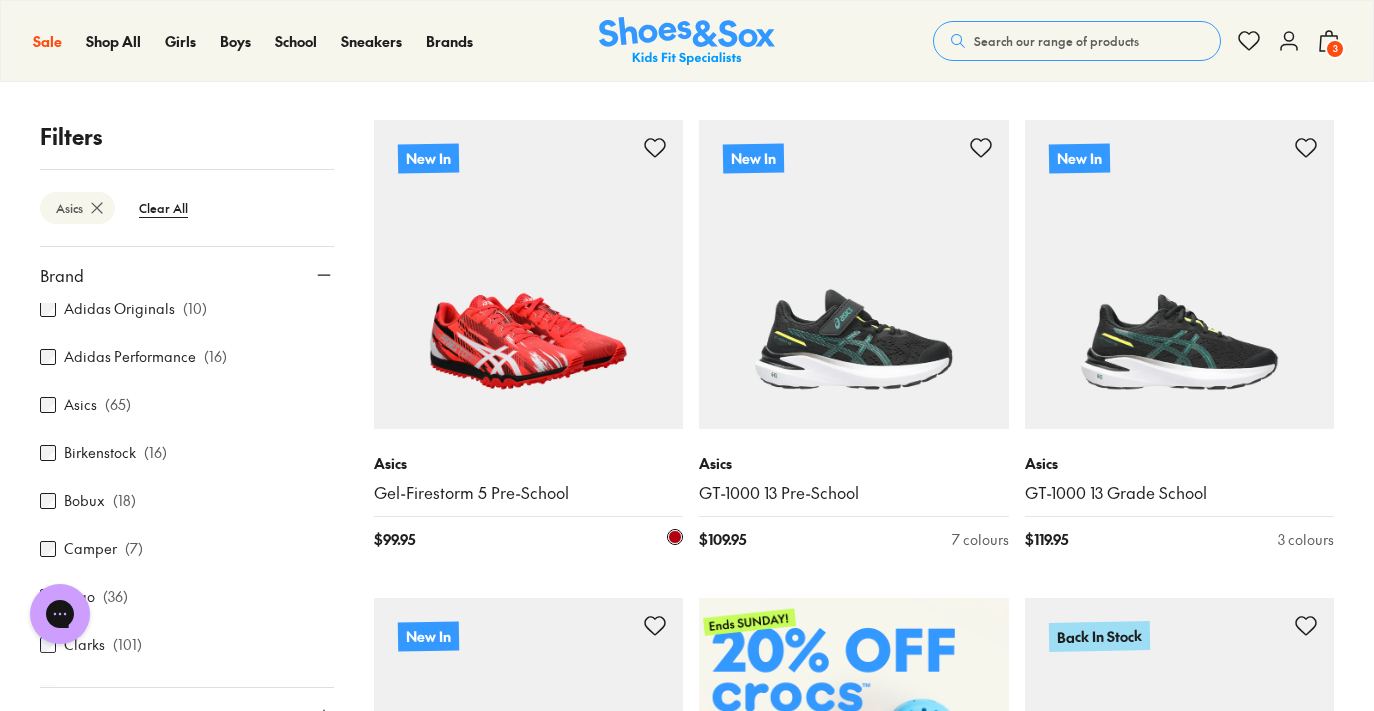 click at bounding box center [529, 275] 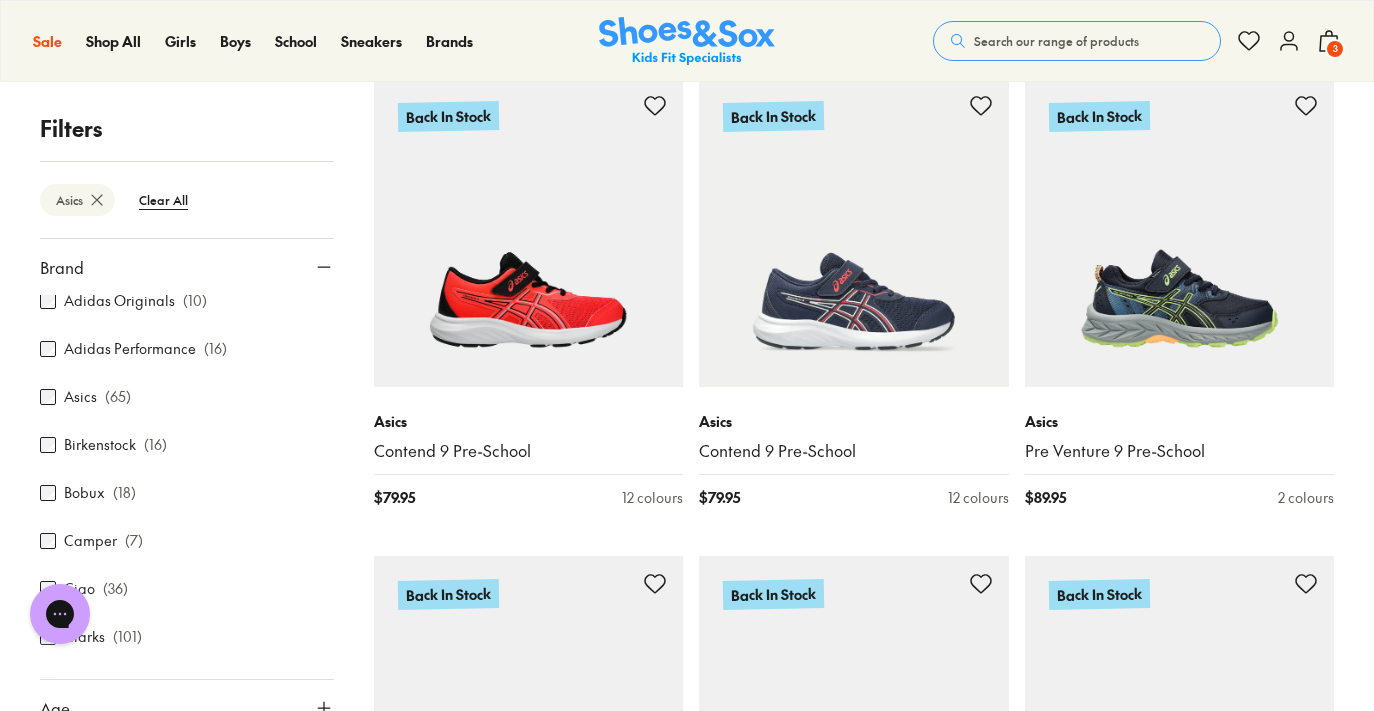scroll, scrollTop: 1297, scrollLeft: 0, axis: vertical 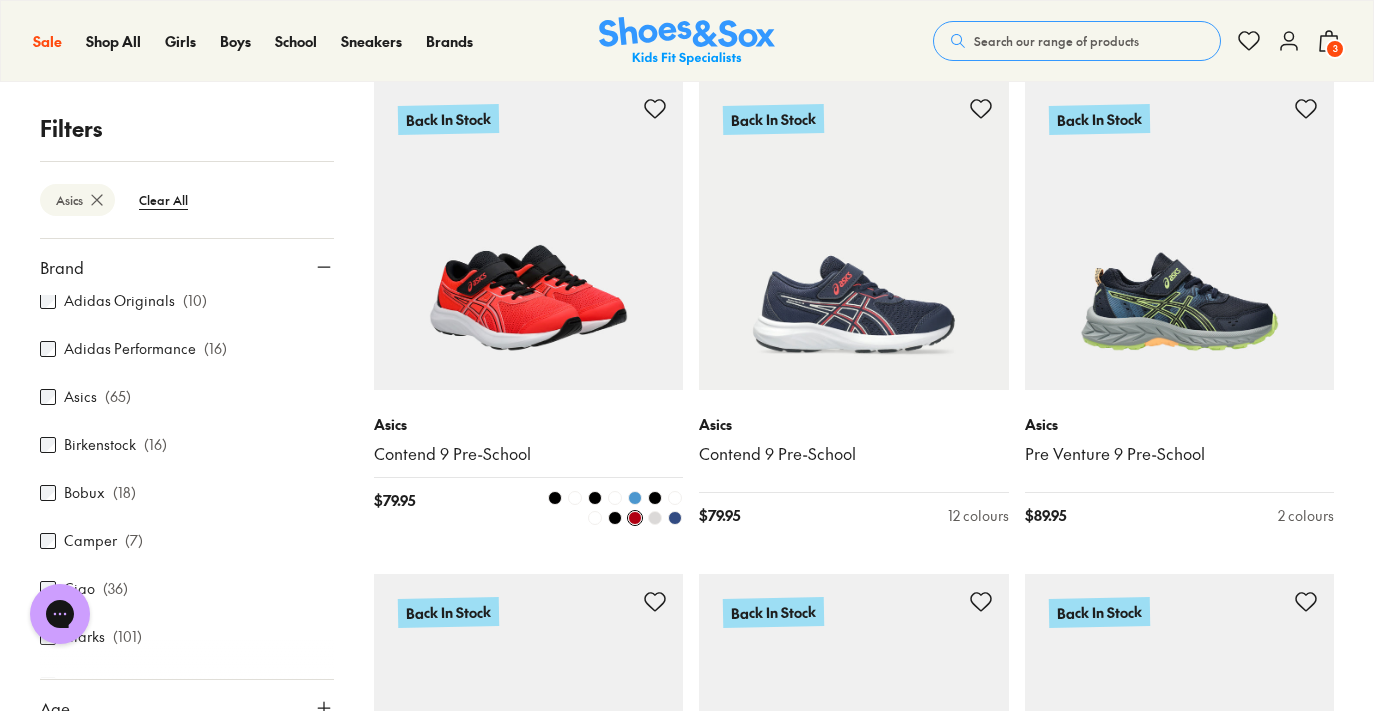 click at bounding box center (529, 236) 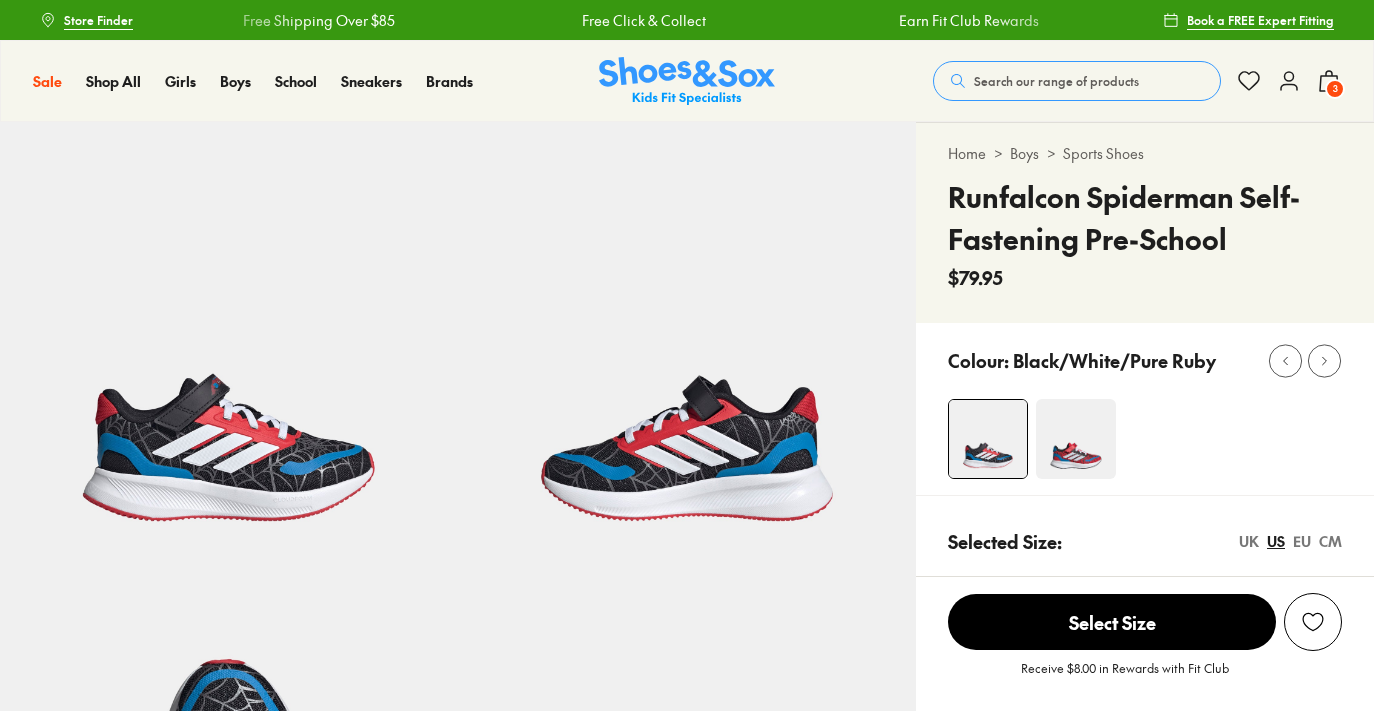 select on "*" 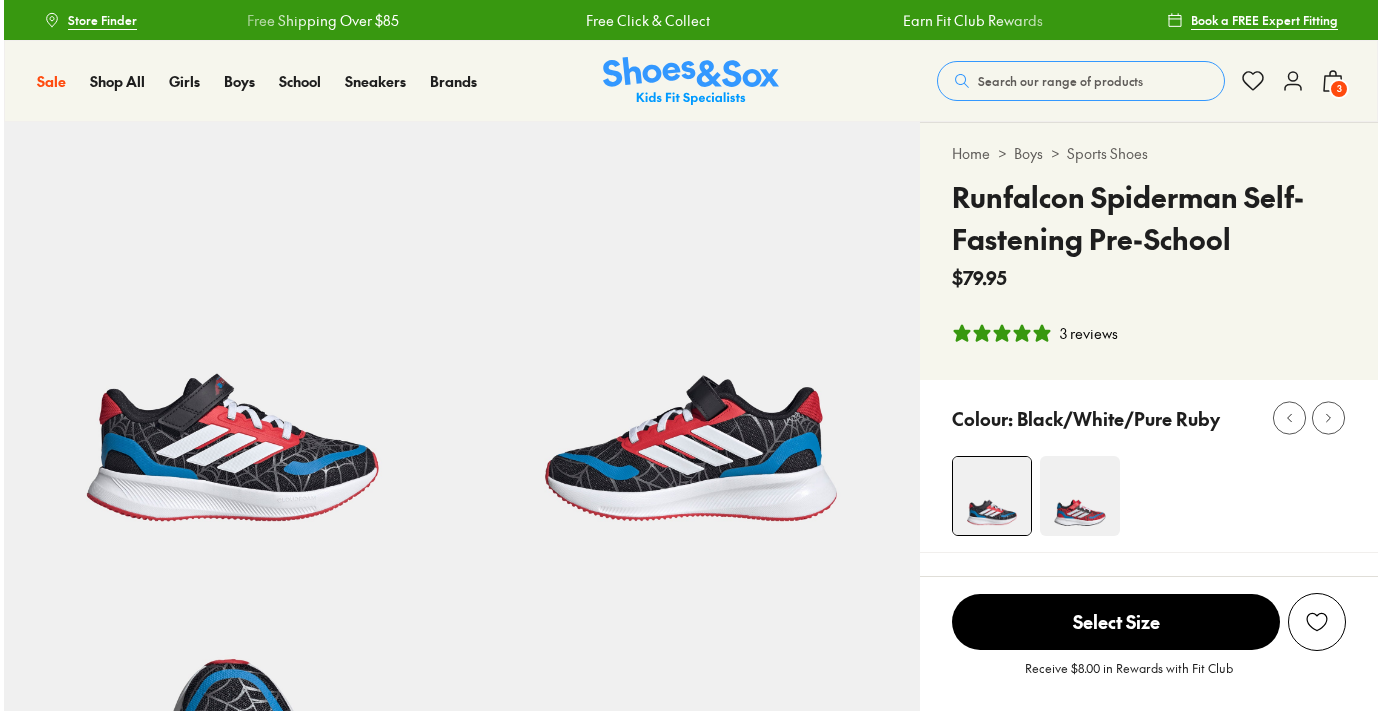 scroll, scrollTop: 0, scrollLeft: 0, axis: both 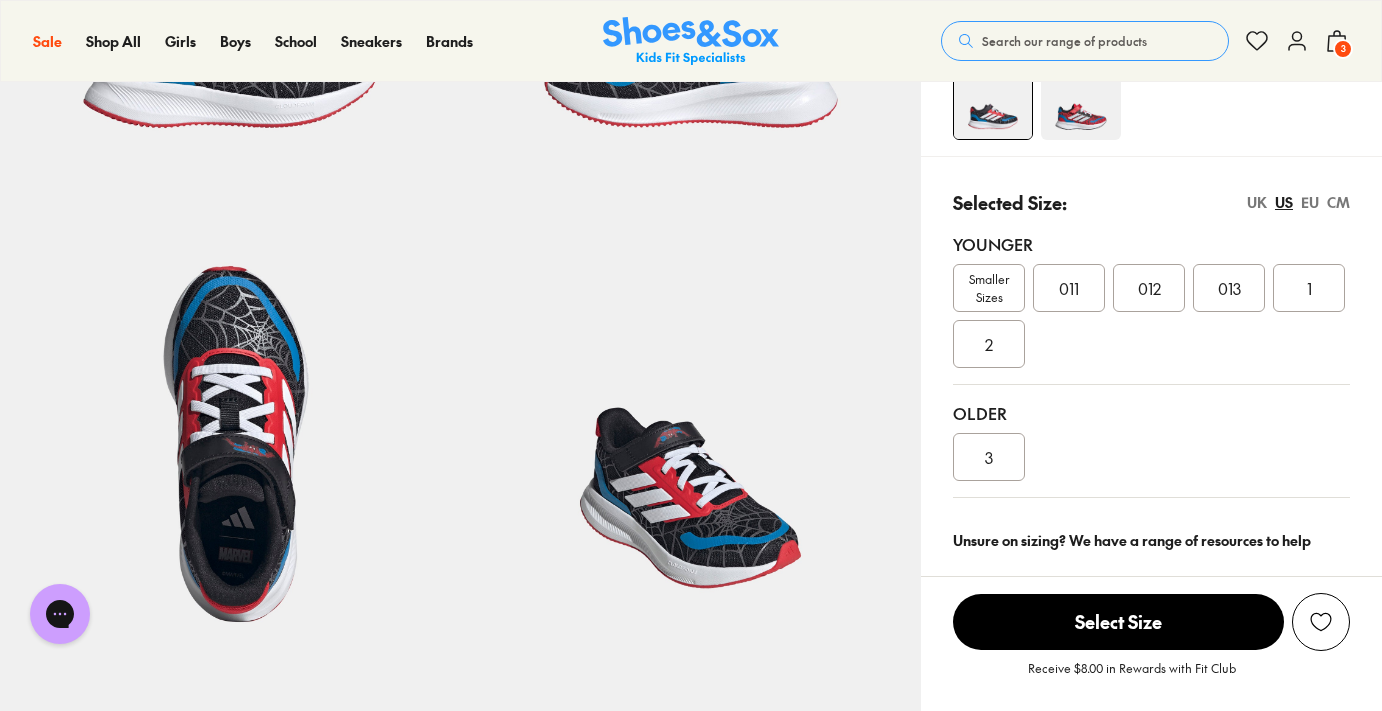 click on "012" at bounding box center (1149, 288) 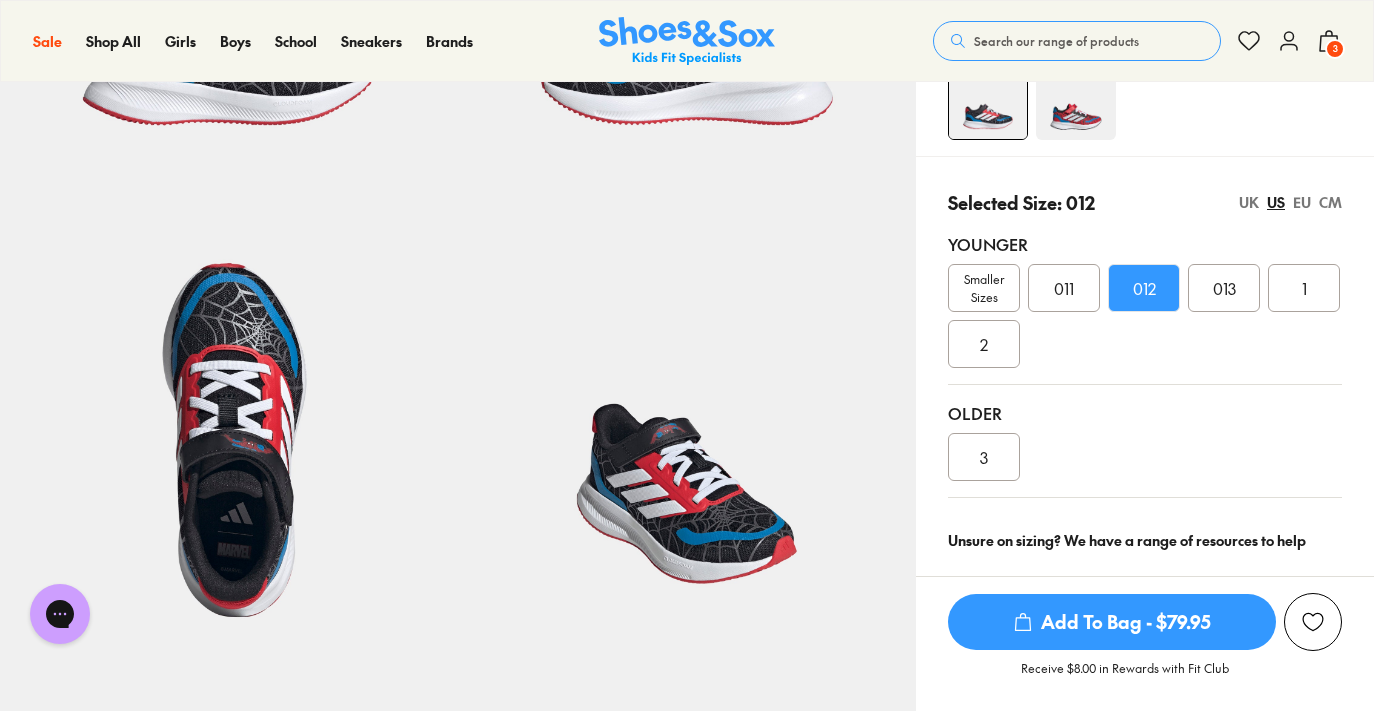 click on "Add To Bag - $79.95" at bounding box center (1112, 622) 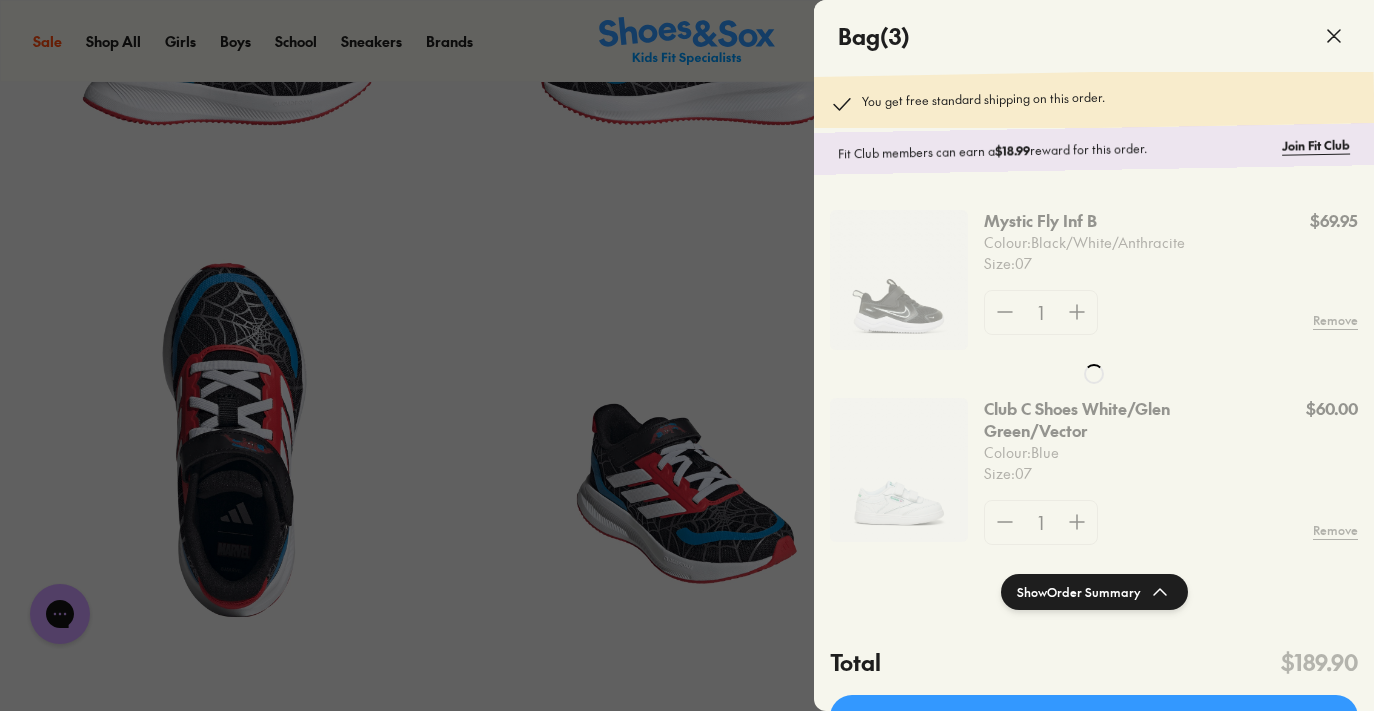 click 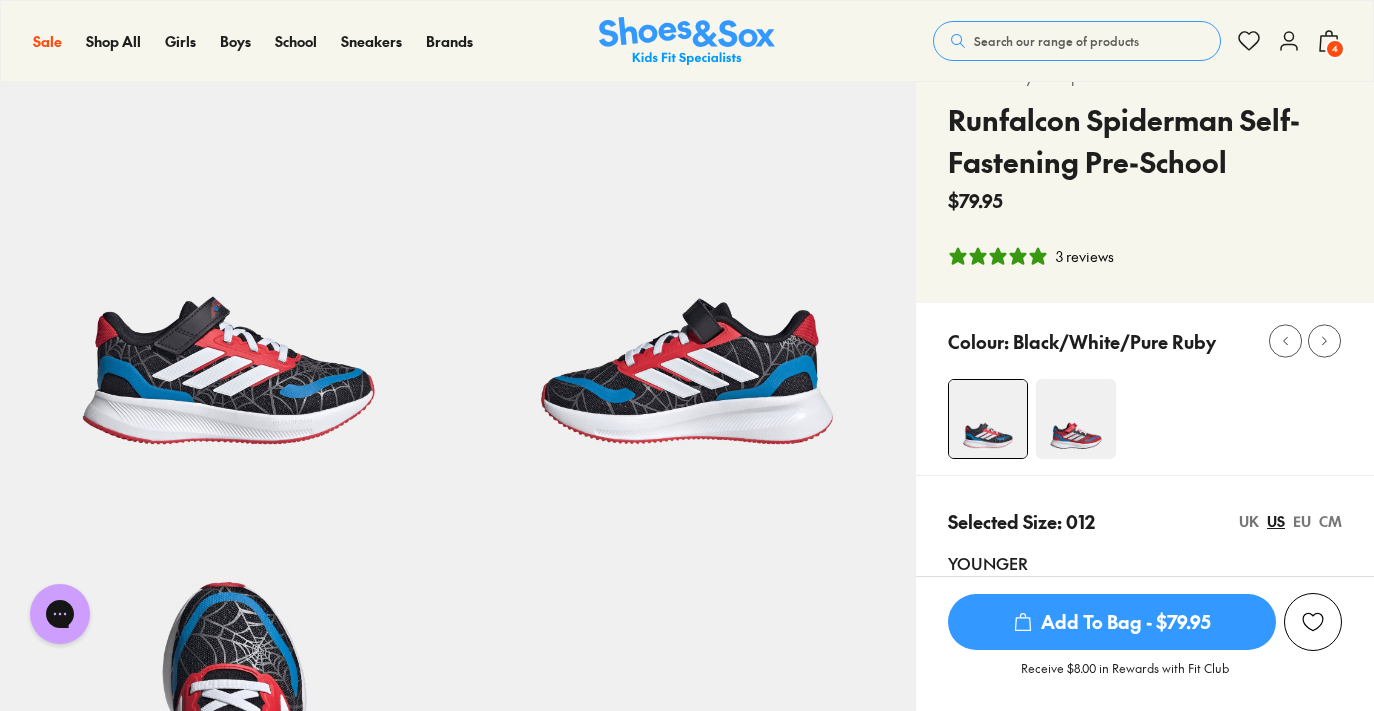 scroll, scrollTop: 0, scrollLeft: 0, axis: both 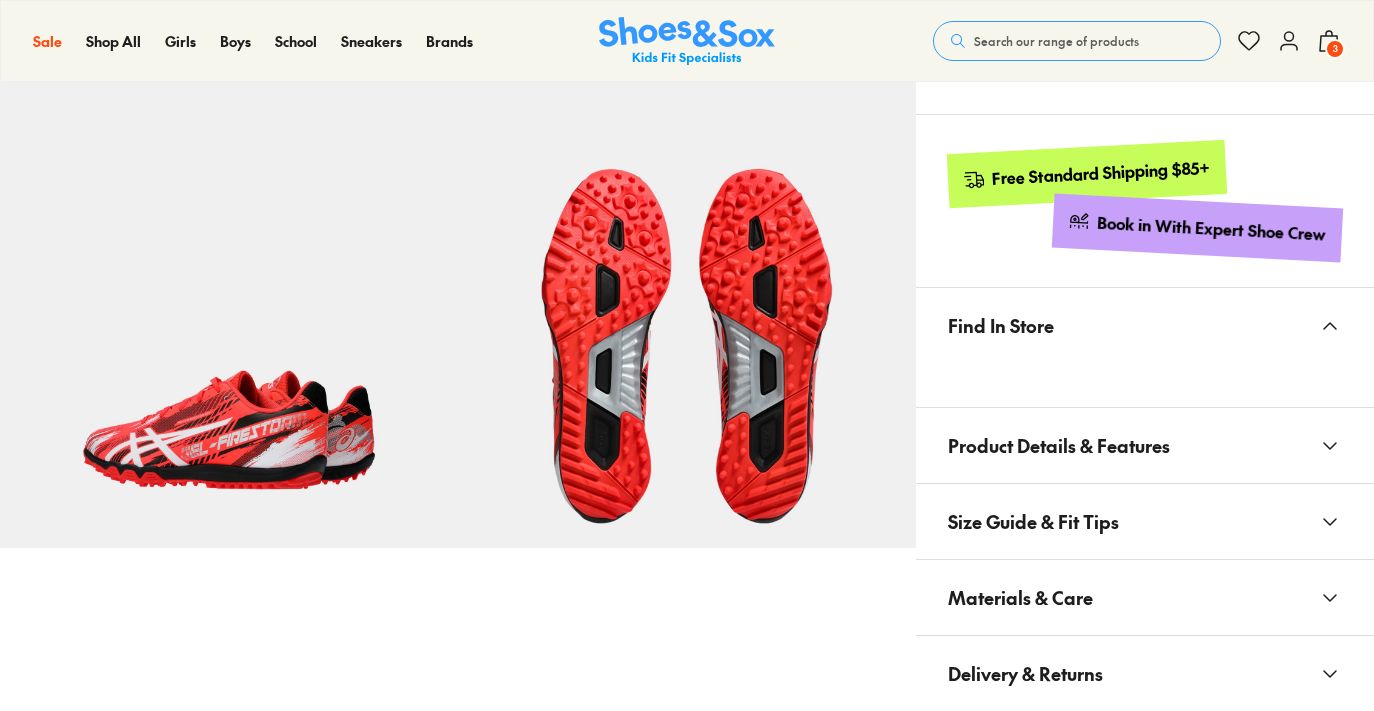 select on "*" 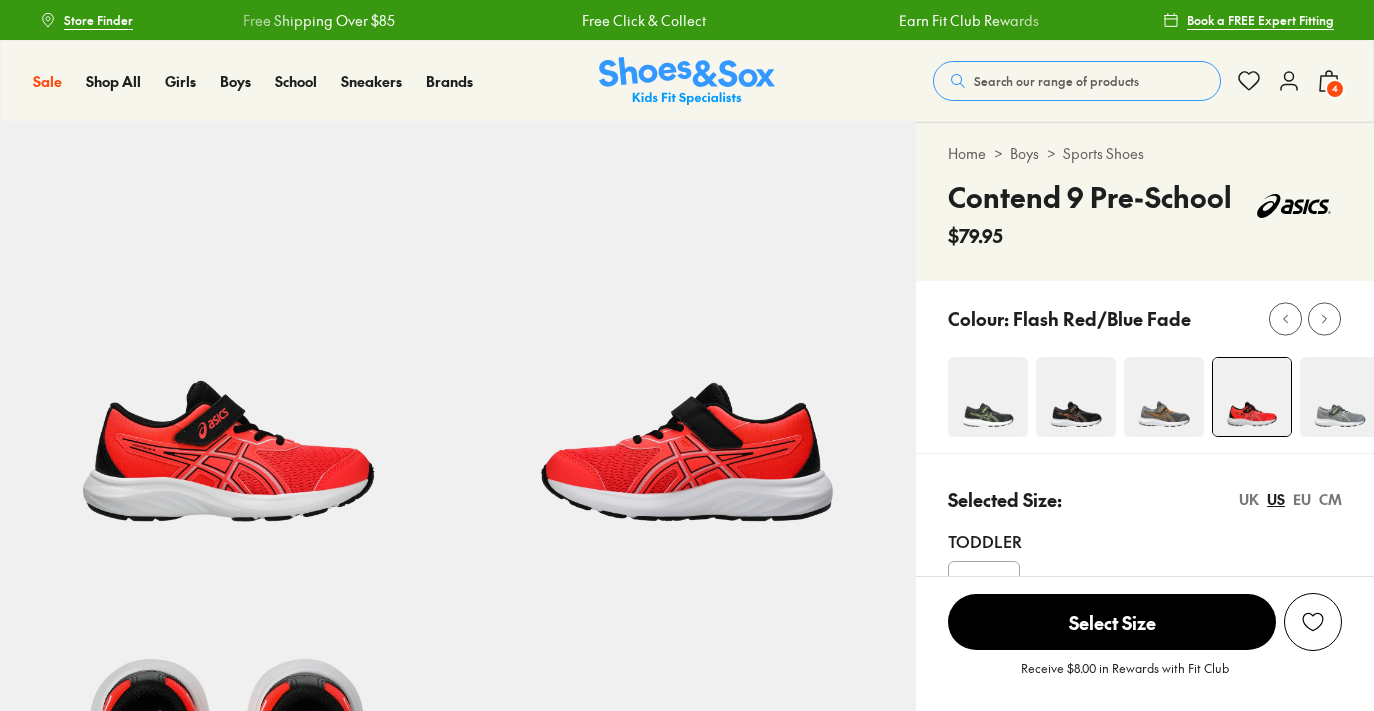 scroll, scrollTop: 0, scrollLeft: 0, axis: both 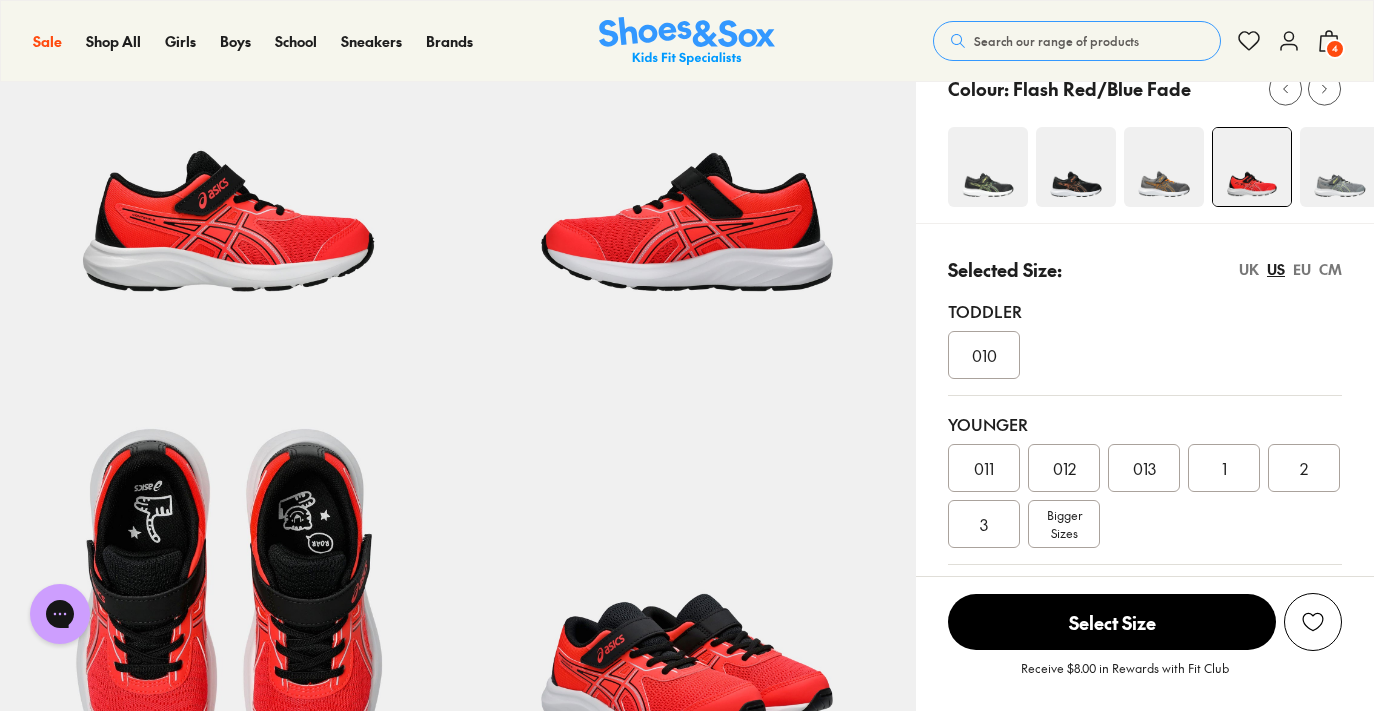 click on "012" at bounding box center (1064, 468) 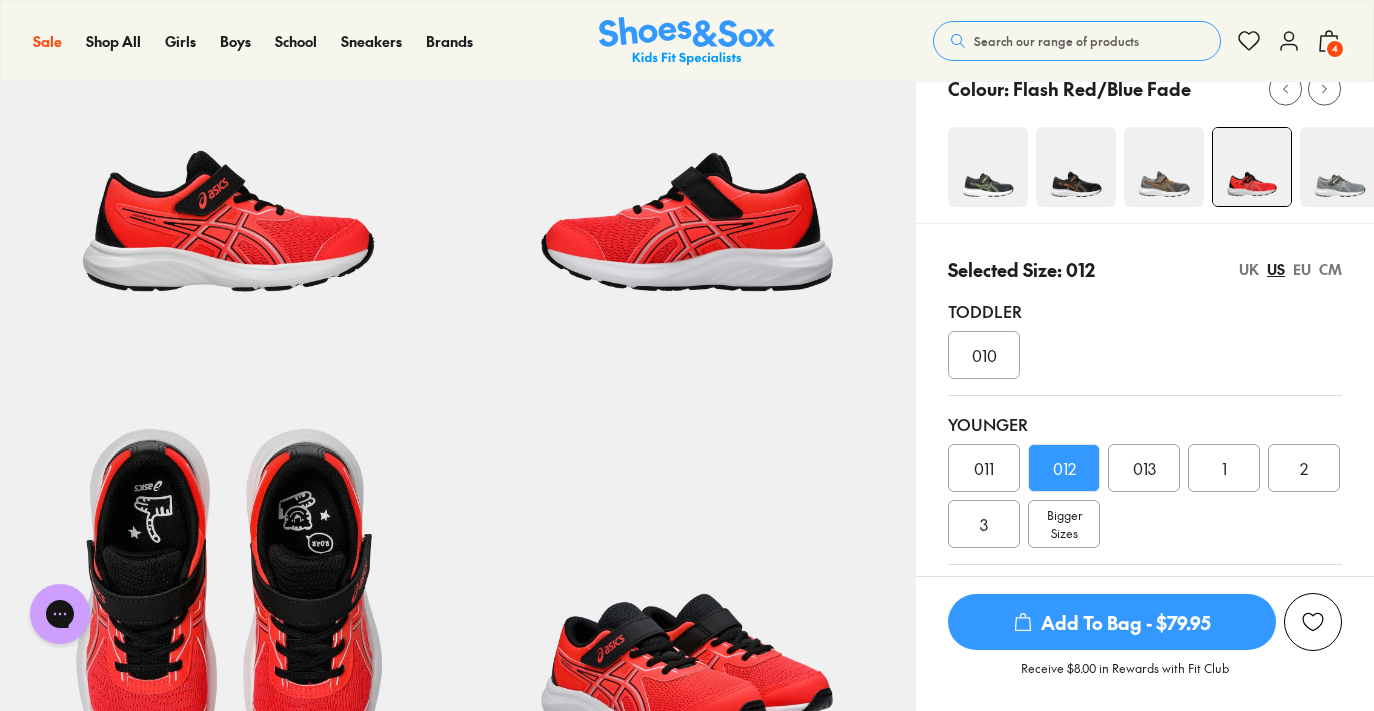 click 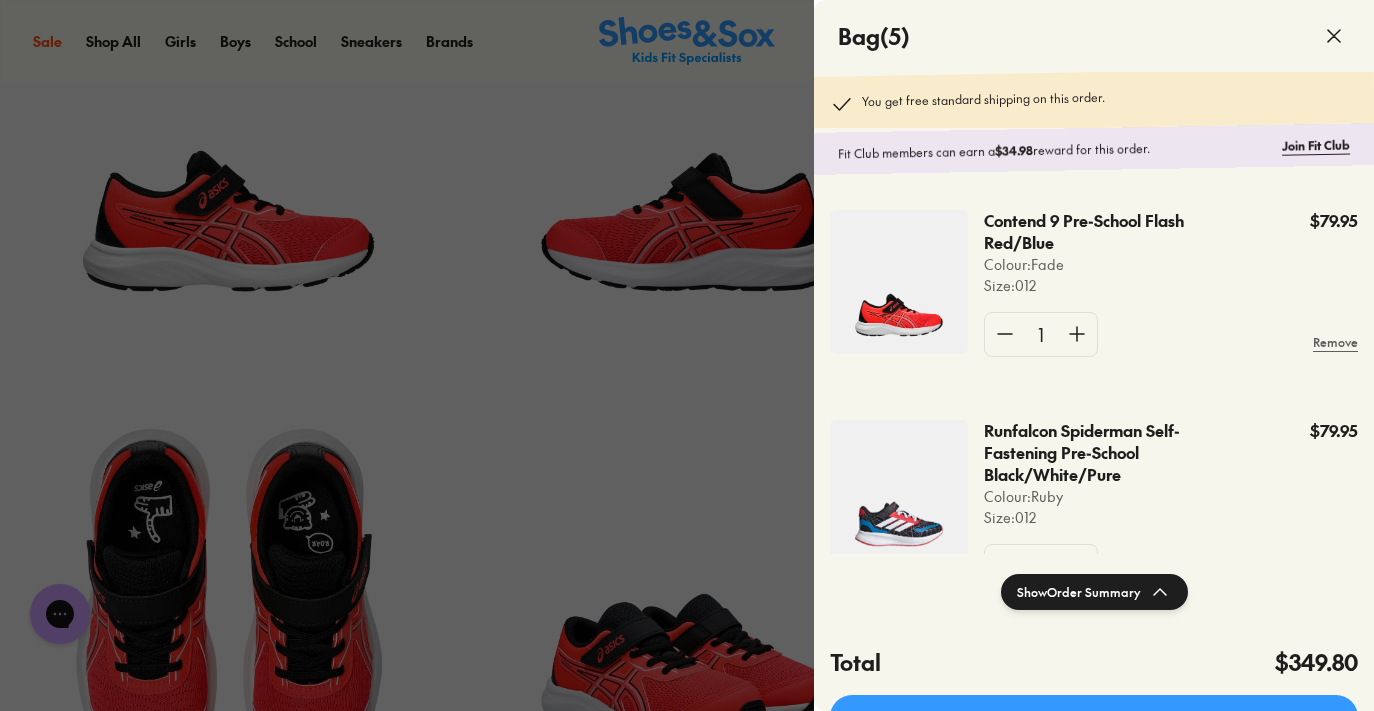 click 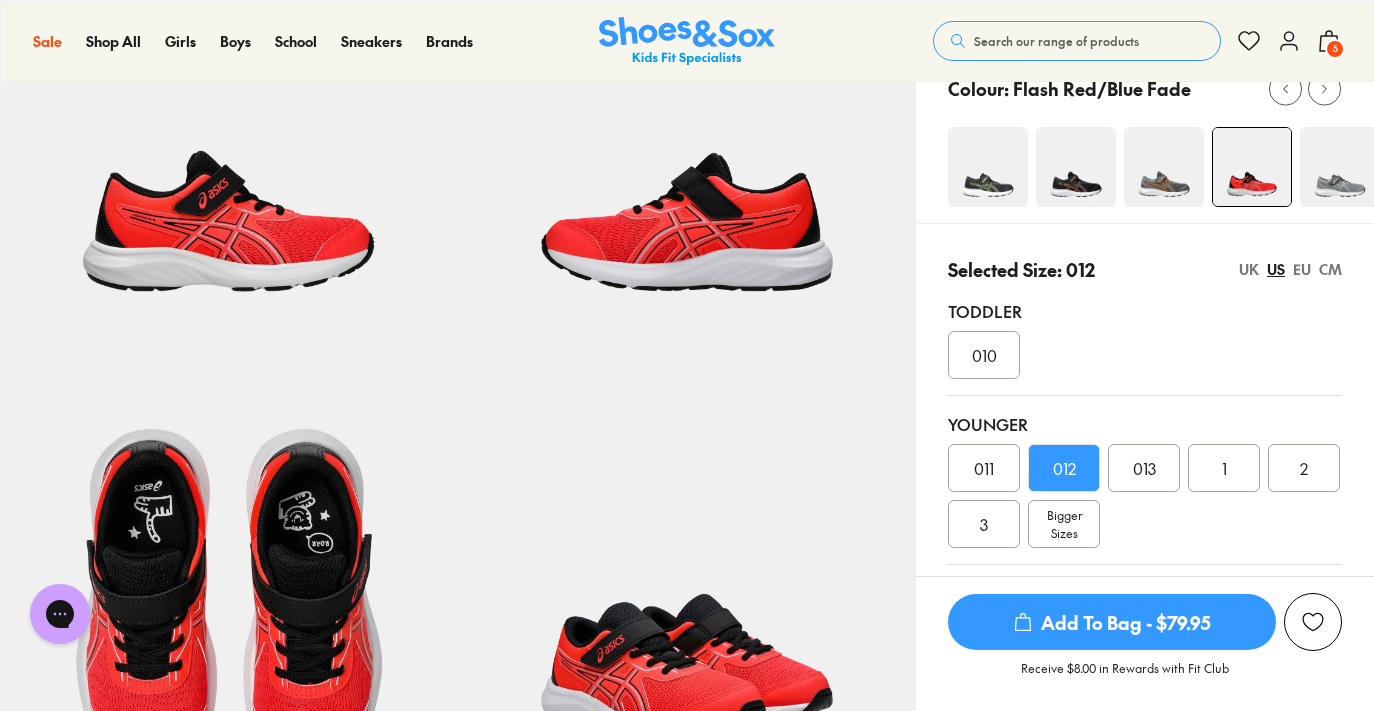 scroll, scrollTop: 0, scrollLeft: 0, axis: both 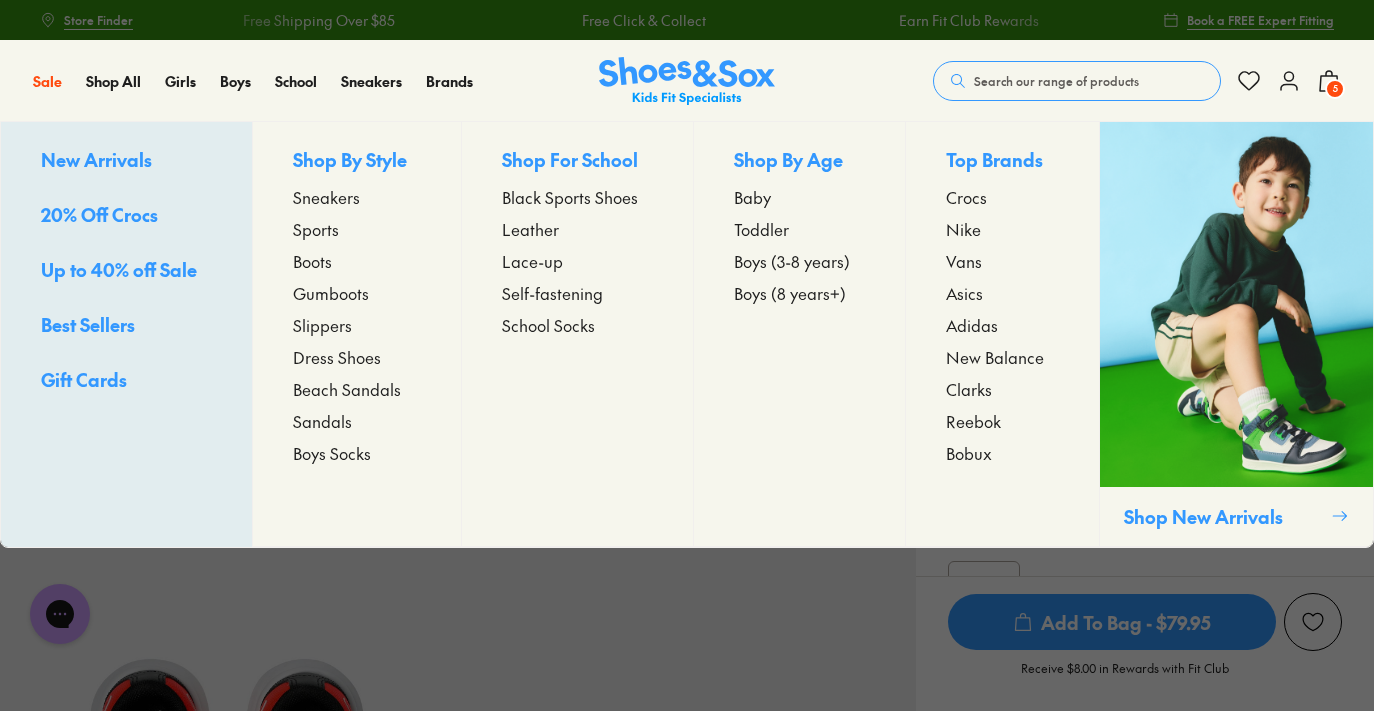 click on "Boys (3-8 years)" at bounding box center (792, 261) 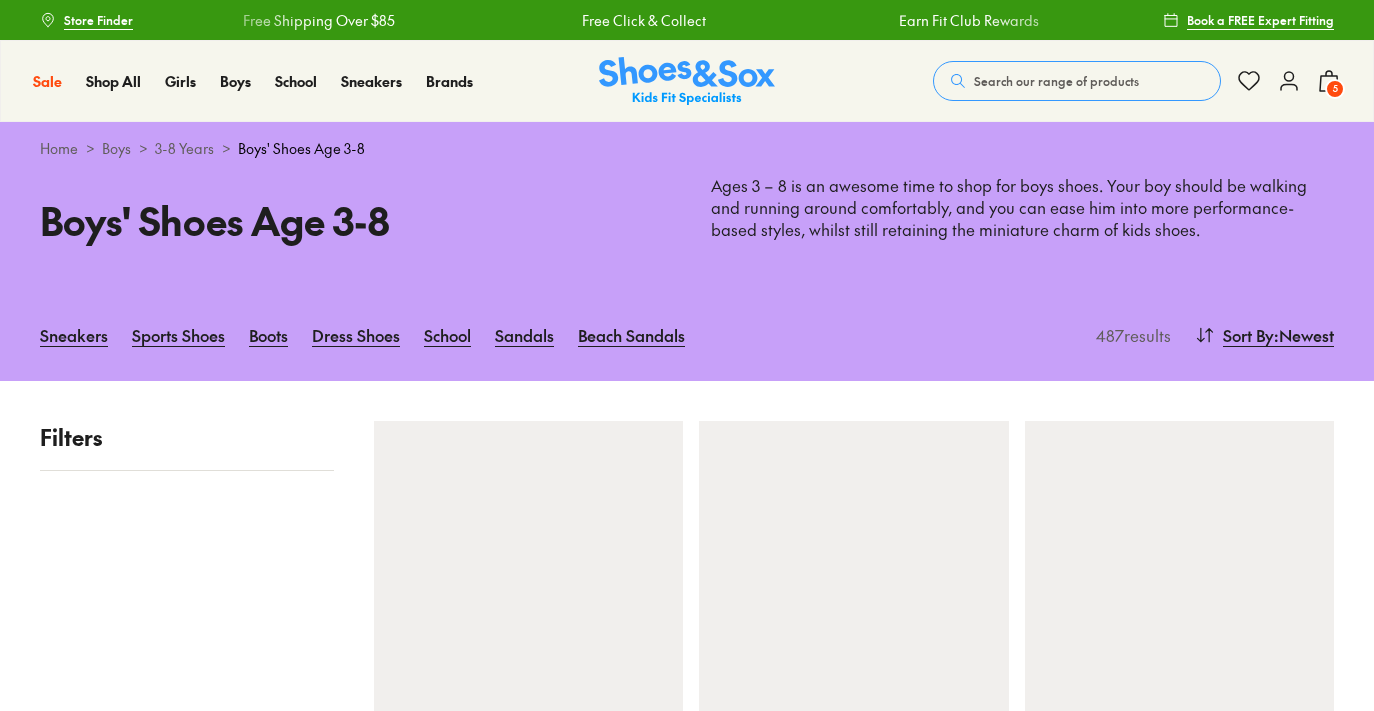 scroll, scrollTop: 0, scrollLeft: 0, axis: both 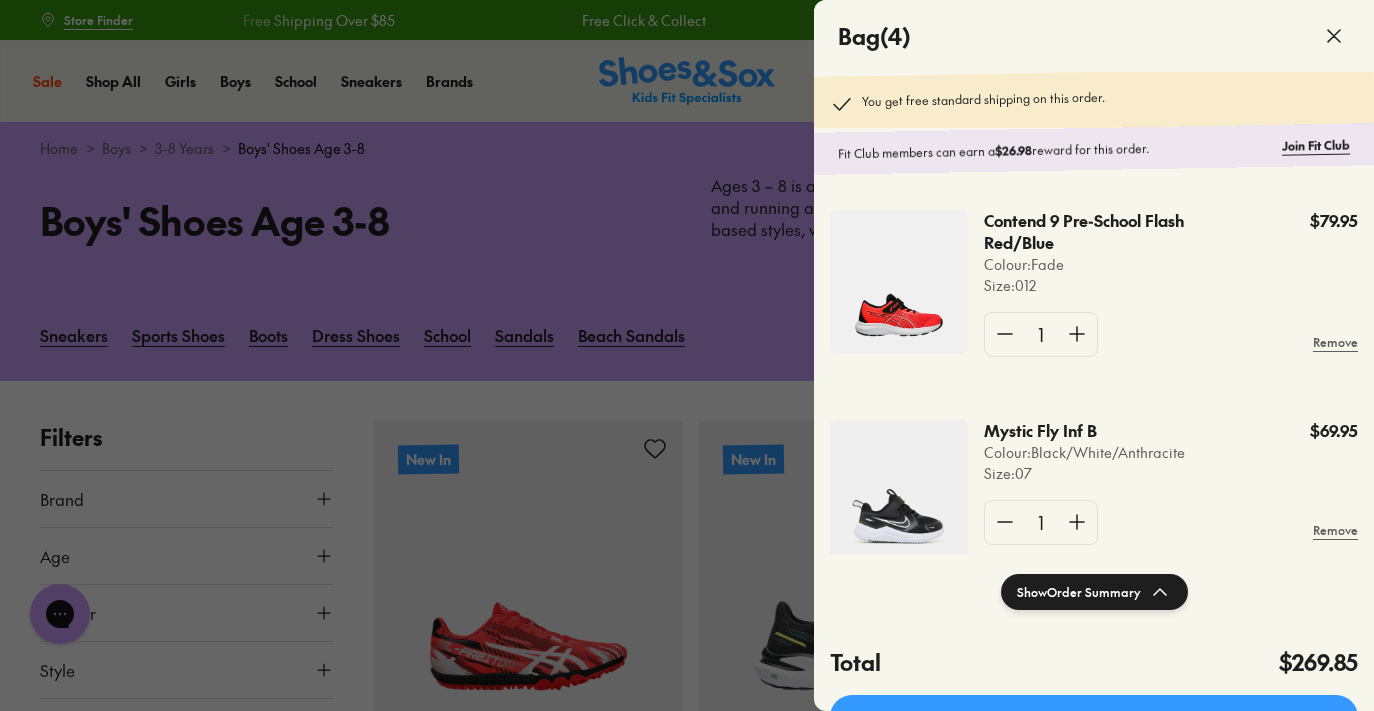 click 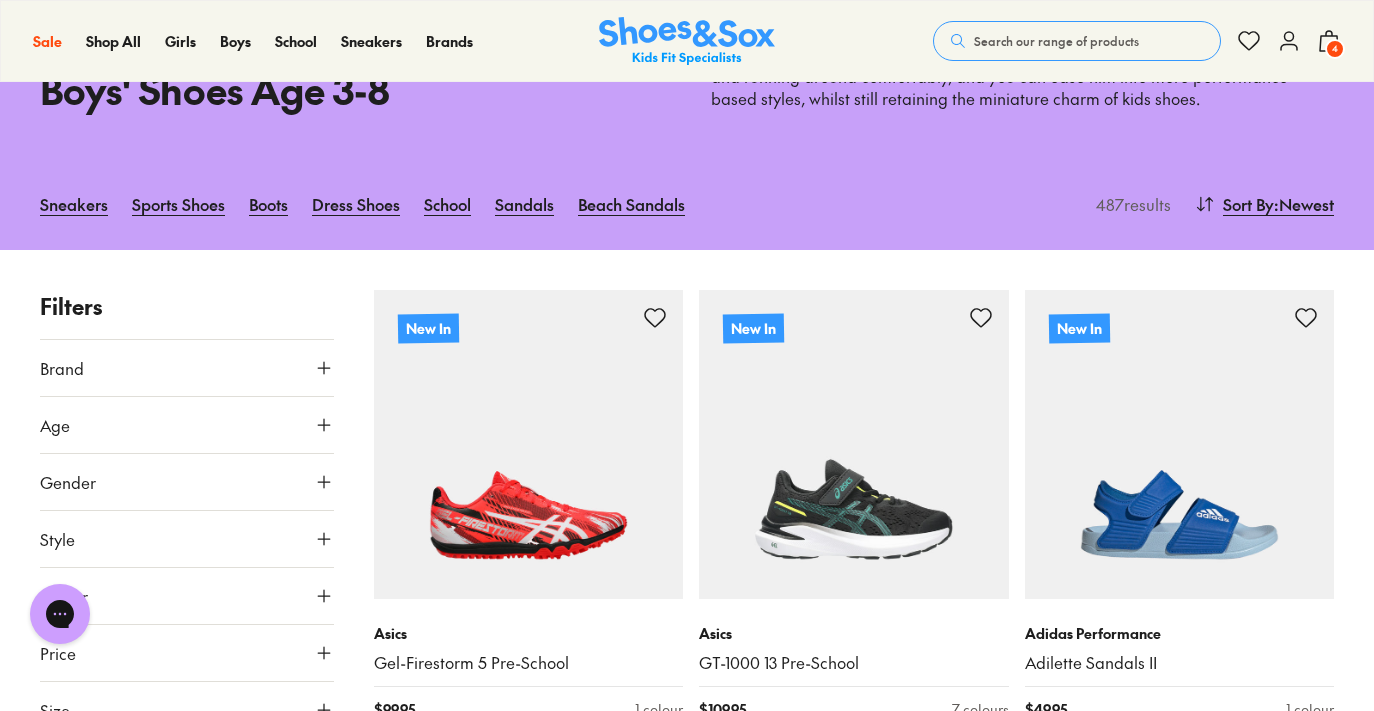 scroll, scrollTop: 134, scrollLeft: 0, axis: vertical 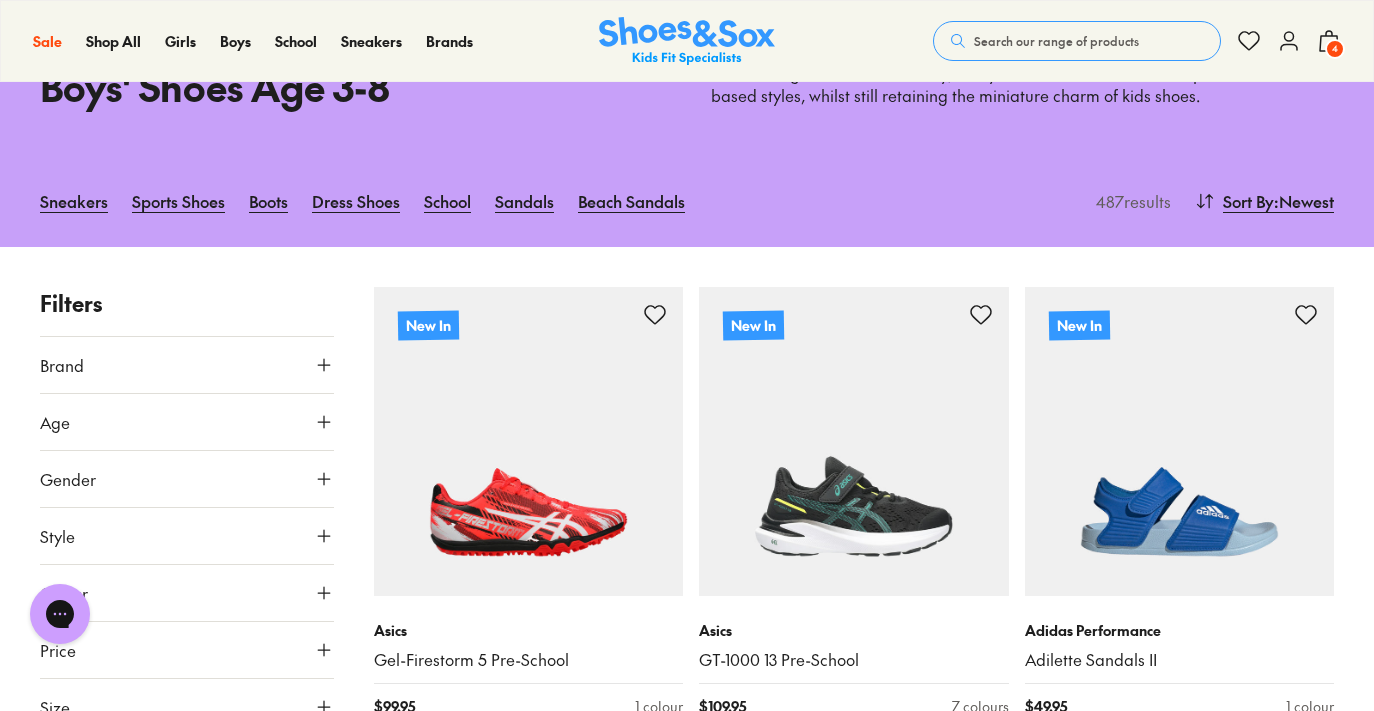 click on "Brand" at bounding box center (187, 365) 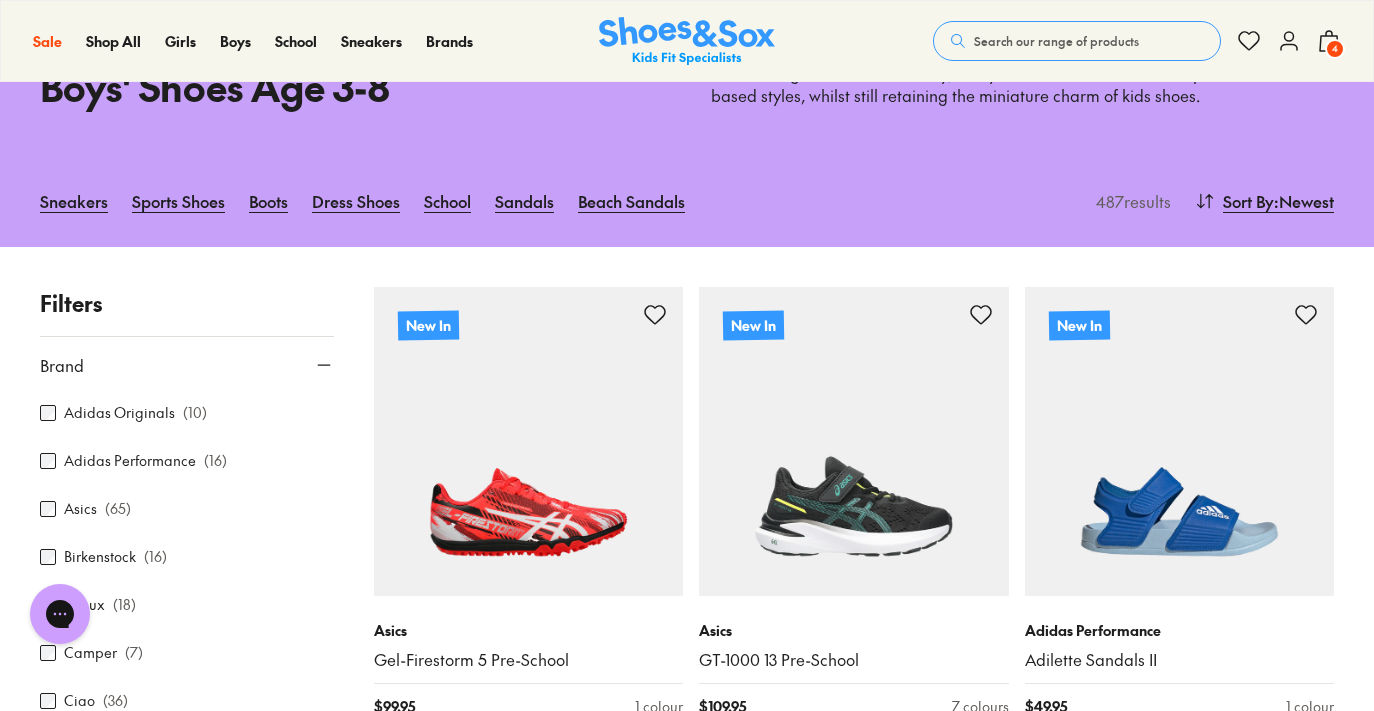 click on "Asics" at bounding box center [80, 508] 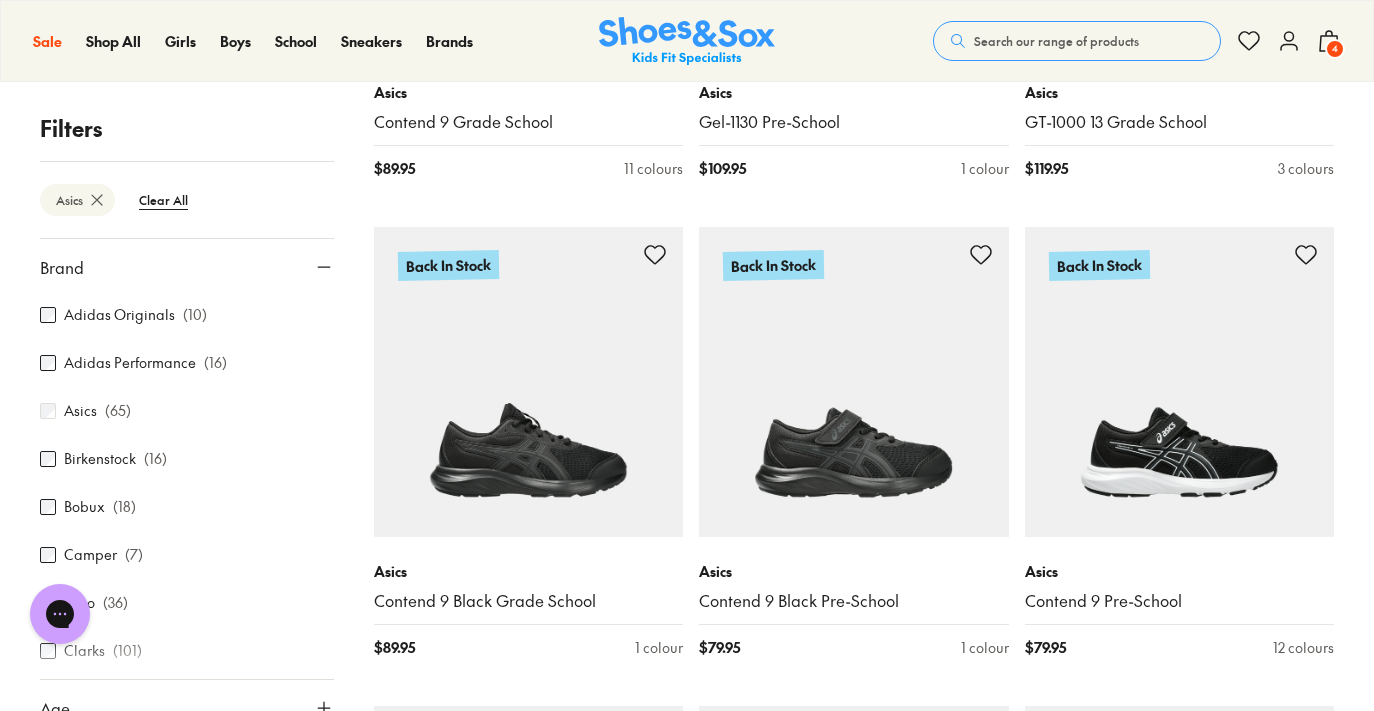 scroll, scrollTop: 4031, scrollLeft: 0, axis: vertical 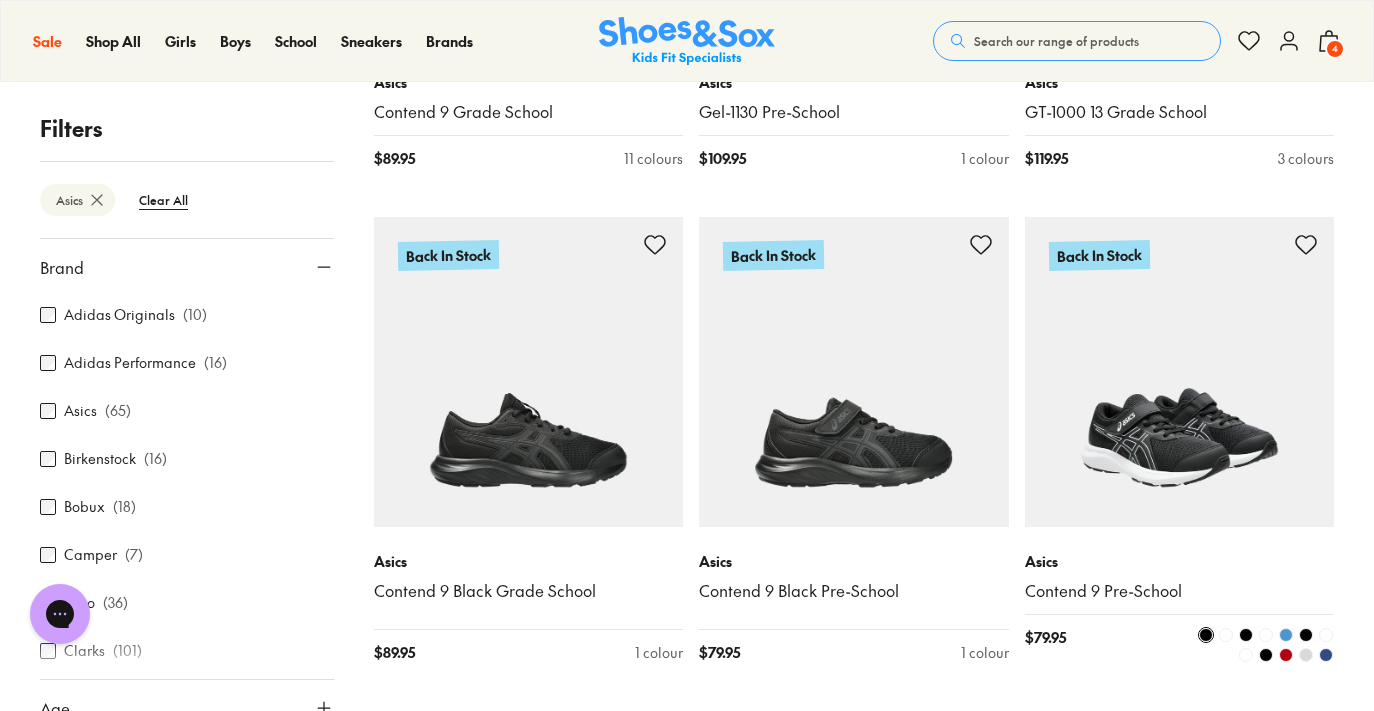 click at bounding box center [1180, 372] 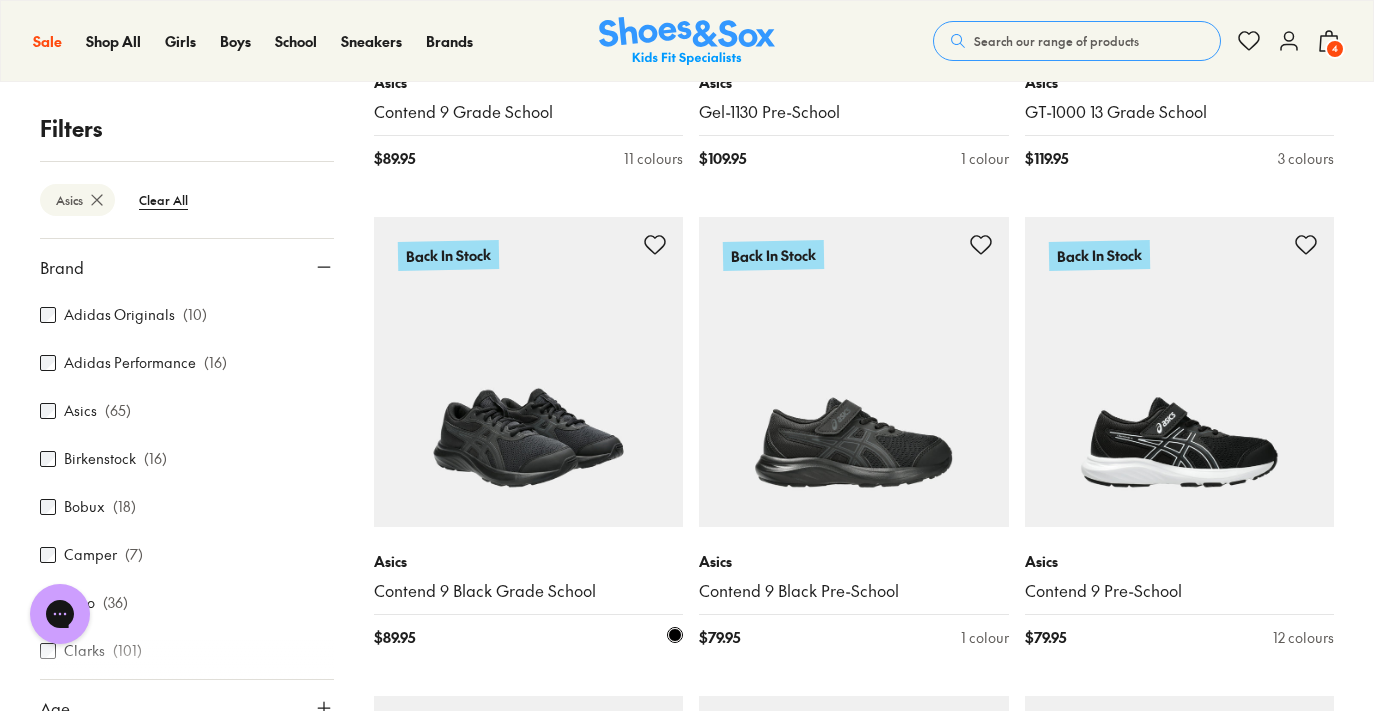 click on "Contend 9 Black Grade School" at bounding box center [529, 591] 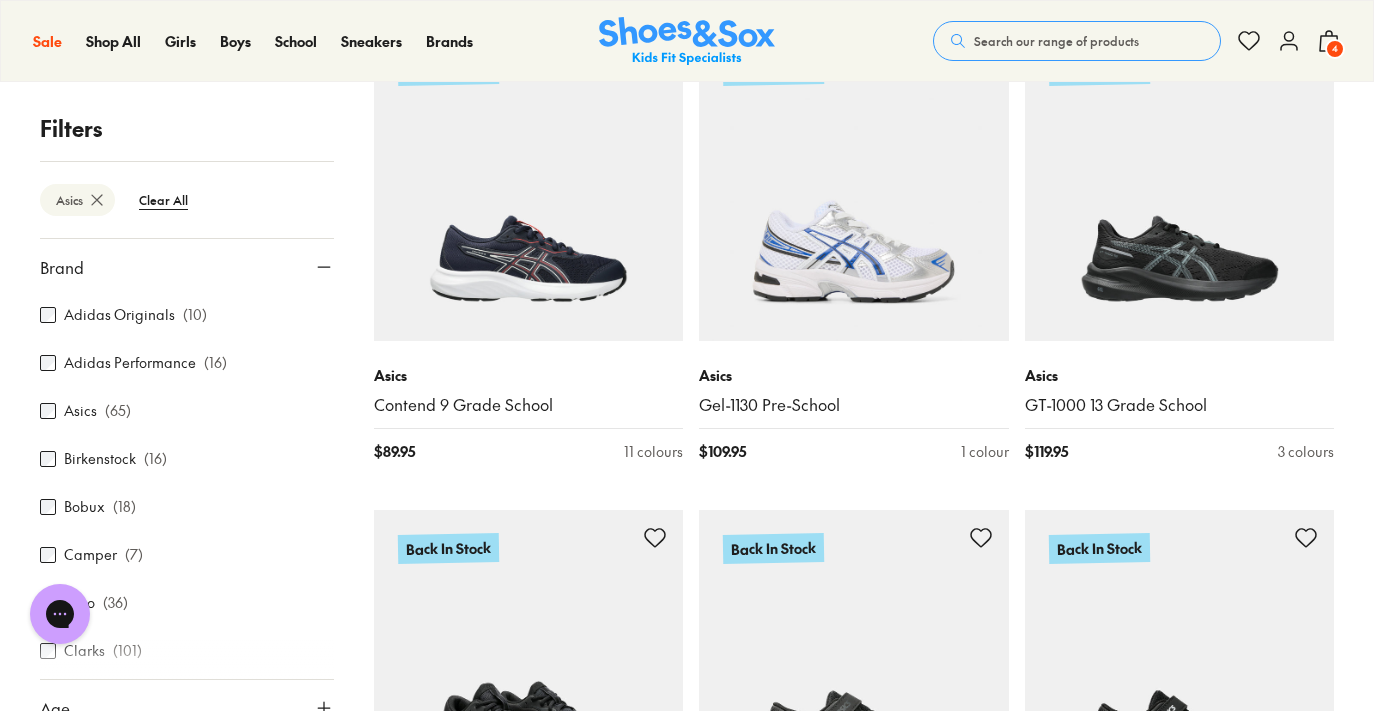 scroll, scrollTop: 3735, scrollLeft: 0, axis: vertical 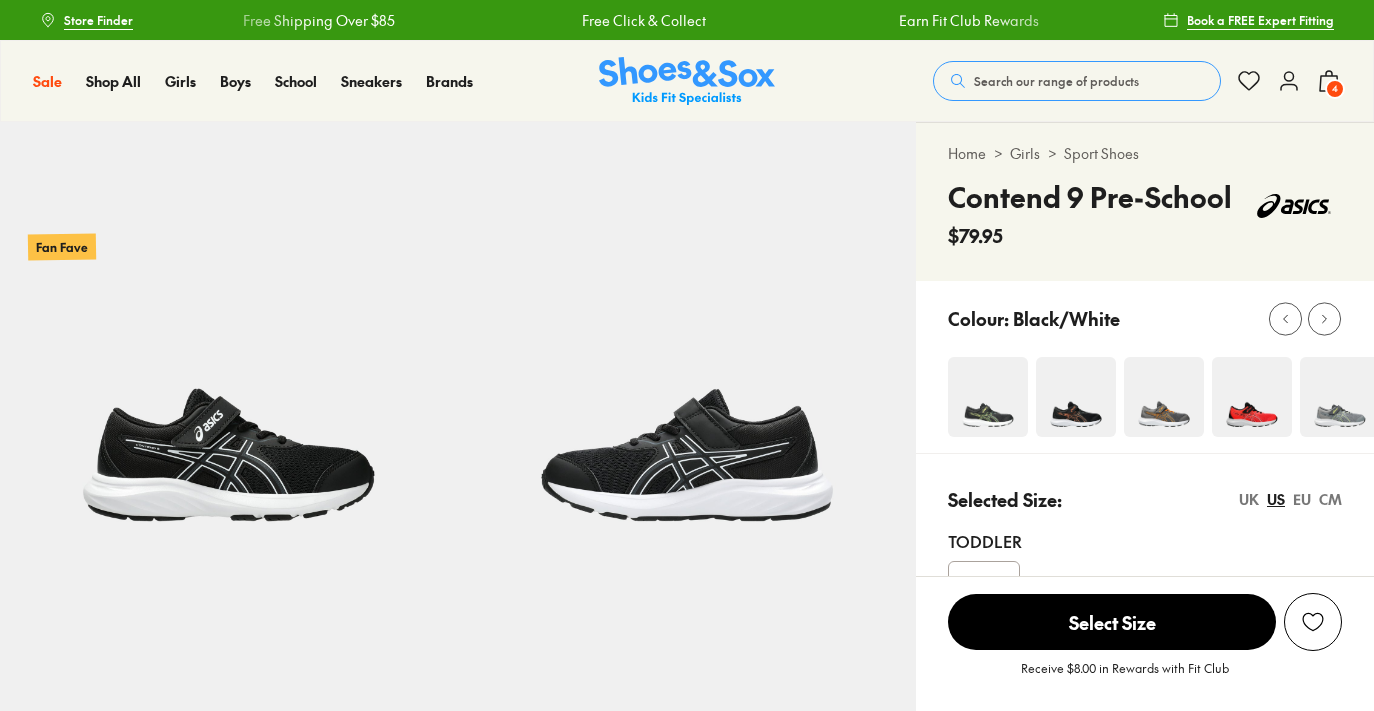 select on "*" 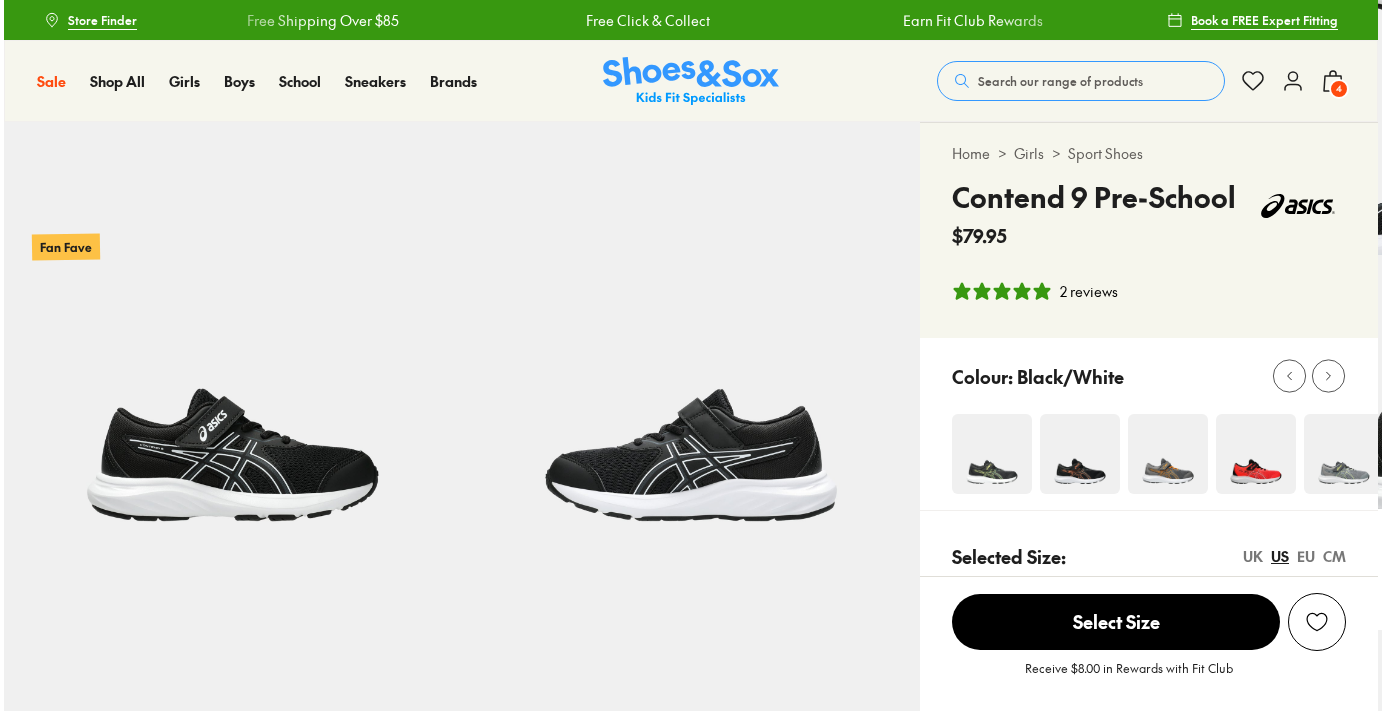 scroll, scrollTop: 0, scrollLeft: 0, axis: both 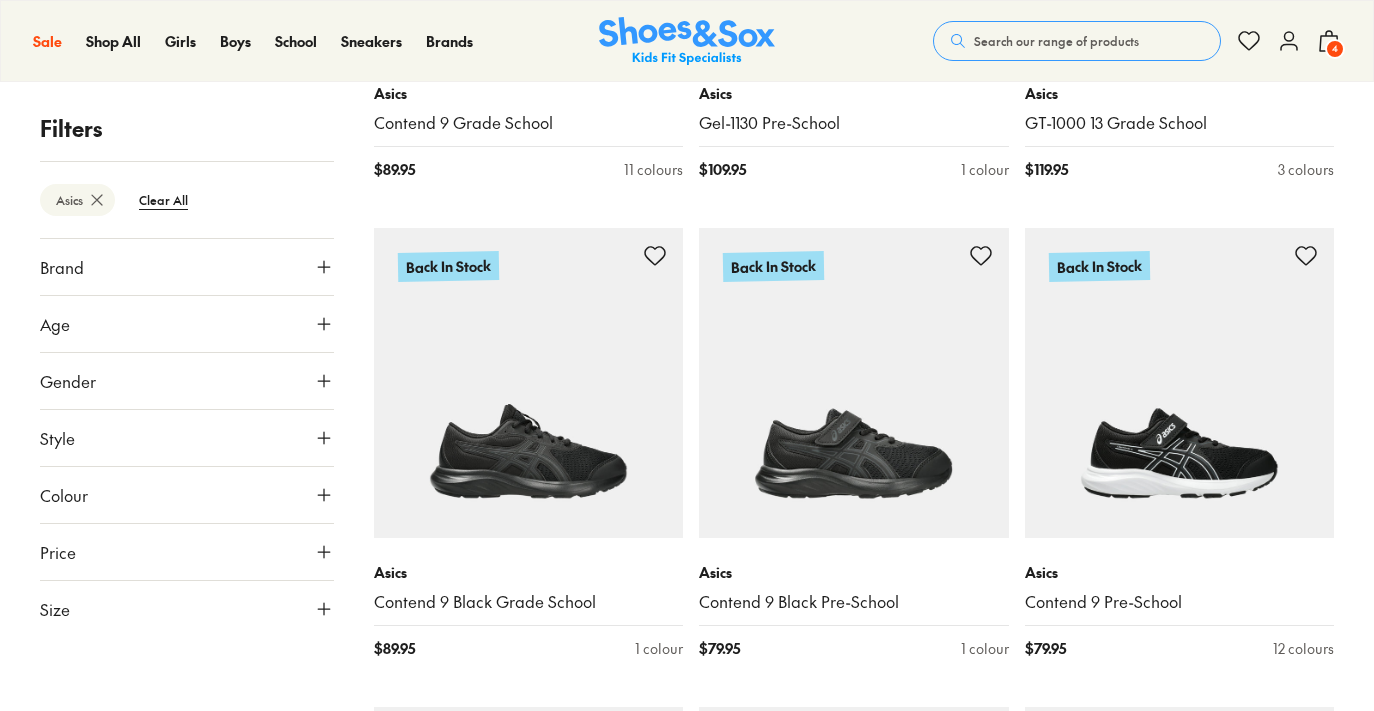 click on "Brand" at bounding box center [187, 267] 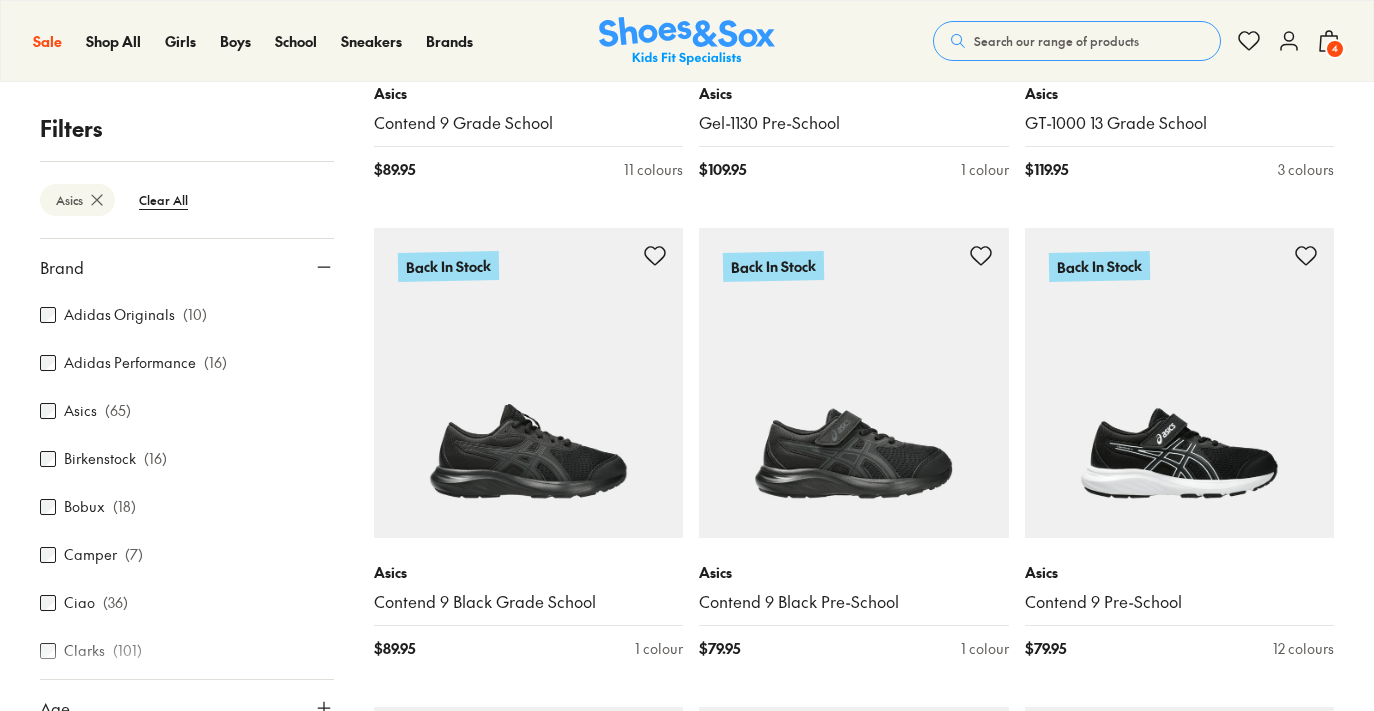 scroll, scrollTop: 0, scrollLeft: 0, axis: both 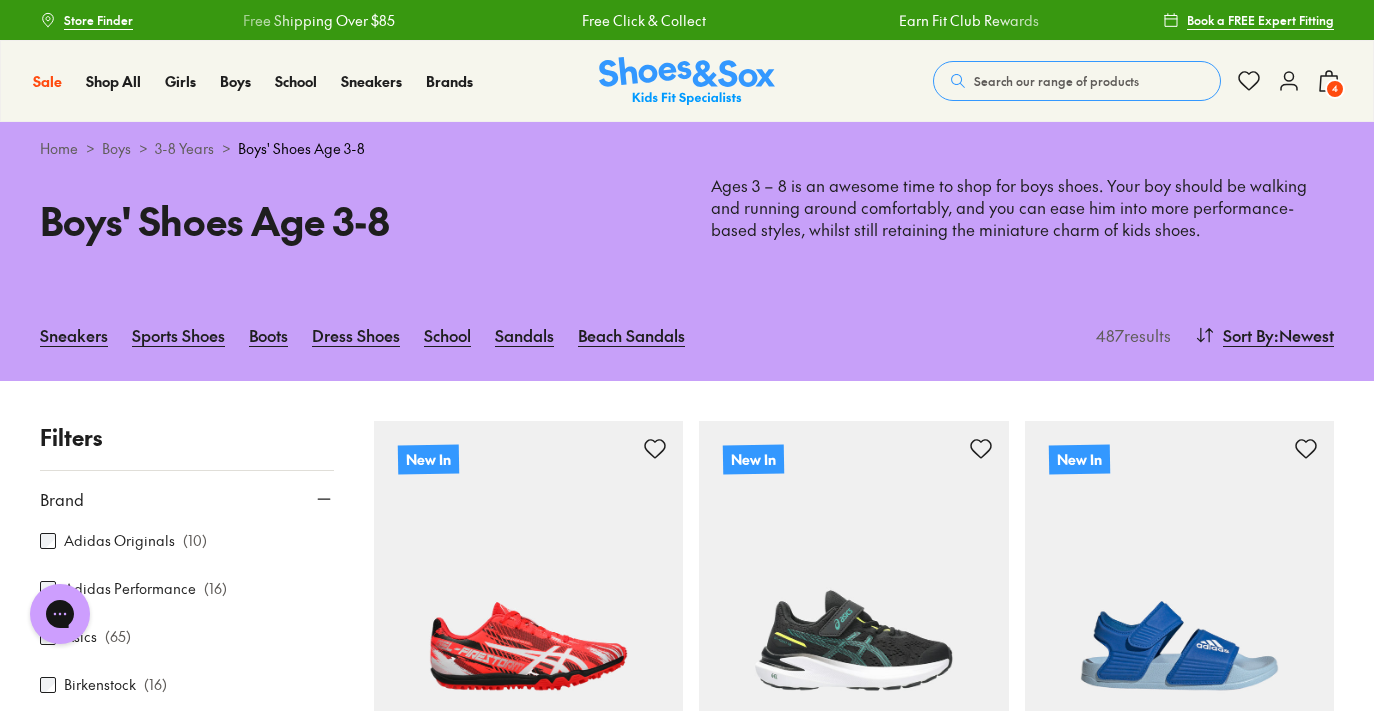 click on "Adidas Performance" at bounding box center [130, 588] 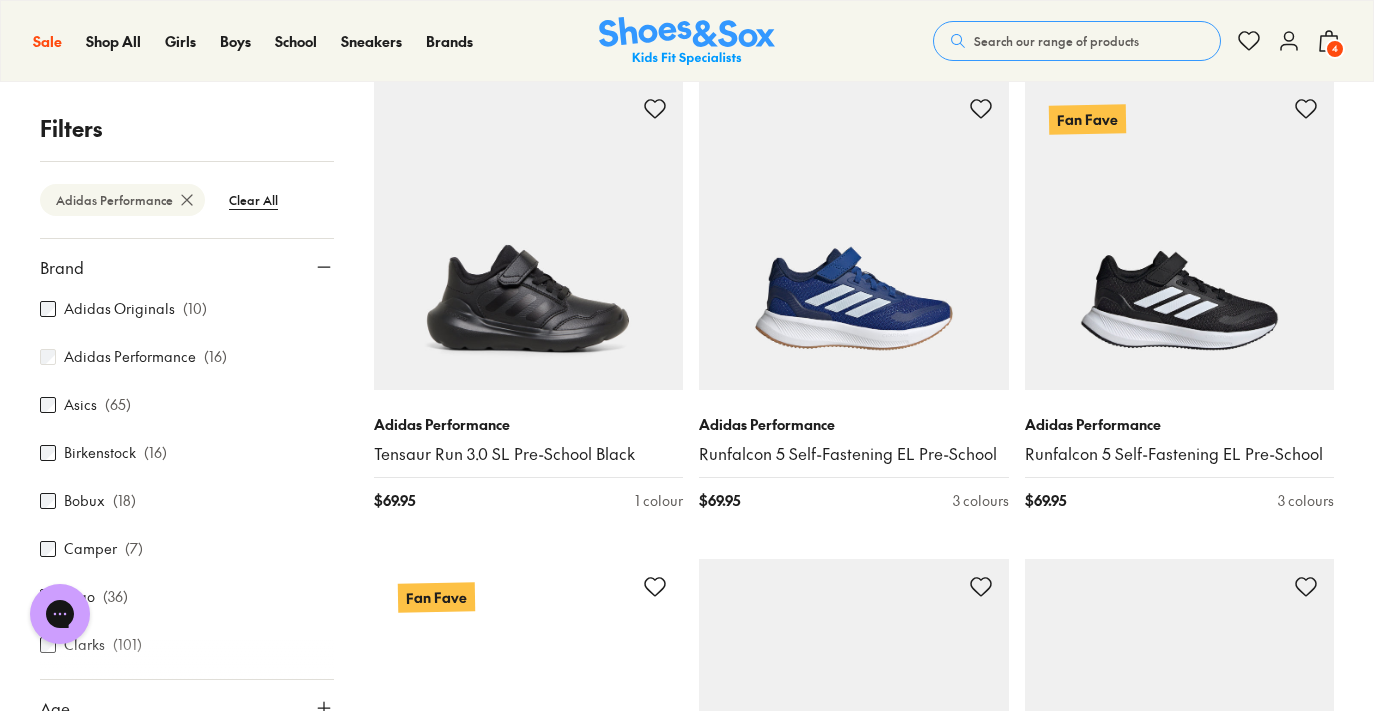 scroll, scrollTop: 1316, scrollLeft: 0, axis: vertical 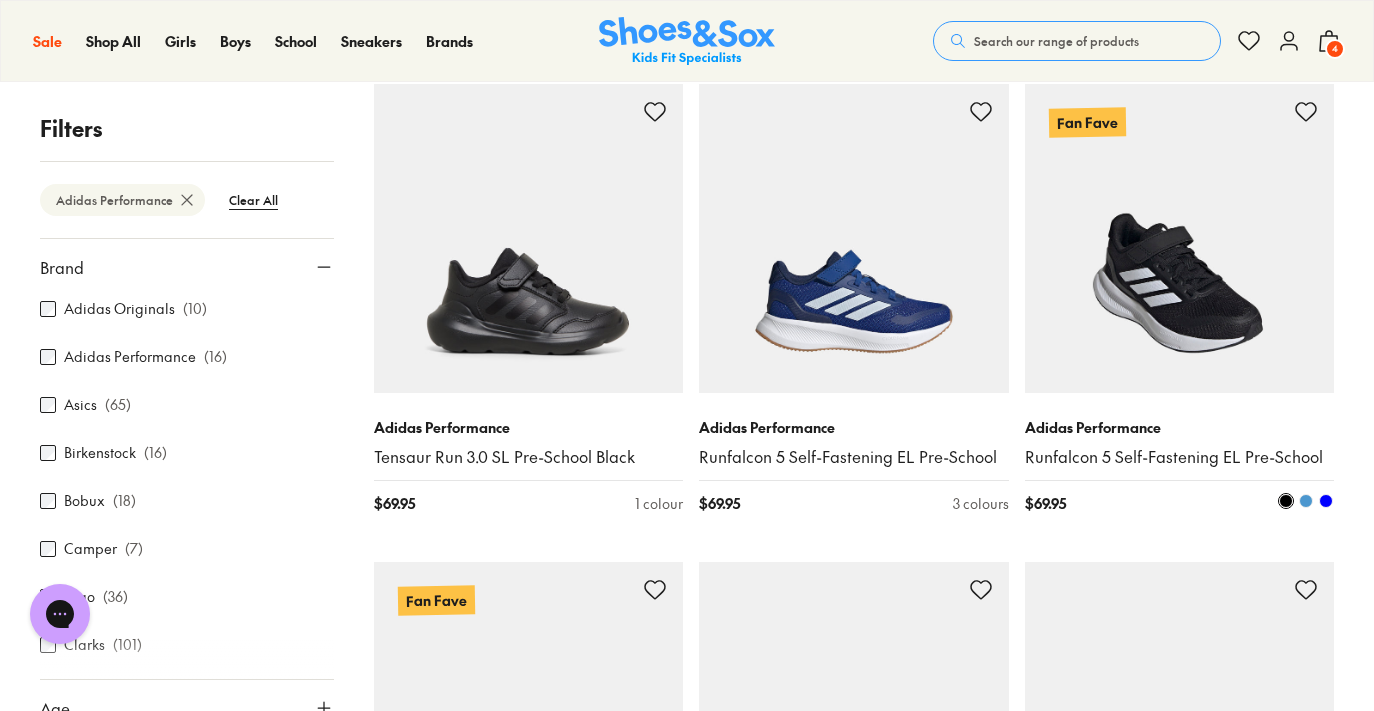 click at bounding box center [1180, 239] 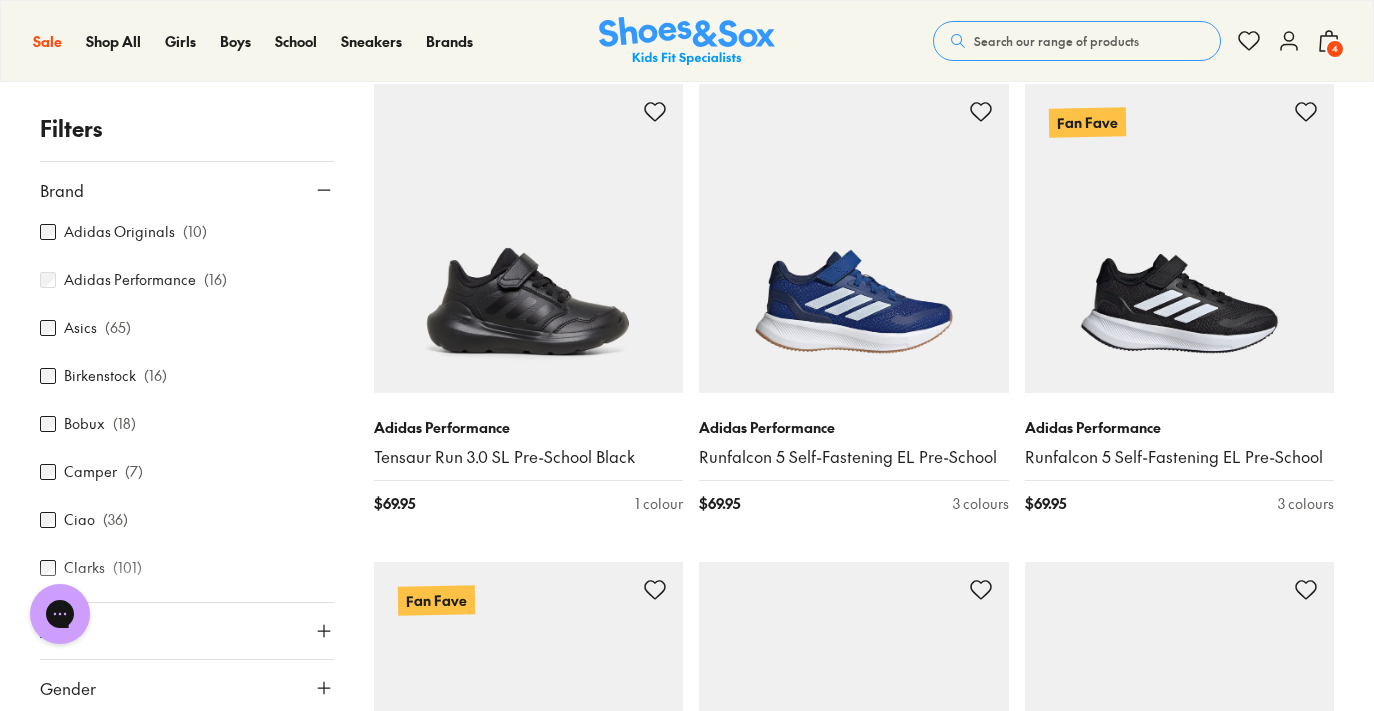 scroll, scrollTop: 0, scrollLeft: 0, axis: both 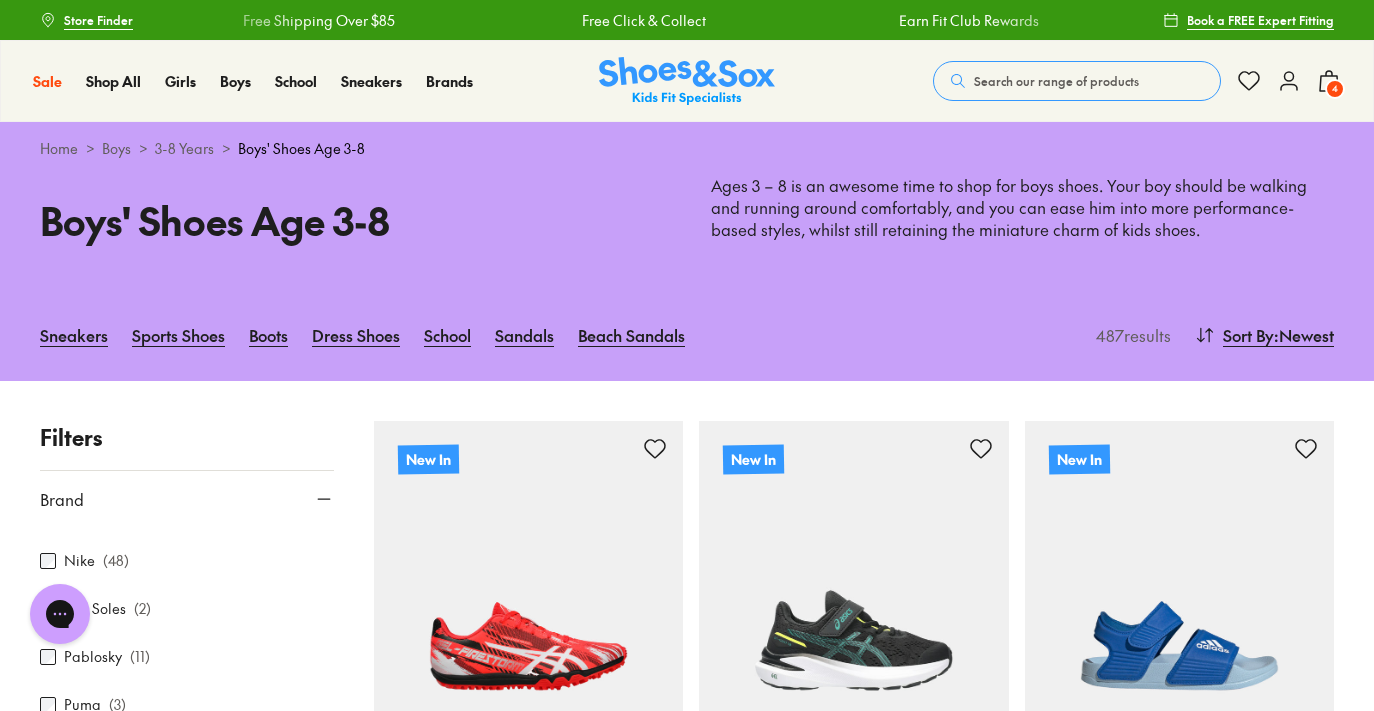click on "Nike" at bounding box center (79, 560) 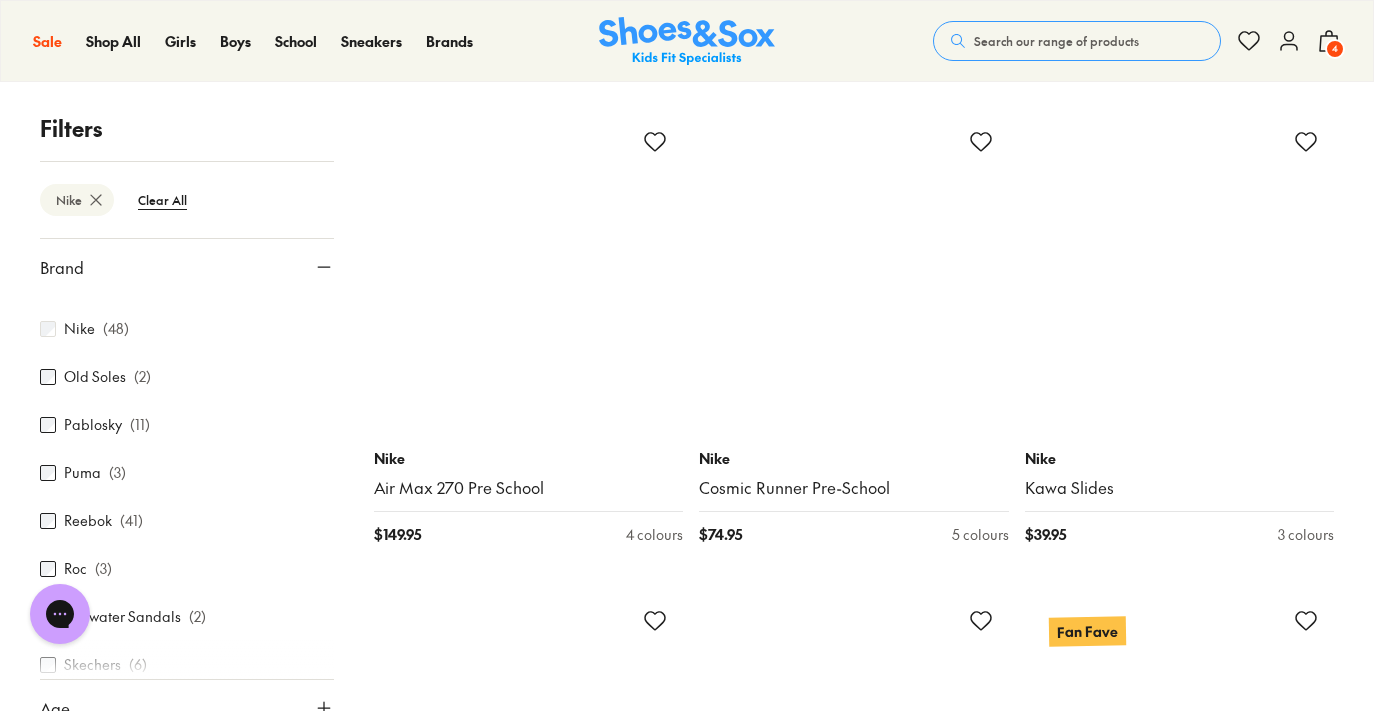 scroll, scrollTop: 2211, scrollLeft: 0, axis: vertical 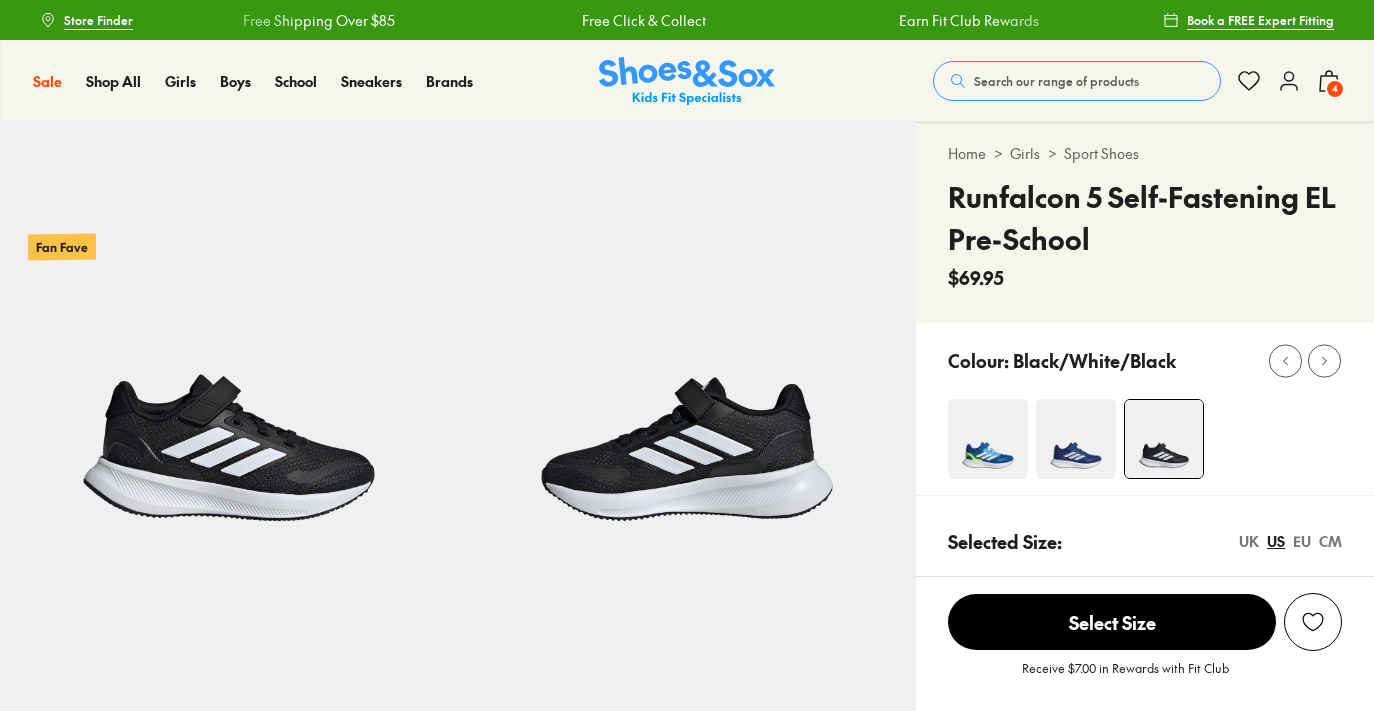 select on "*" 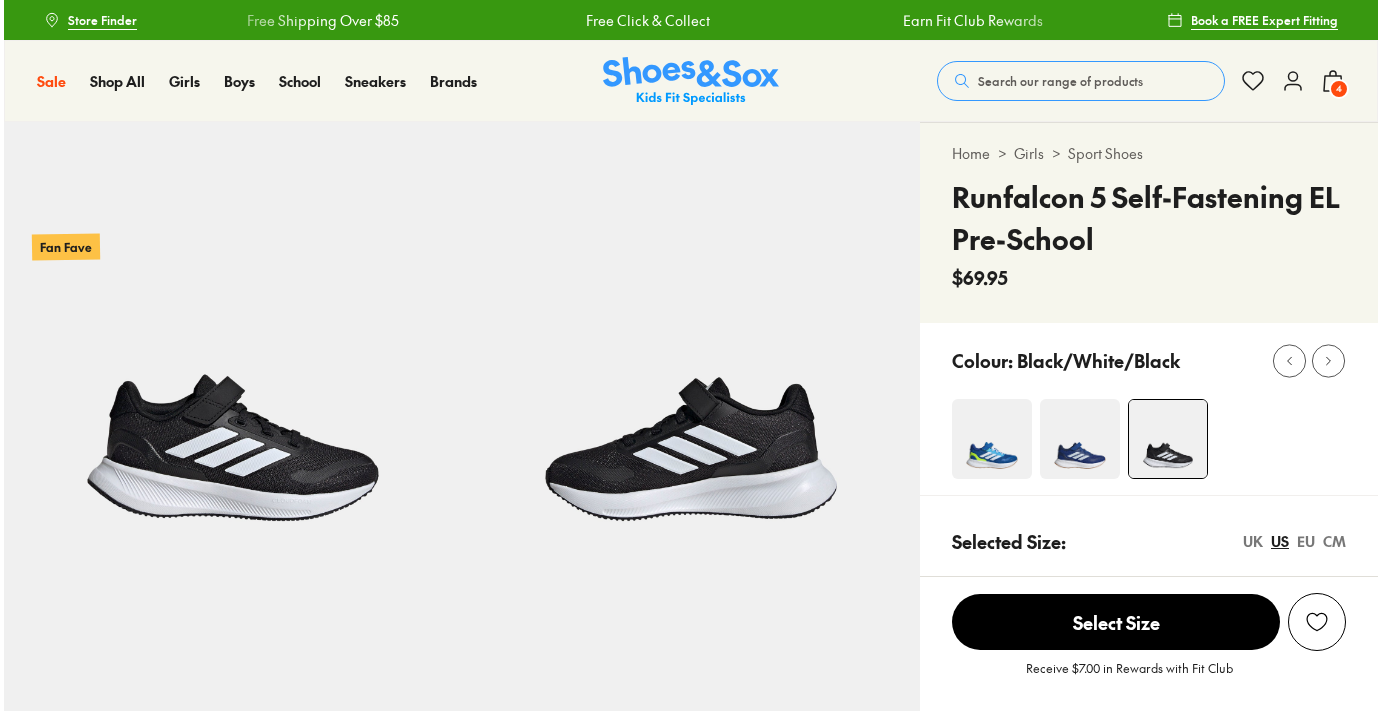 scroll, scrollTop: 0, scrollLeft: 0, axis: both 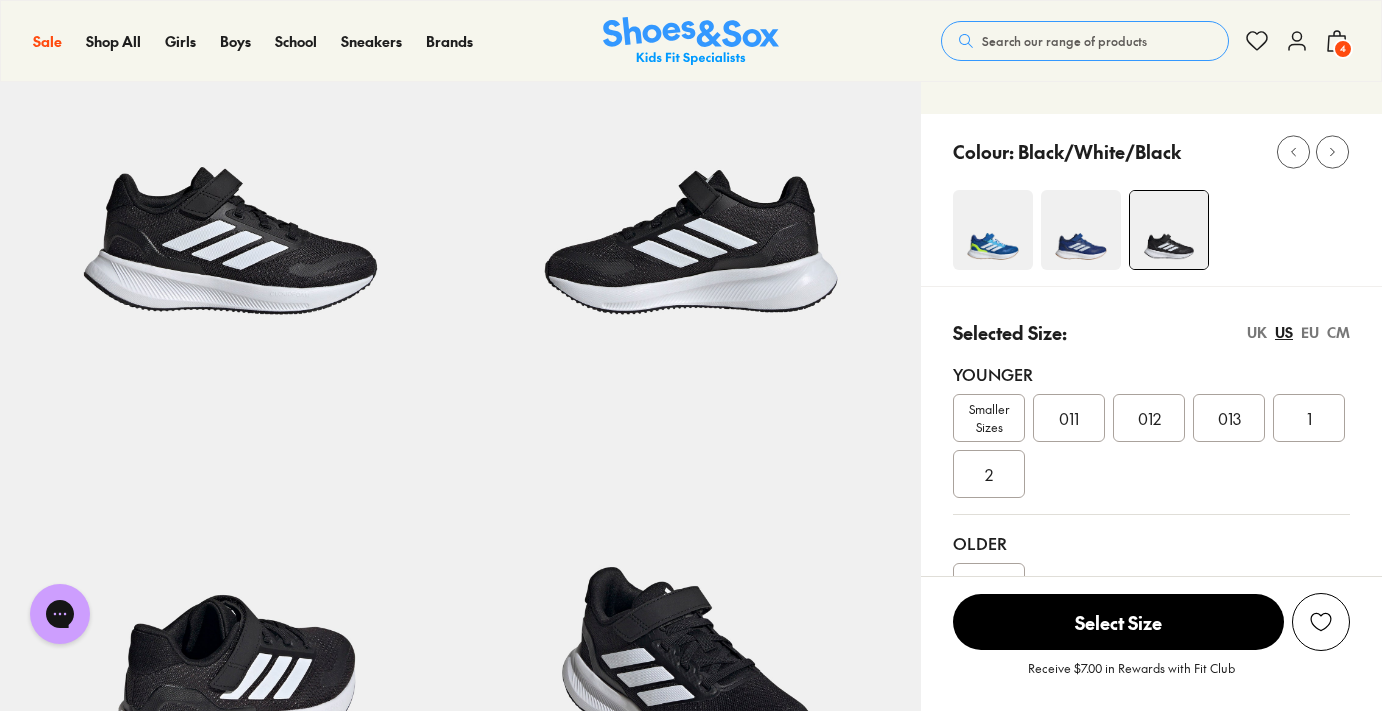 click on "012" at bounding box center [1149, 418] 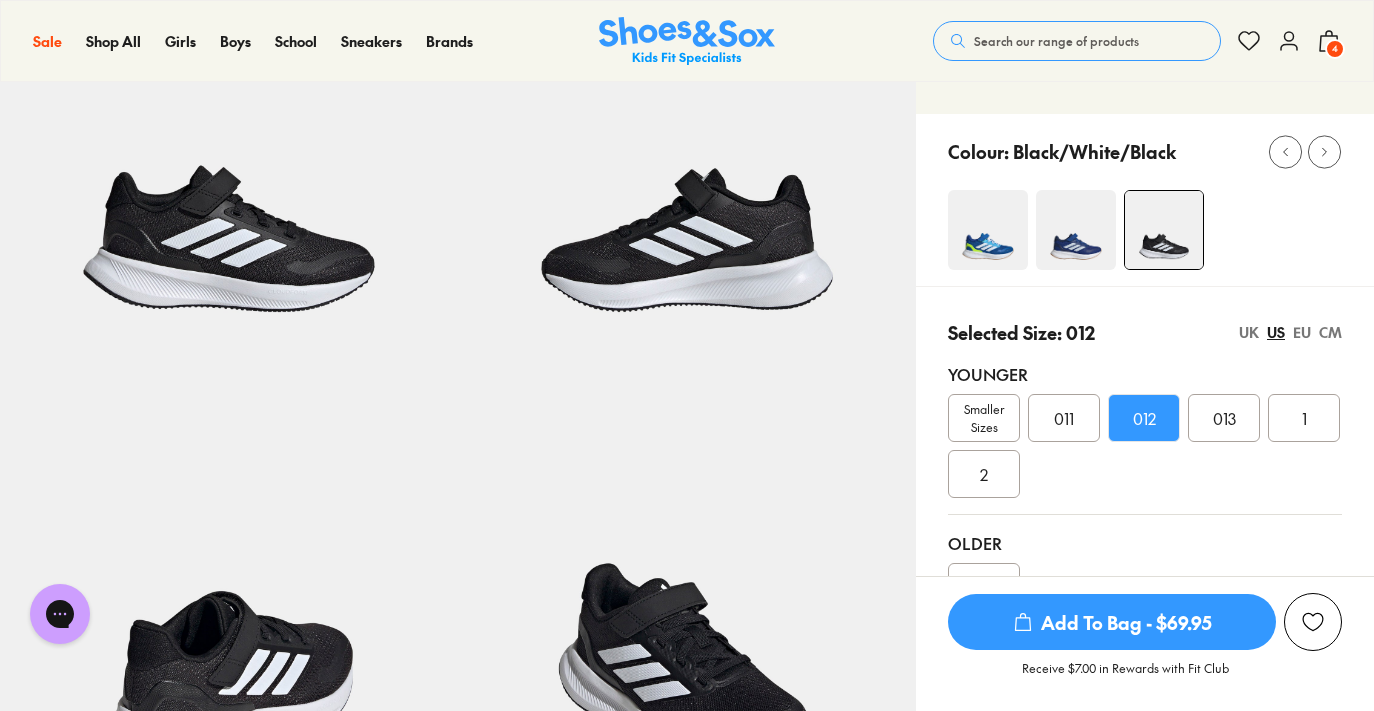 click on "Add To Bag - $69.95" at bounding box center (1112, 622) 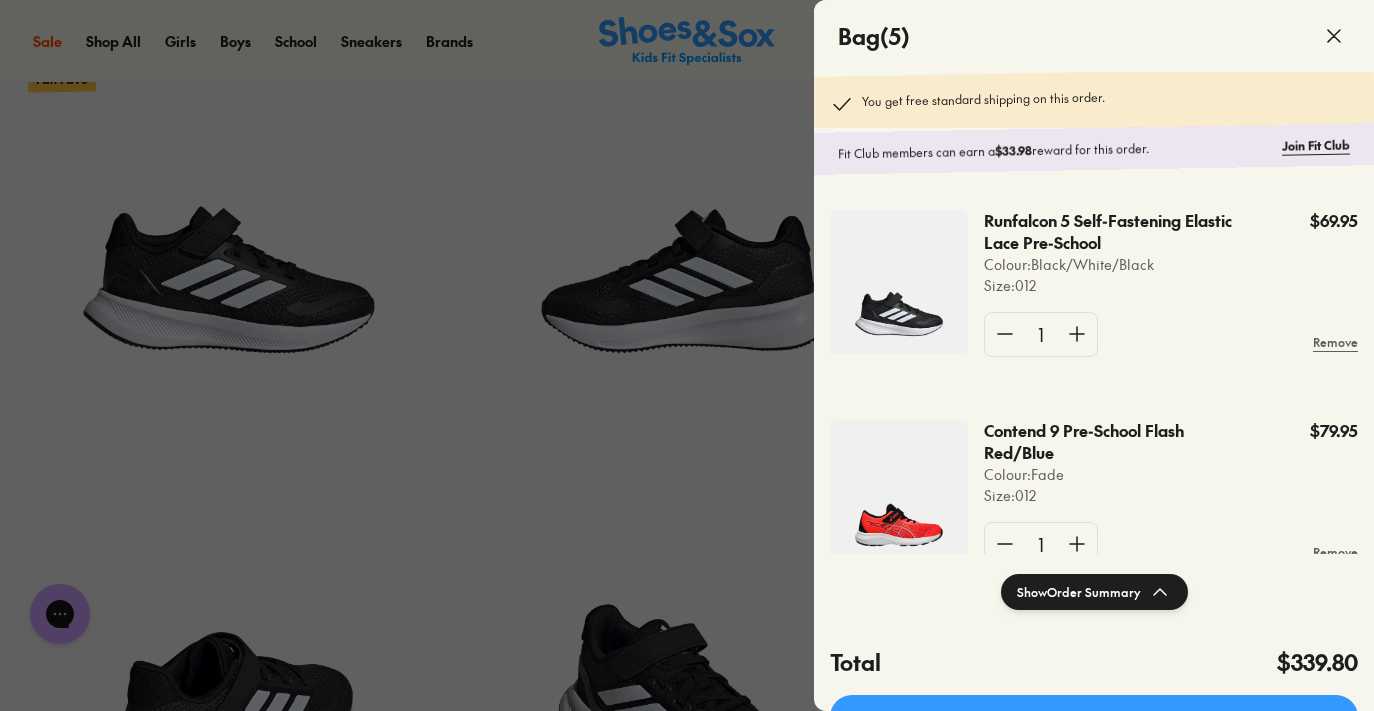 scroll, scrollTop: 167, scrollLeft: 0, axis: vertical 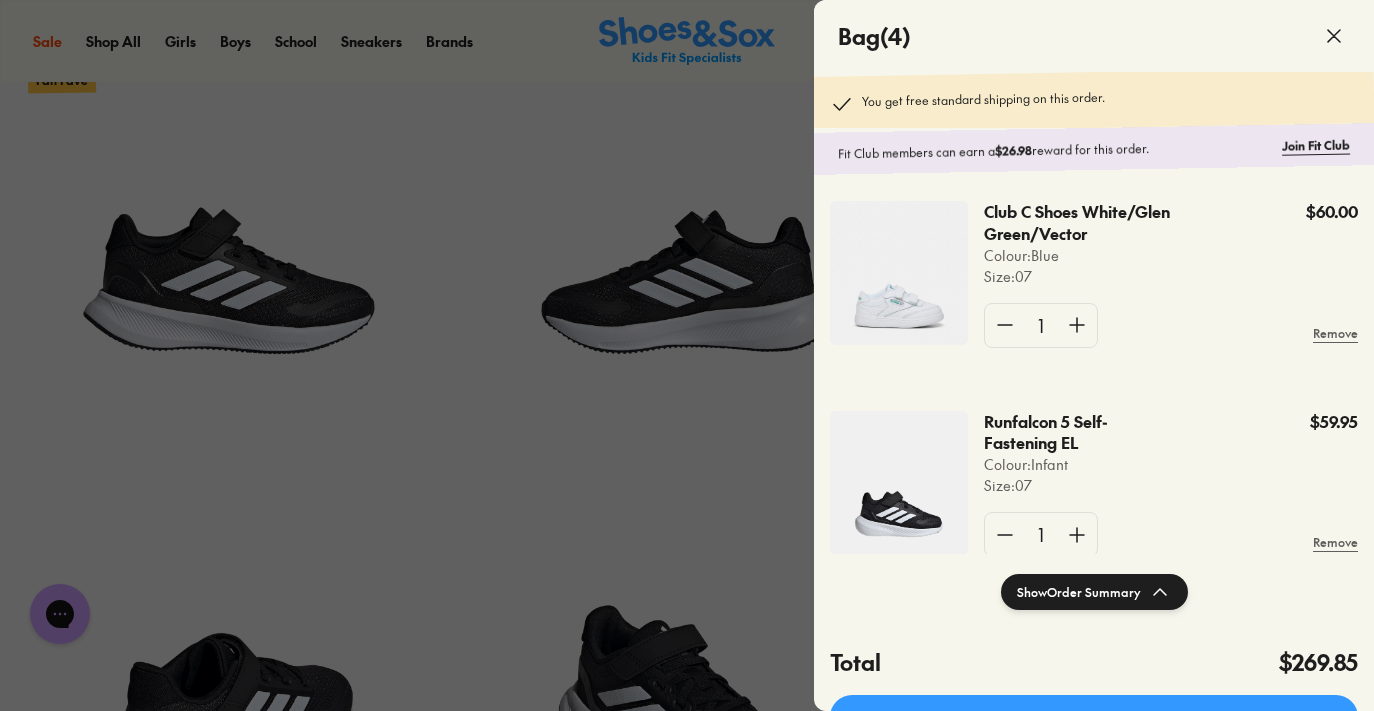 click 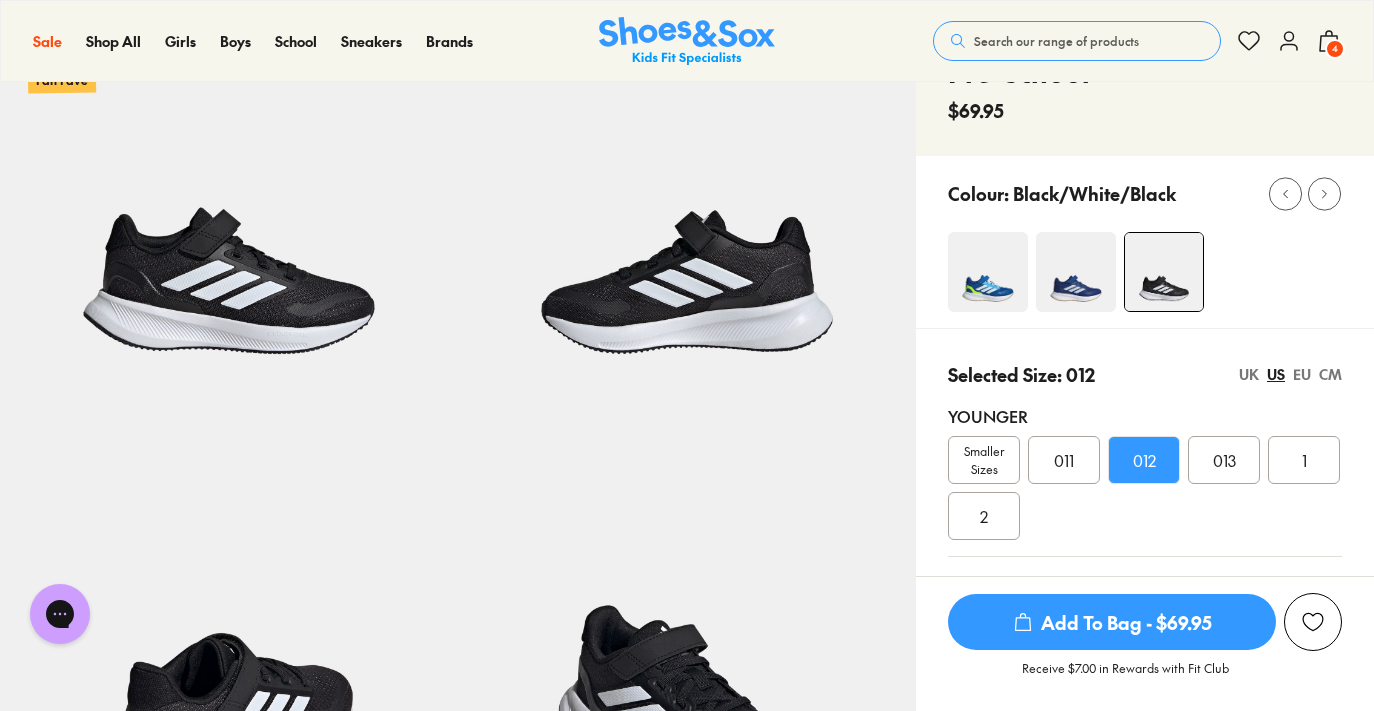 click on "4" 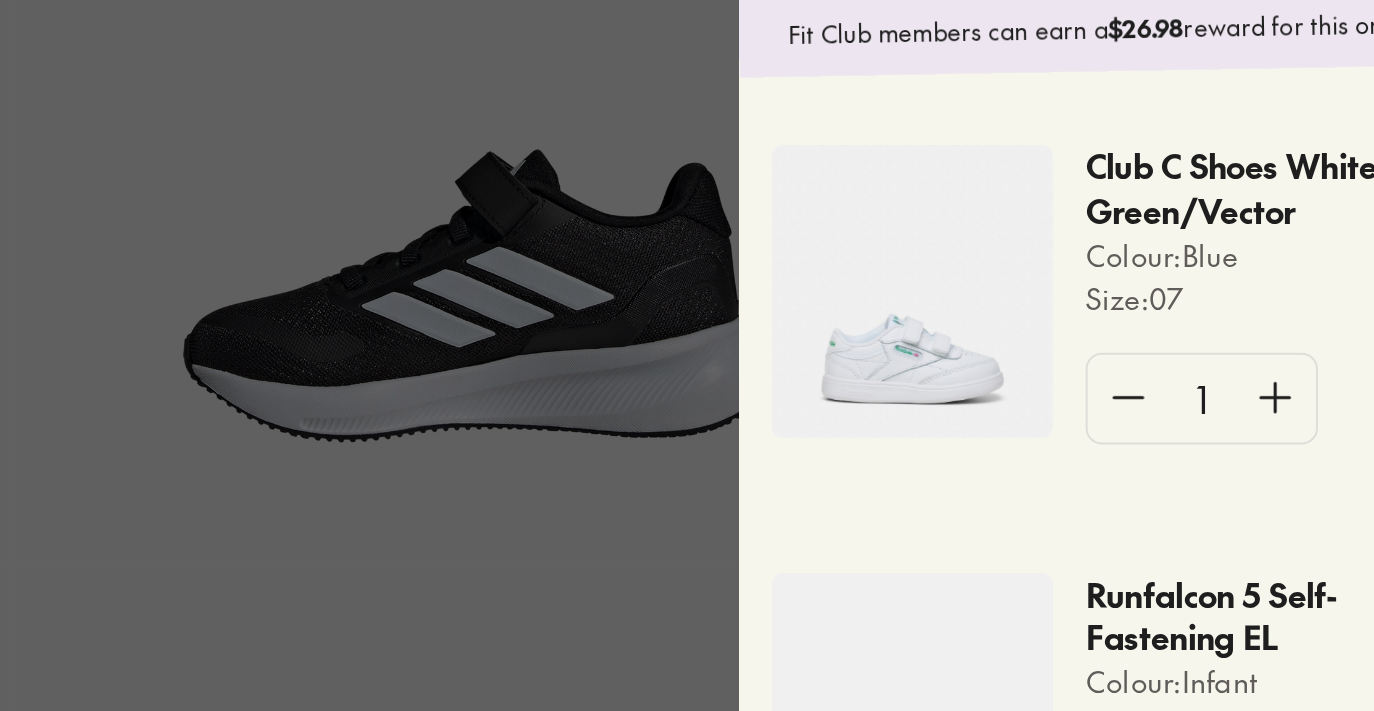 scroll, scrollTop: 479, scrollLeft: 0, axis: vertical 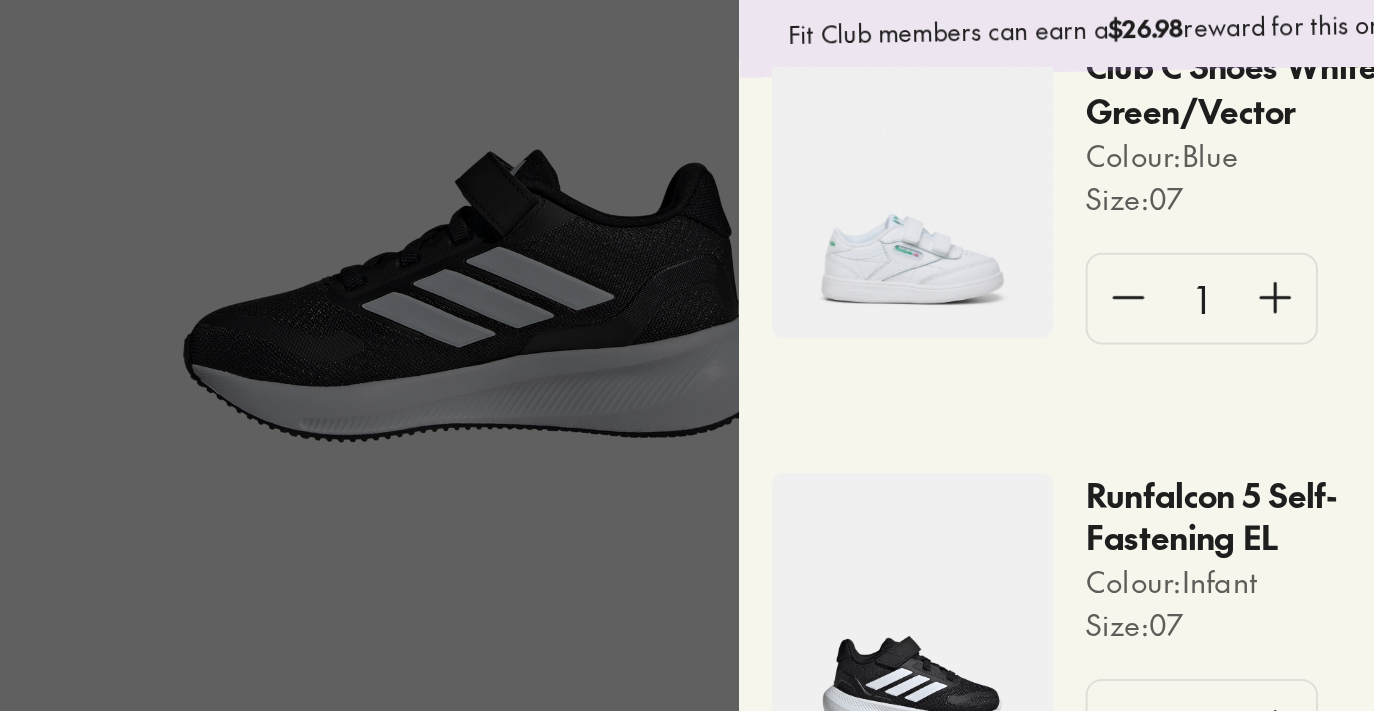 click 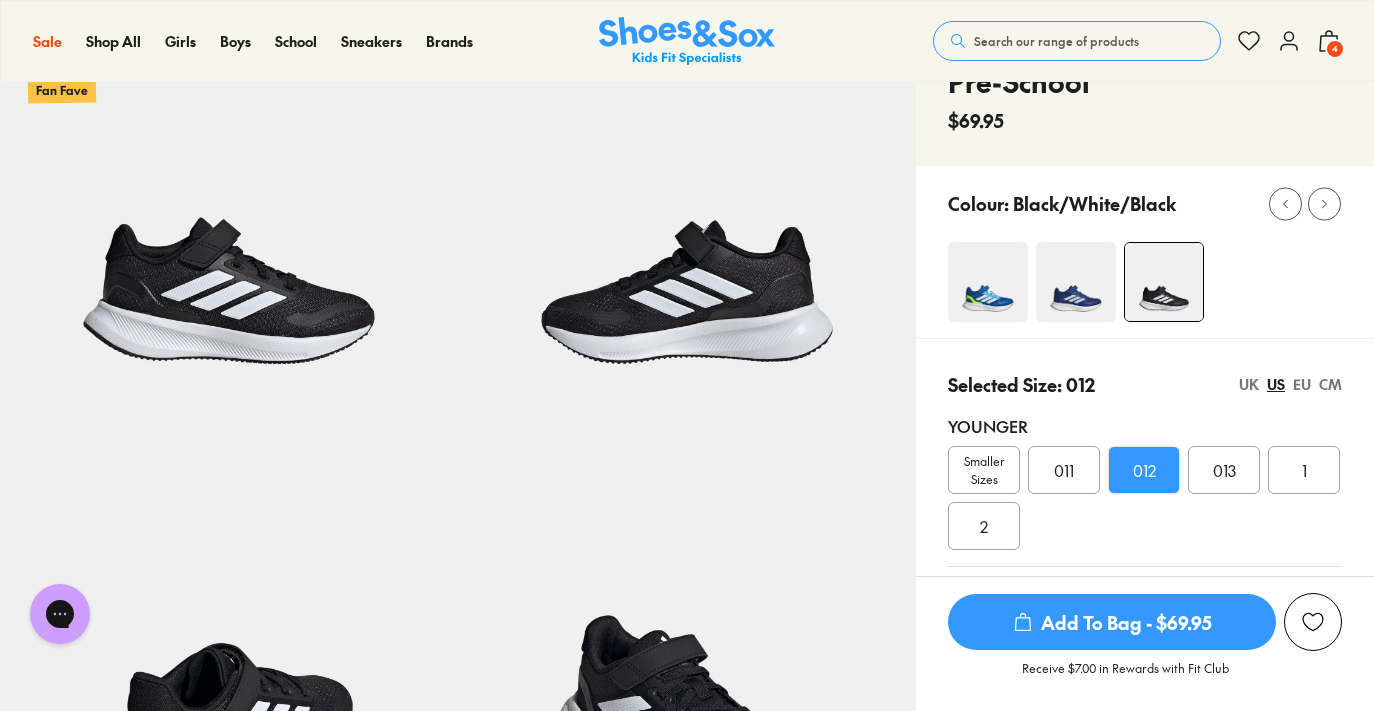scroll, scrollTop: 0, scrollLeft: 0, axis: both 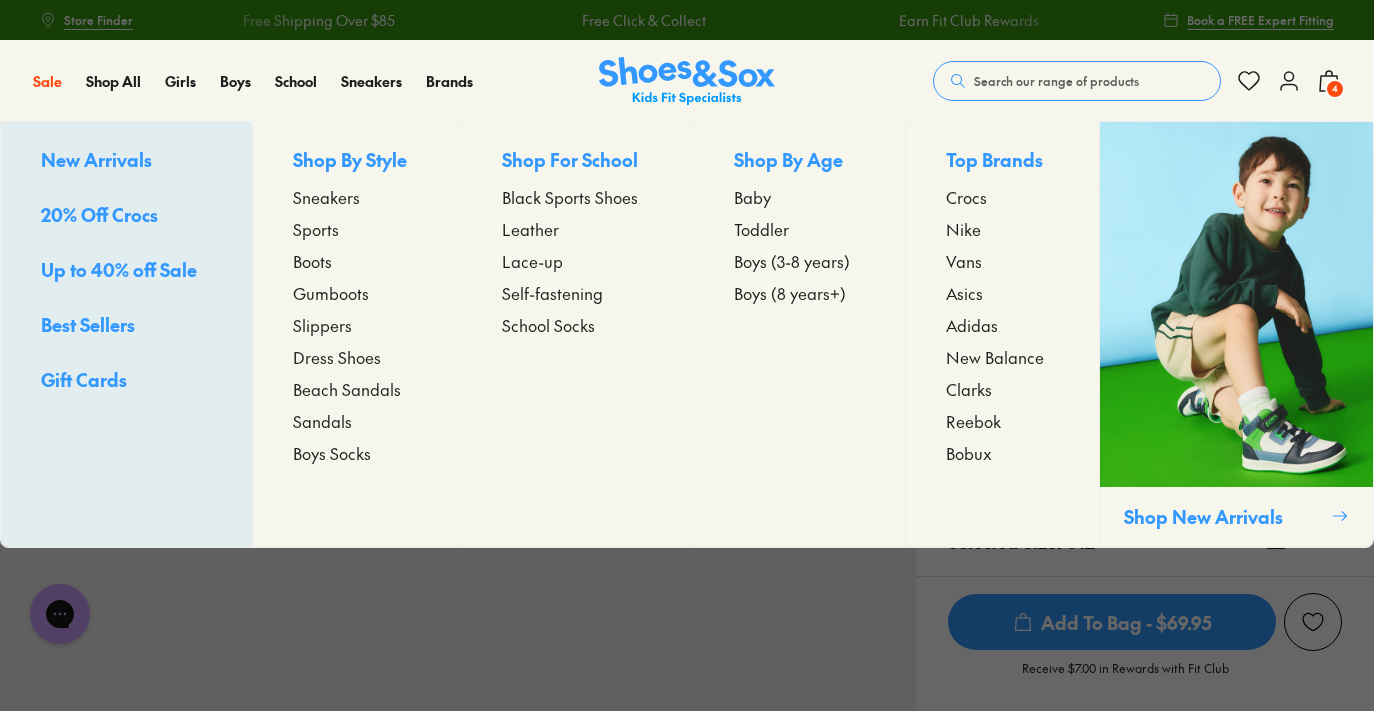 click on "Boys (3-8 years)" at bounding box center (792, 261) 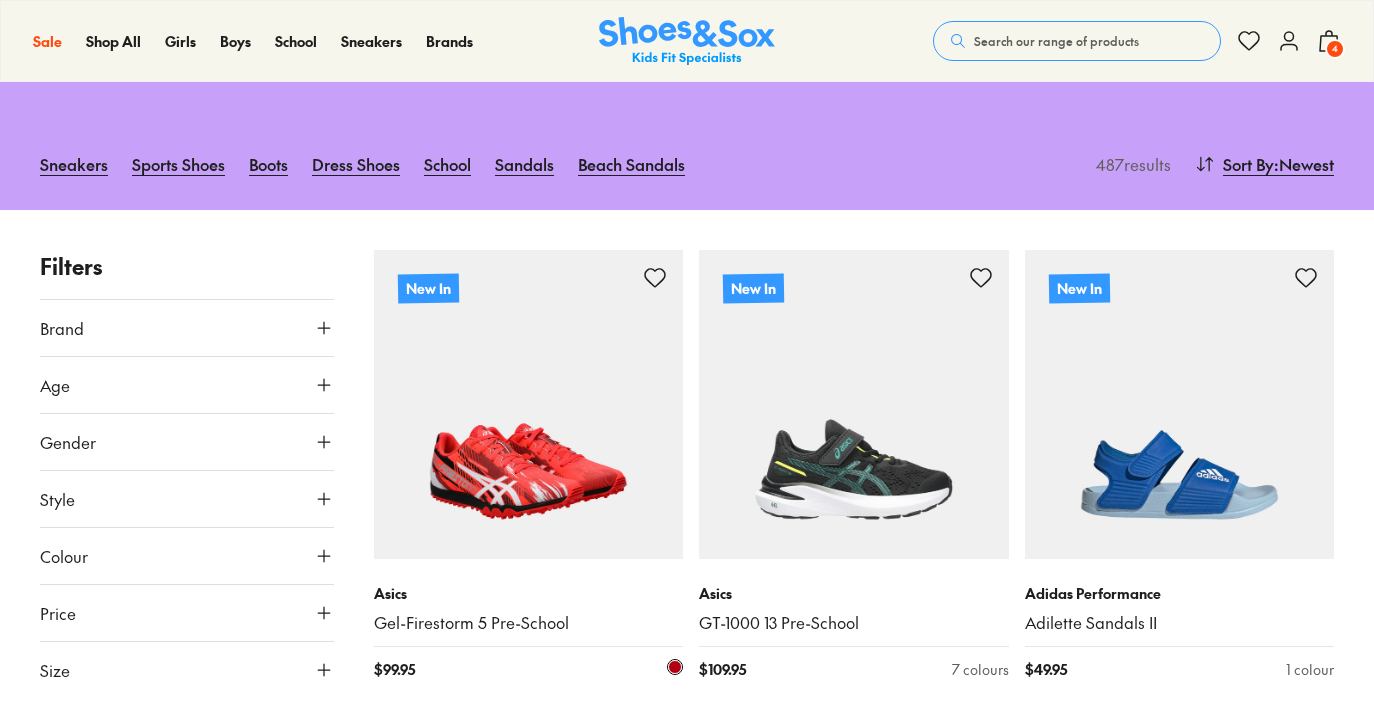 scroll, scrollTop: 333, scrollLeft: 0, axis: vertical 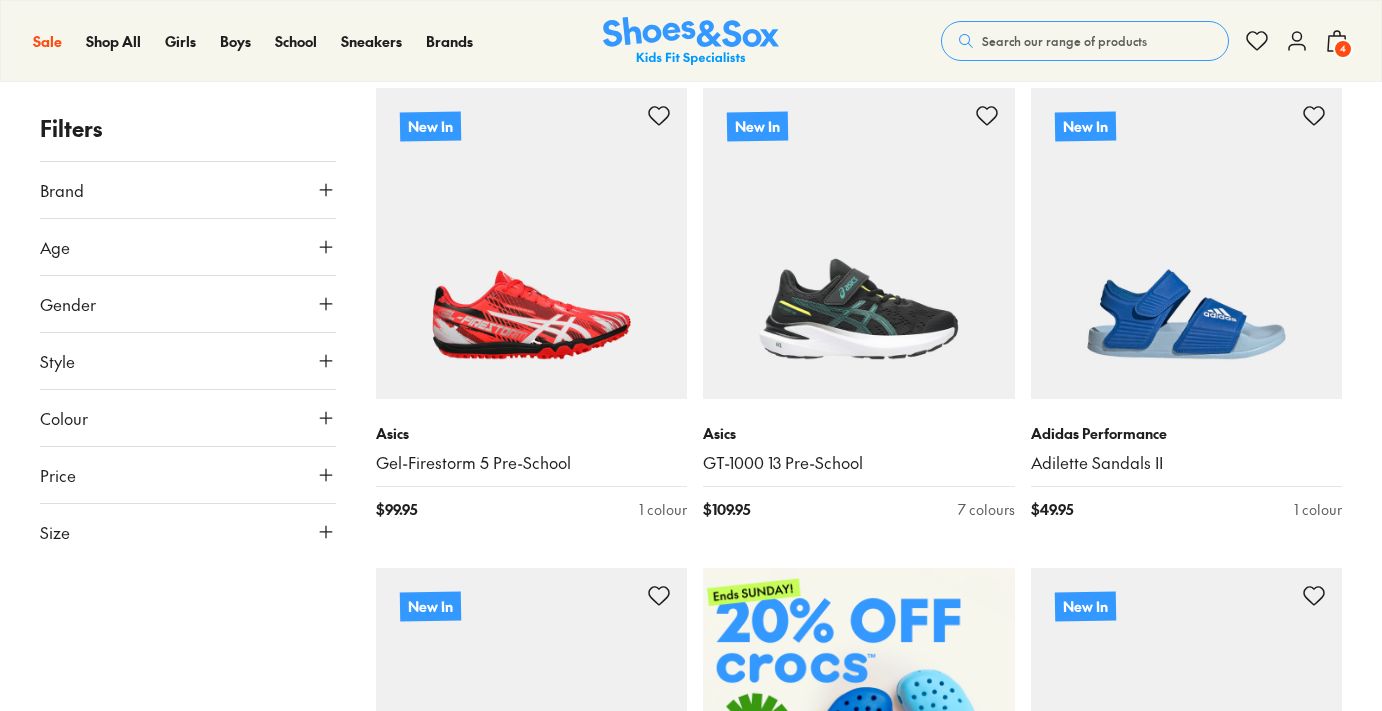 click on "Colour" at bounding box center (188, 418) 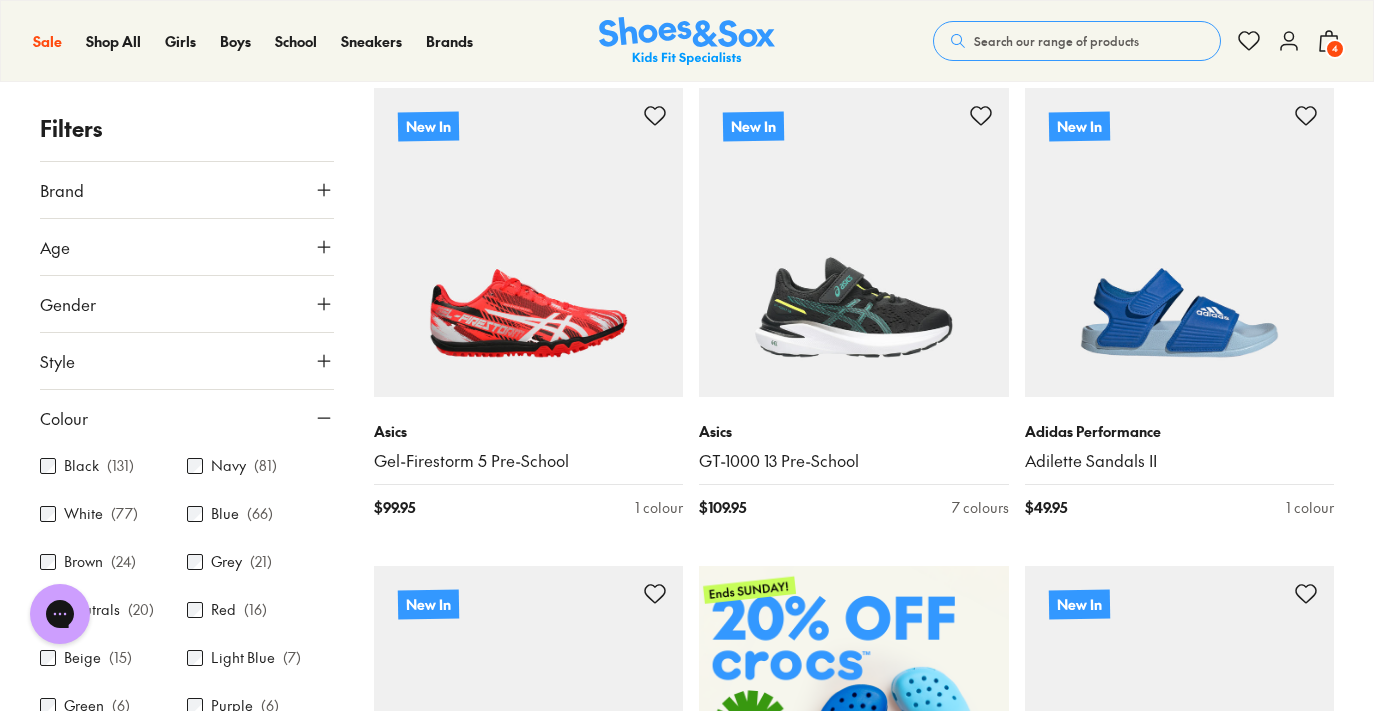 scroll, scrollTop: 0, scrollLeft: 0, axis: both 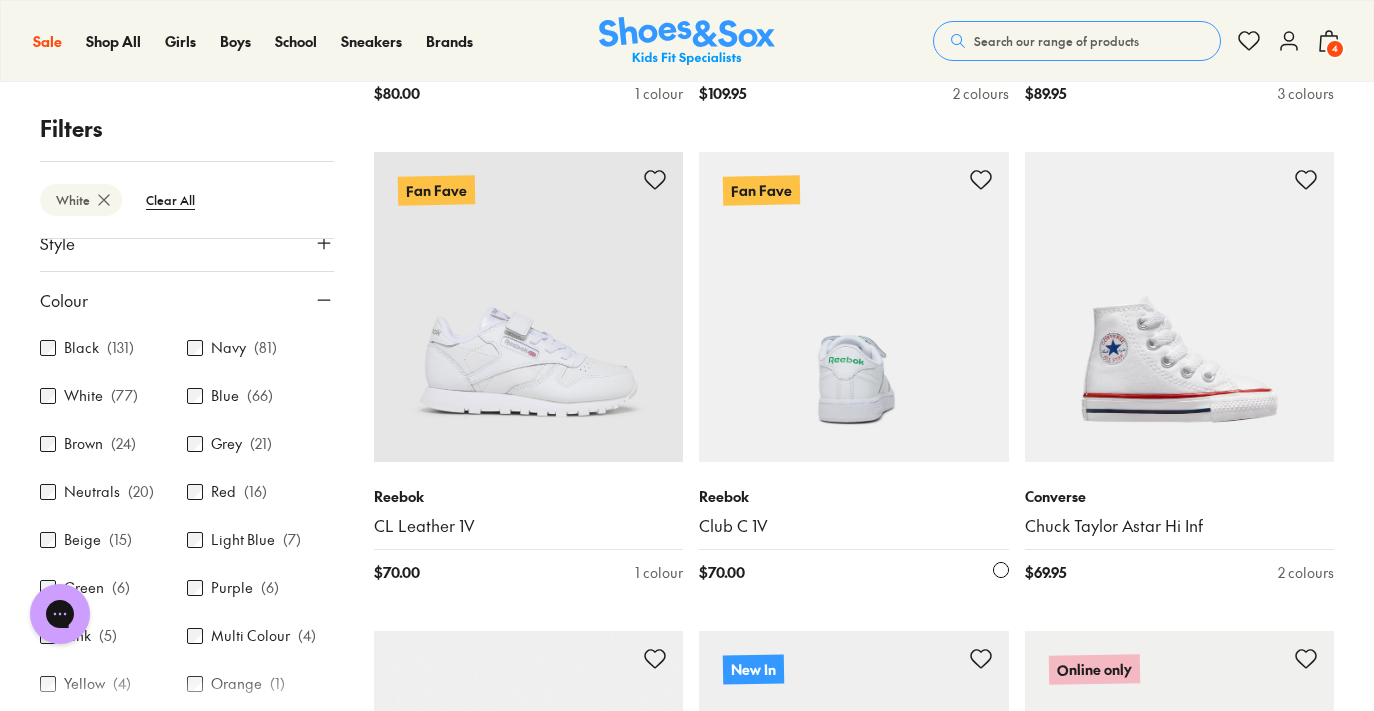 click at bounding box center (854, 307) 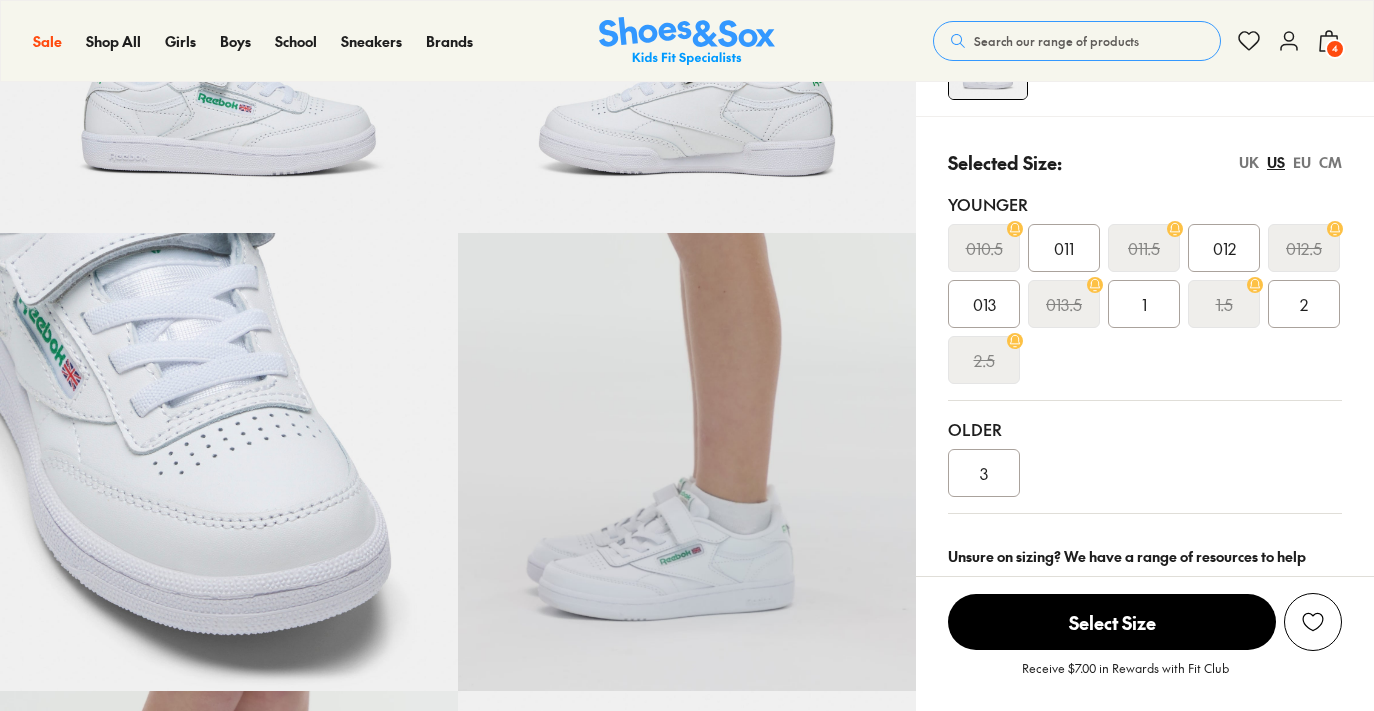 scroll, scrollTop: 347, scrollLeft: 0, axis: vertical 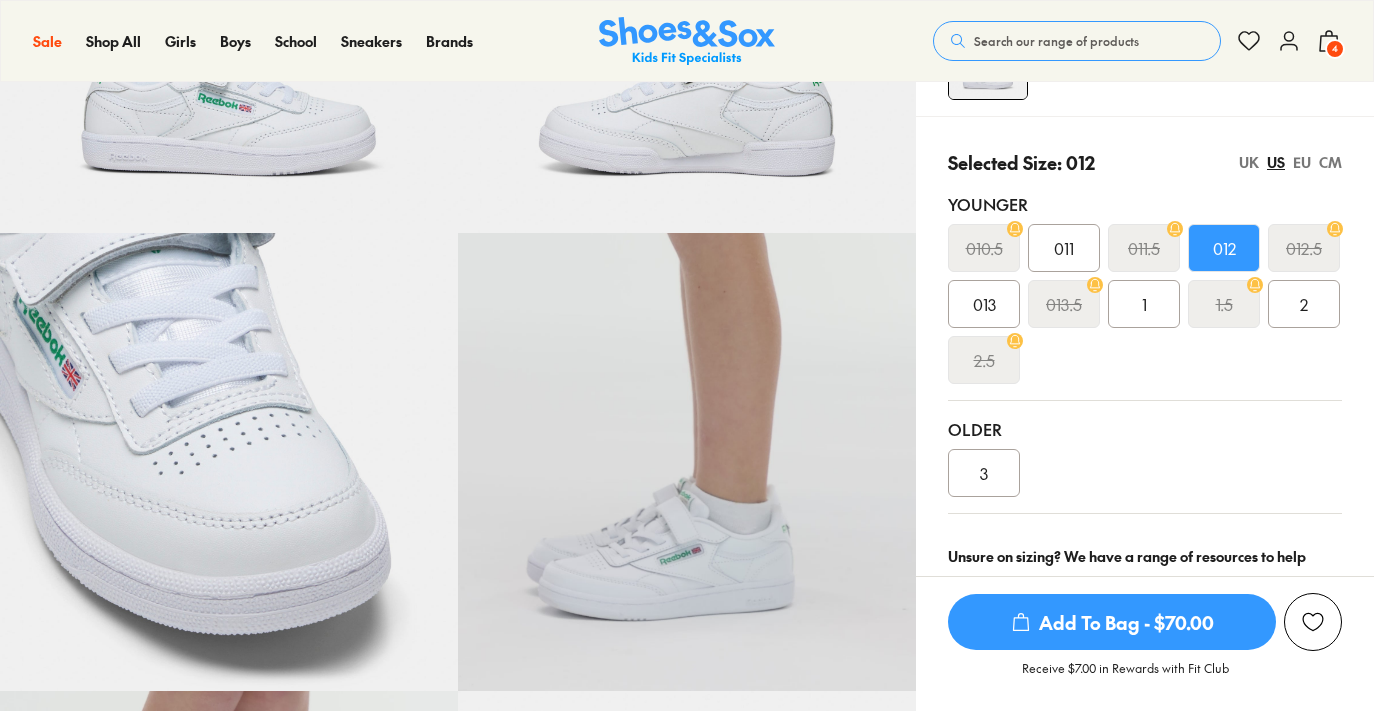 click on "Add To Bag - $70.00" at bounding box center [1112, 622] 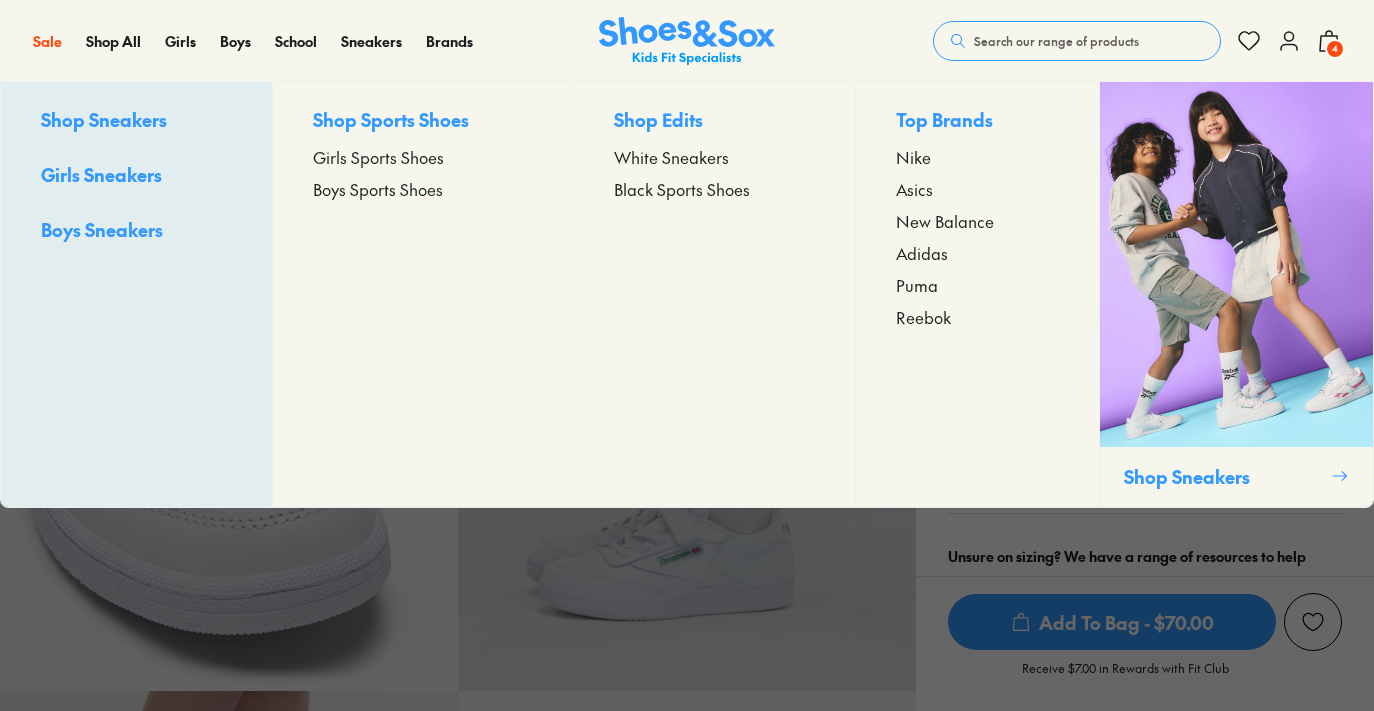 scroll, scrollTop: 0, scrollLeft: 0, axis: both 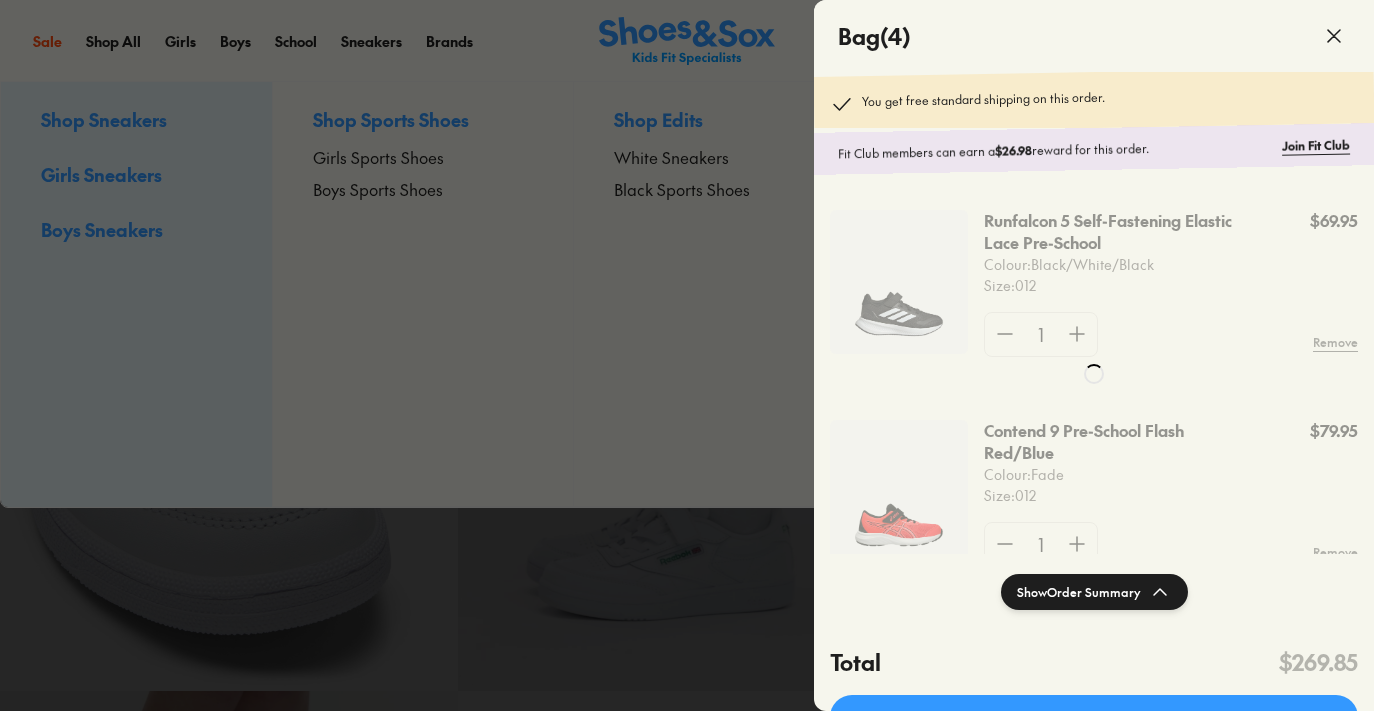 select on "*" 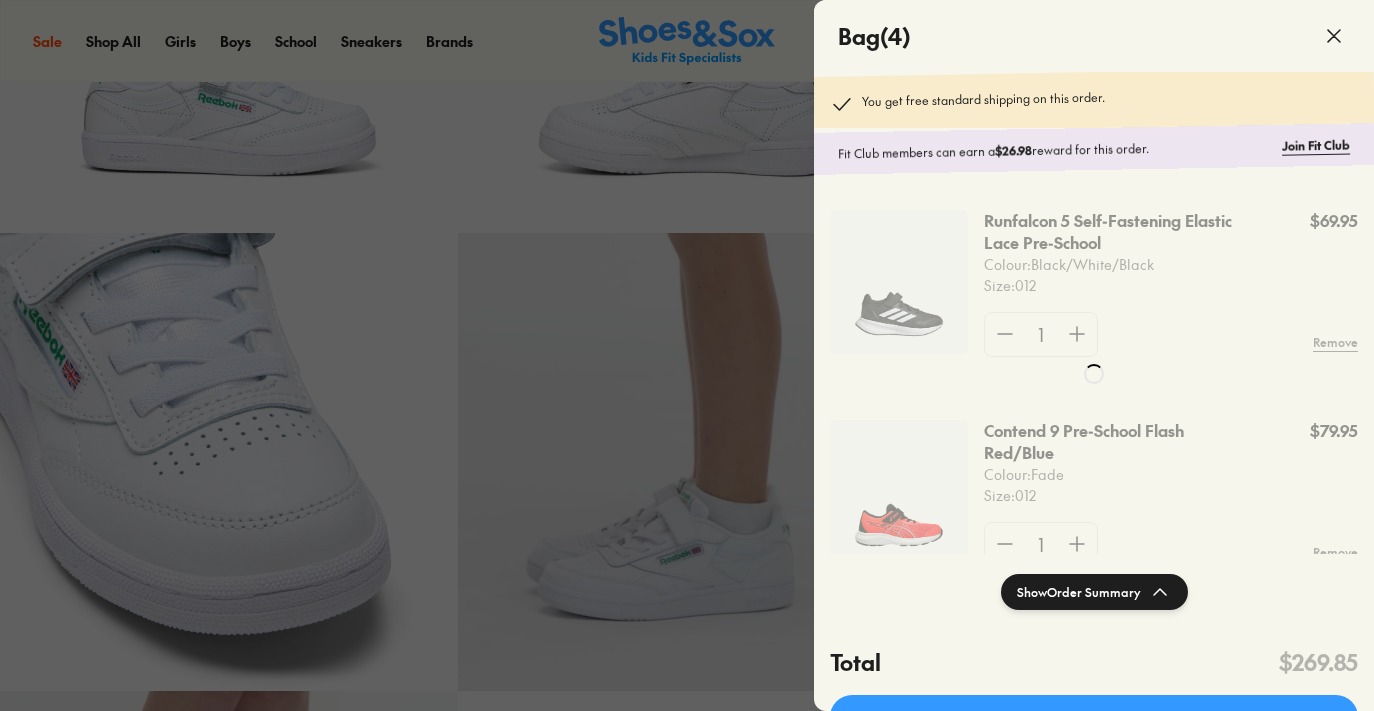 click 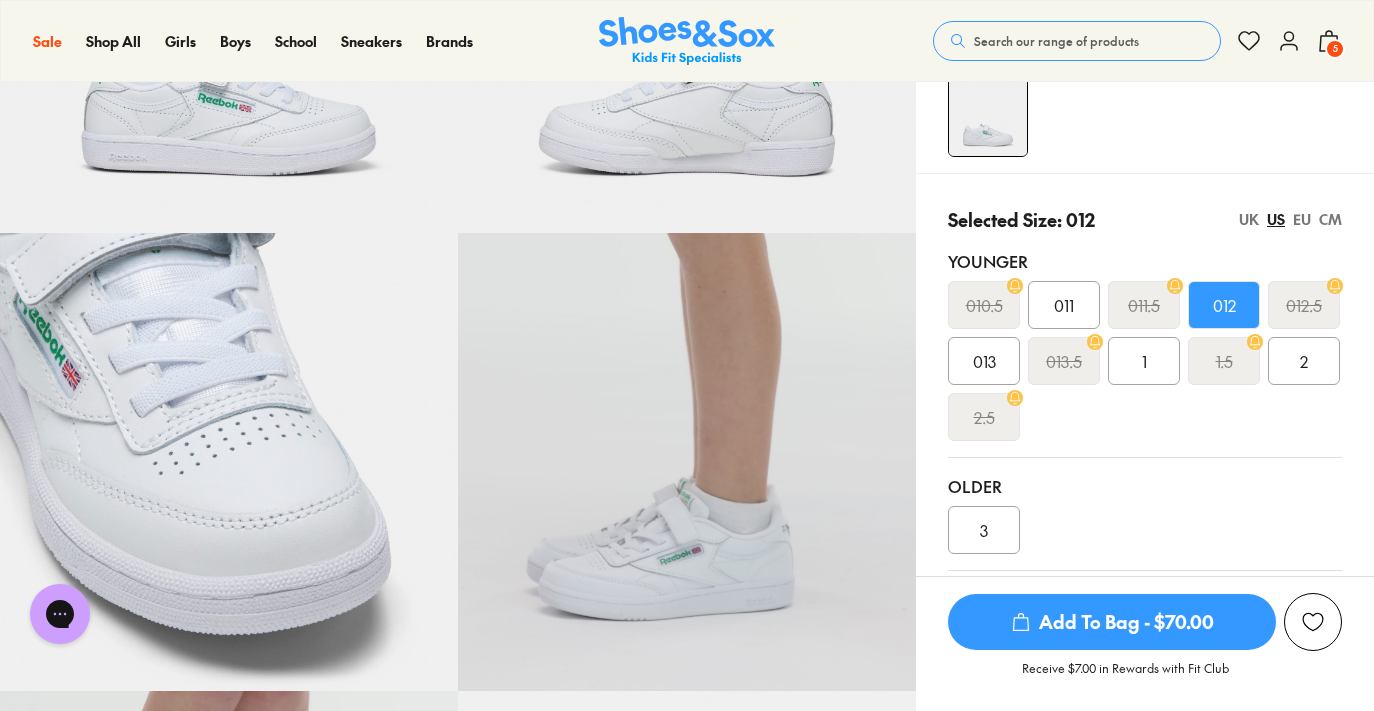 scroll, scrollTop: 0, scrollLeft: 0, axis: both 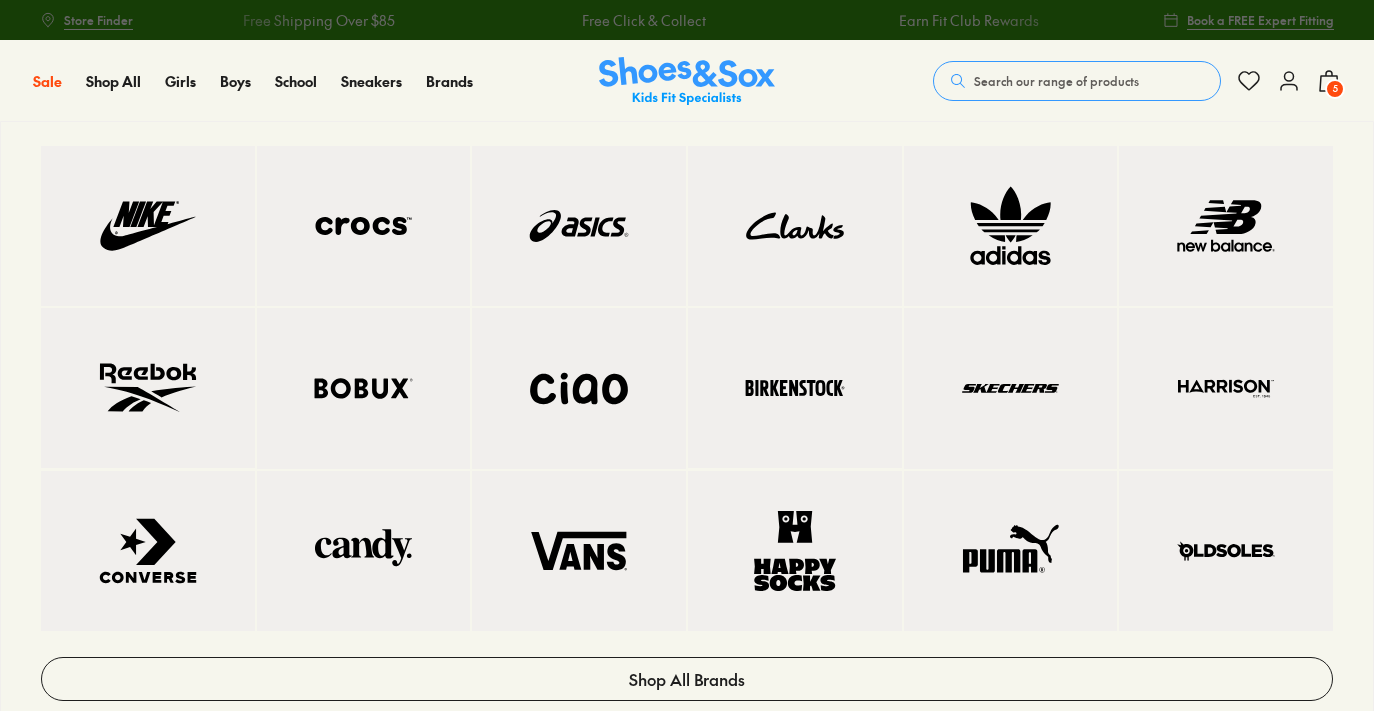 click at bounding box center [364, 226] 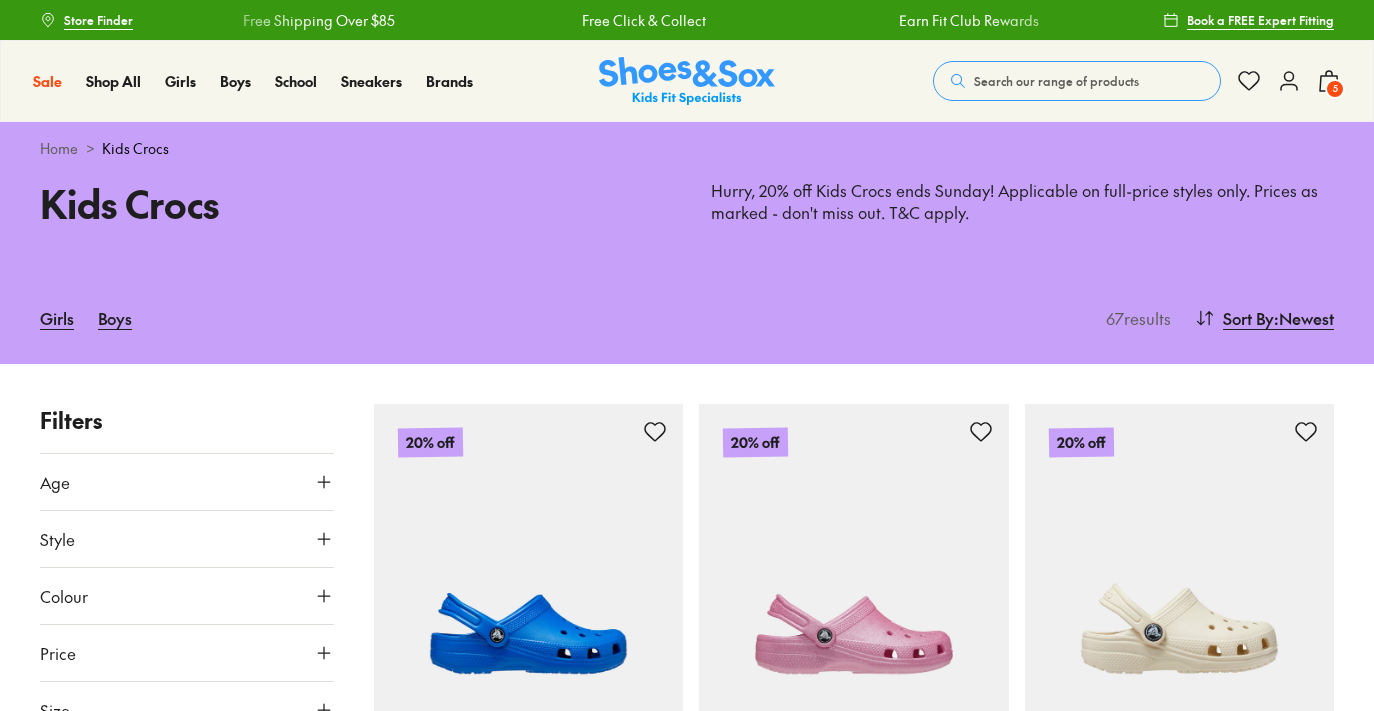 scroll, scrollTop: 70, scrollLeft: 0, axis: vertical 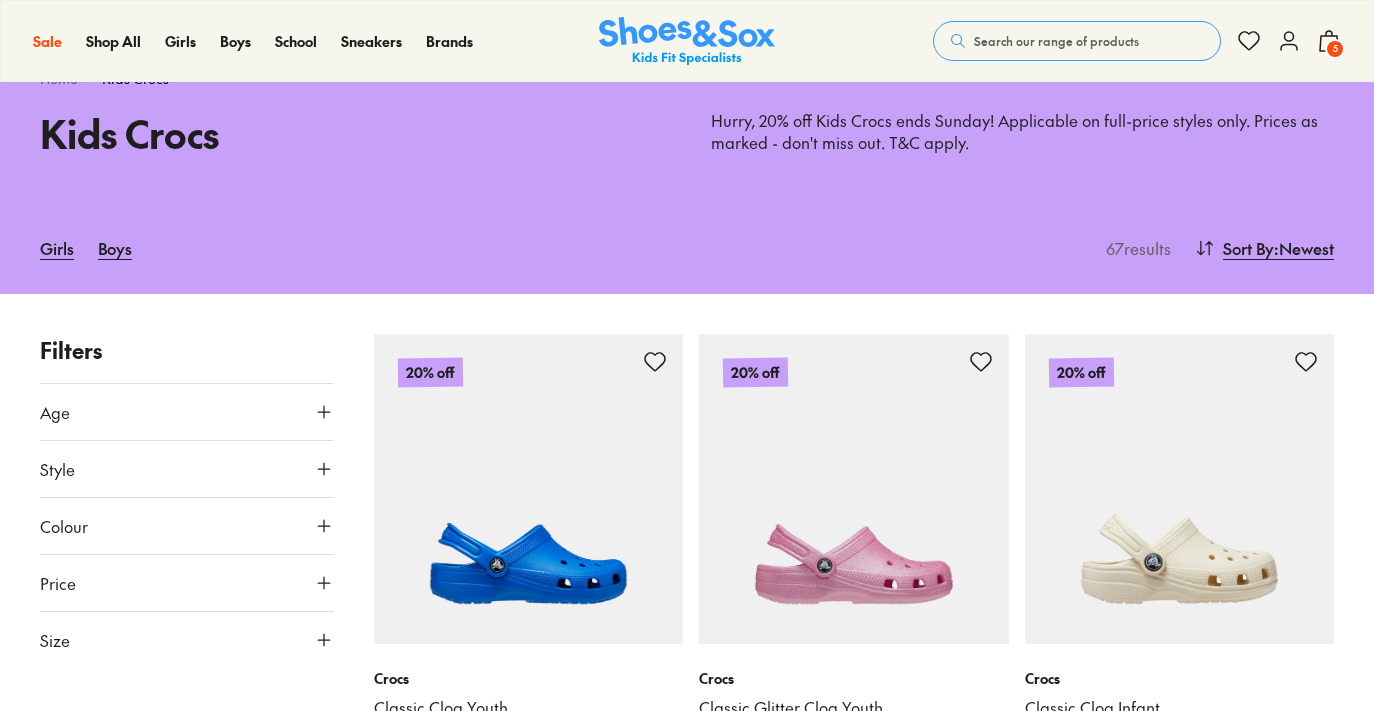 click on "Age" at bounding box center (187, 412) 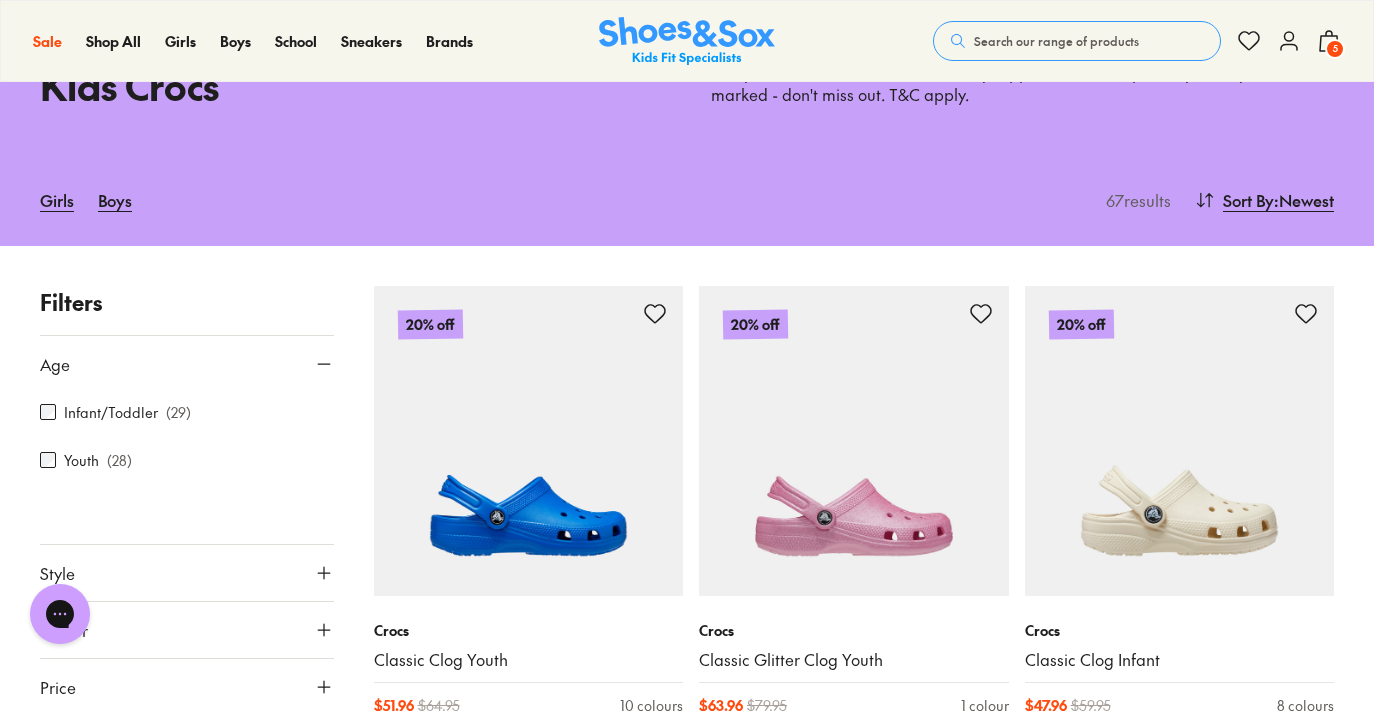 scroll, scrollTop: 0, scrollLeft: 0, axis: both 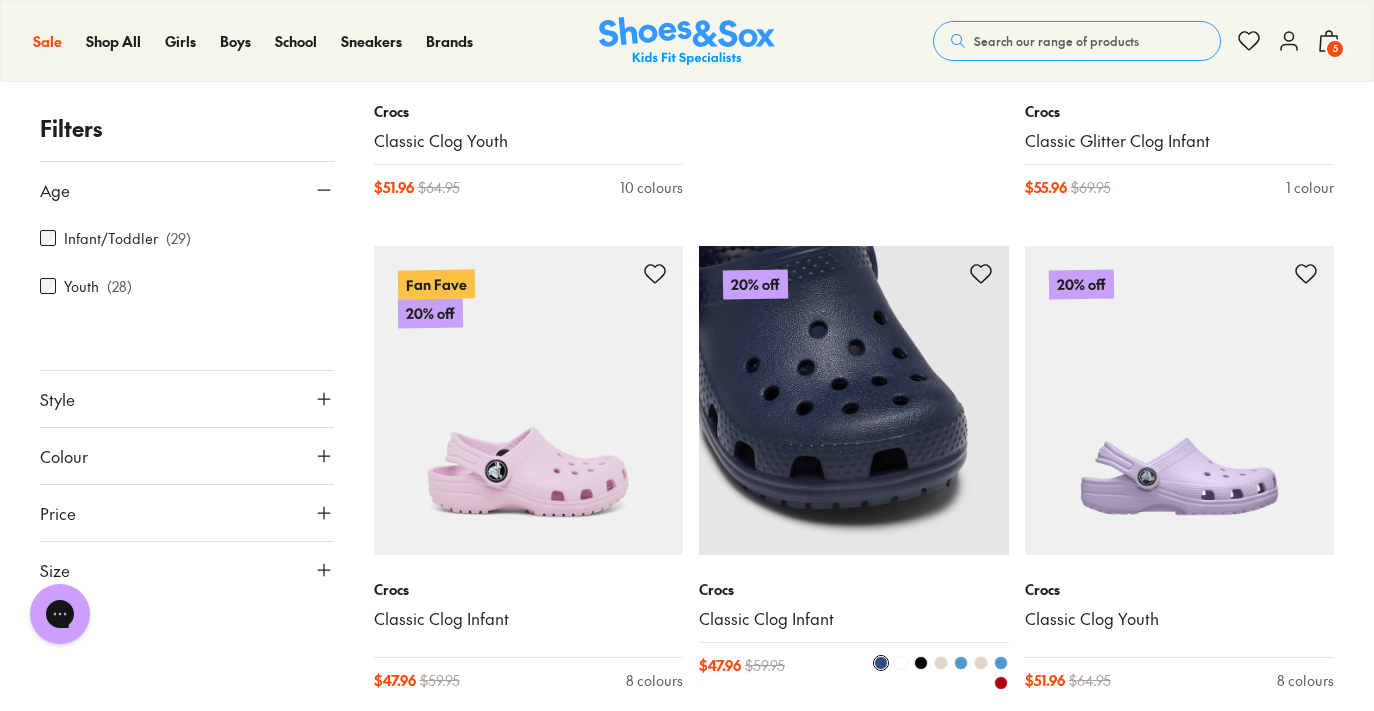 type on "****" 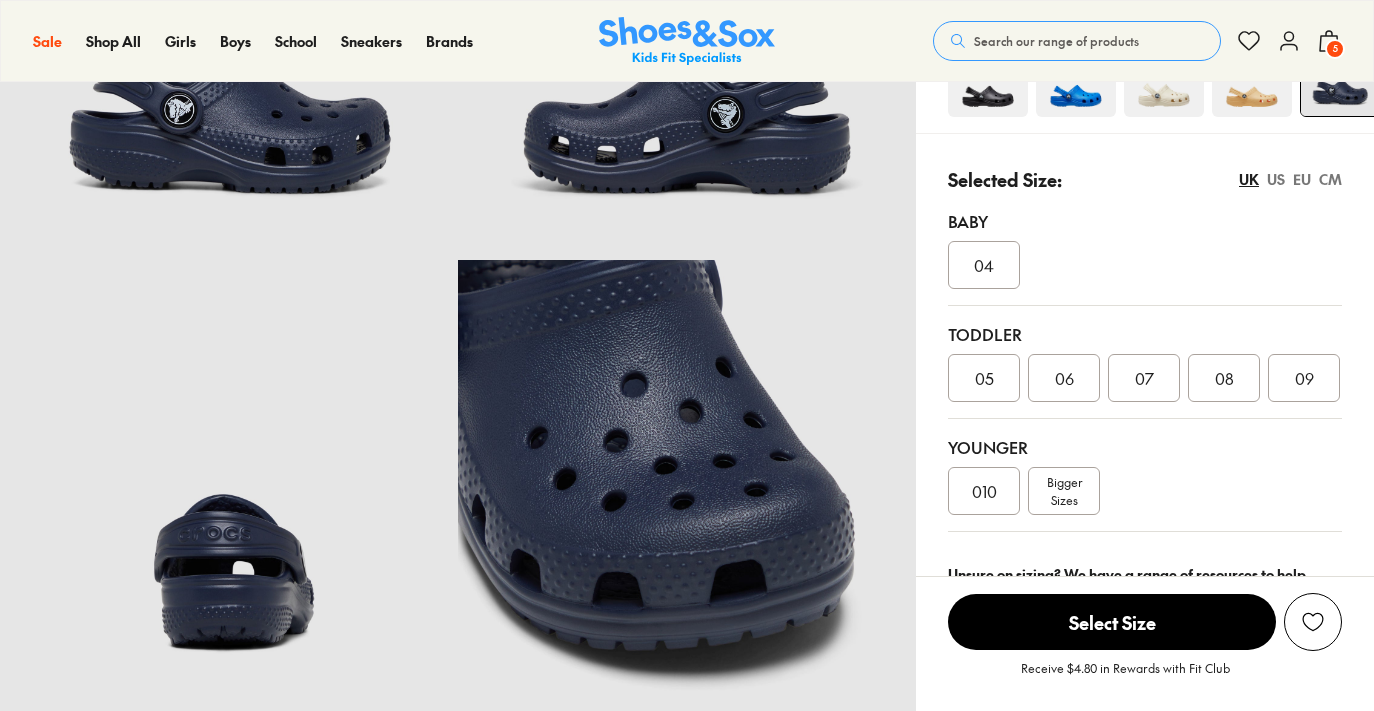scroll, scrollTop: 361, scrollLeft: 0, axis: vertical 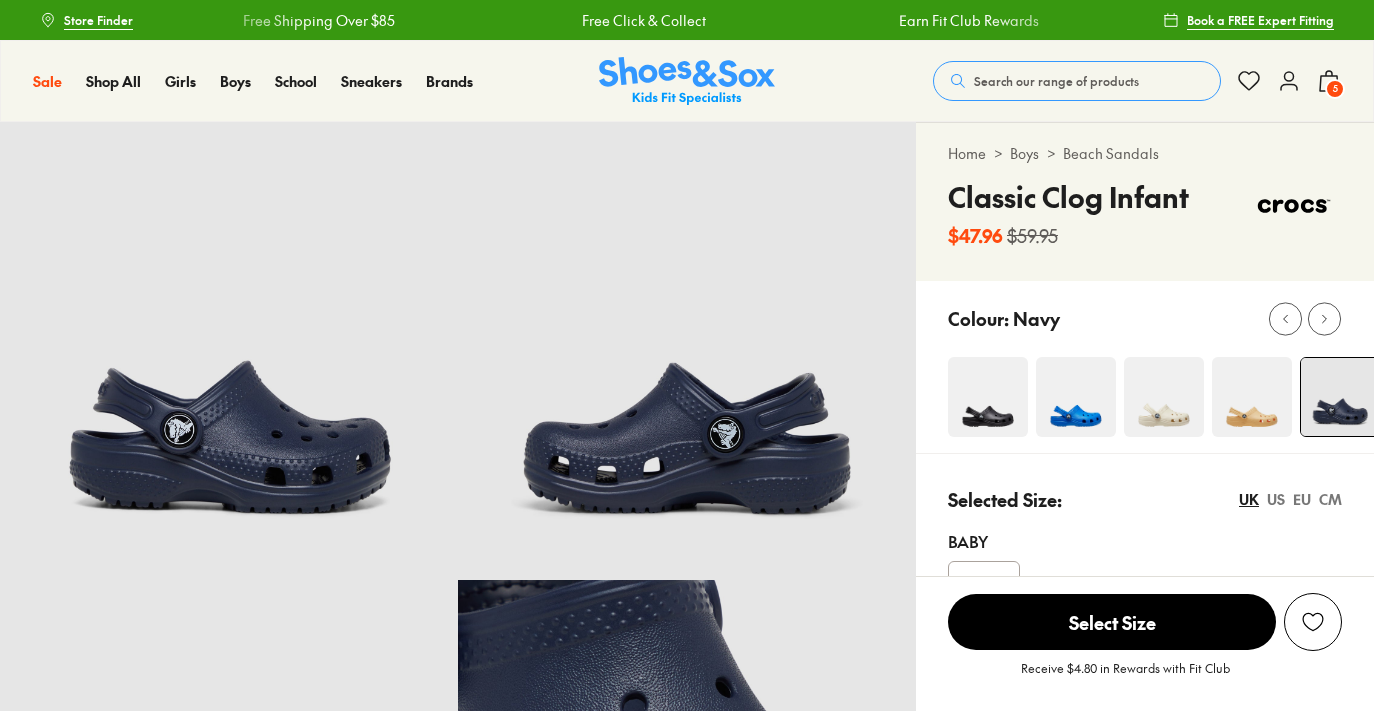 select on "*" 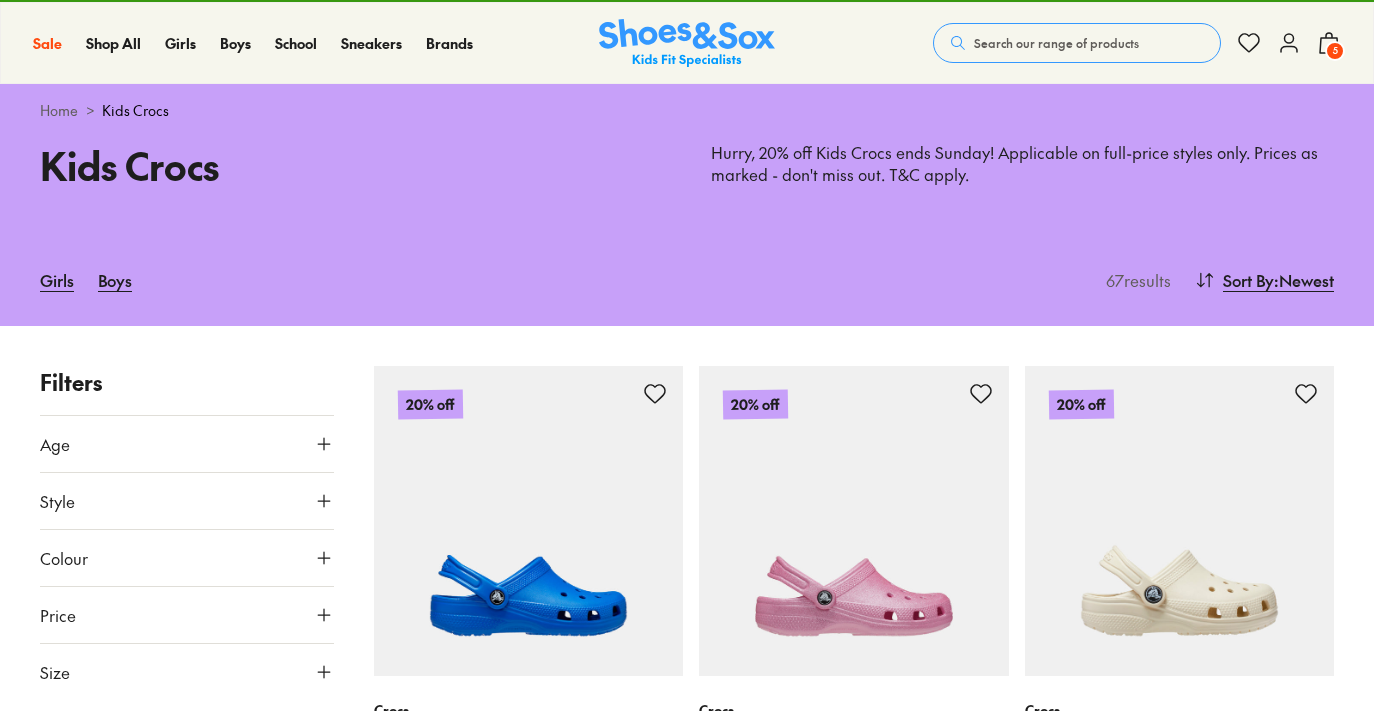 scroll, scrollTop: 1325, scrollLeft: 0, axis: vertical 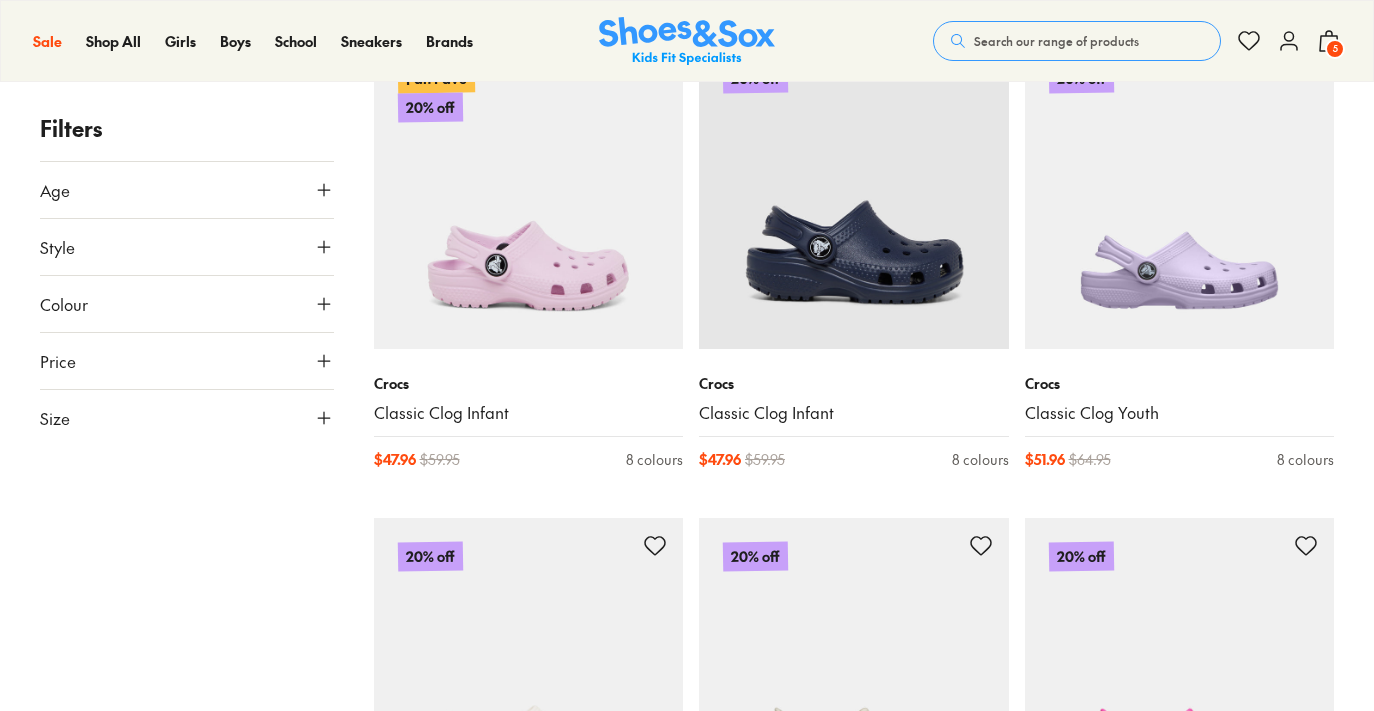 type on "****" 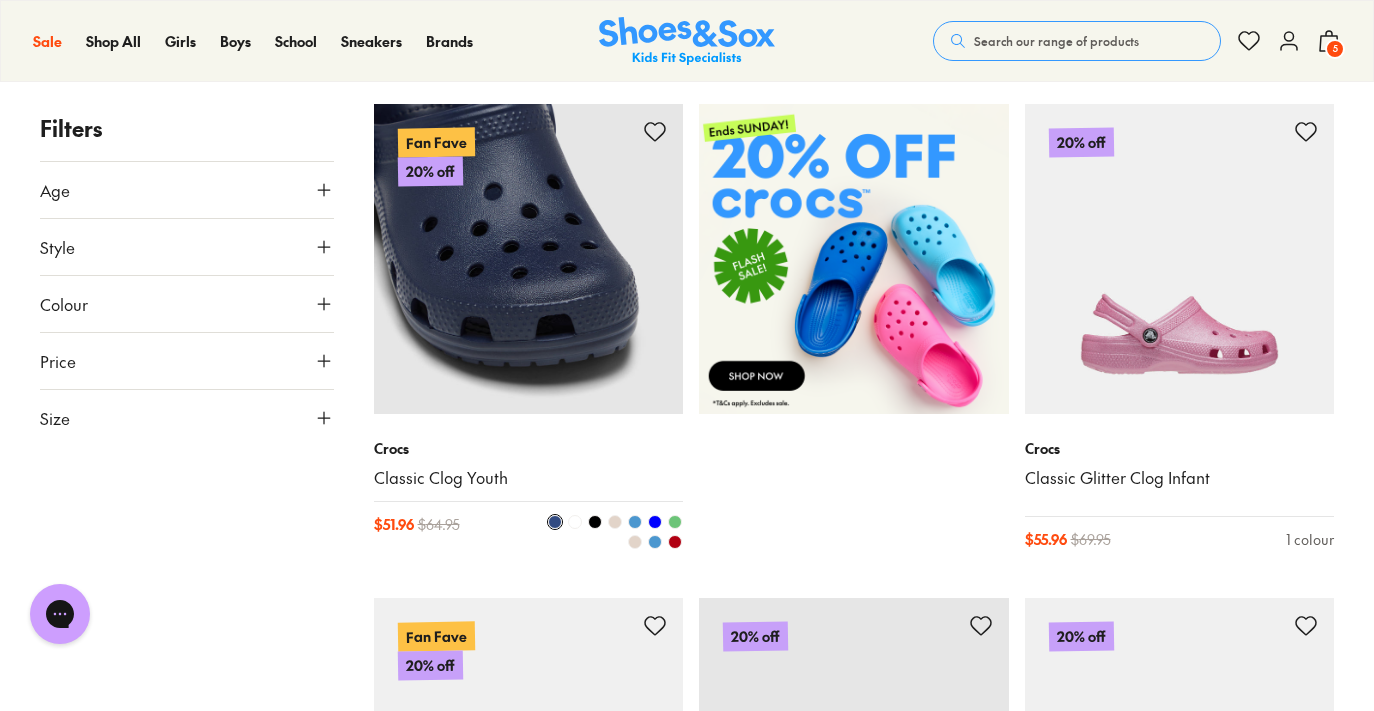 scroll, scrollTop: 0, scrollLeft: 0, axis: both 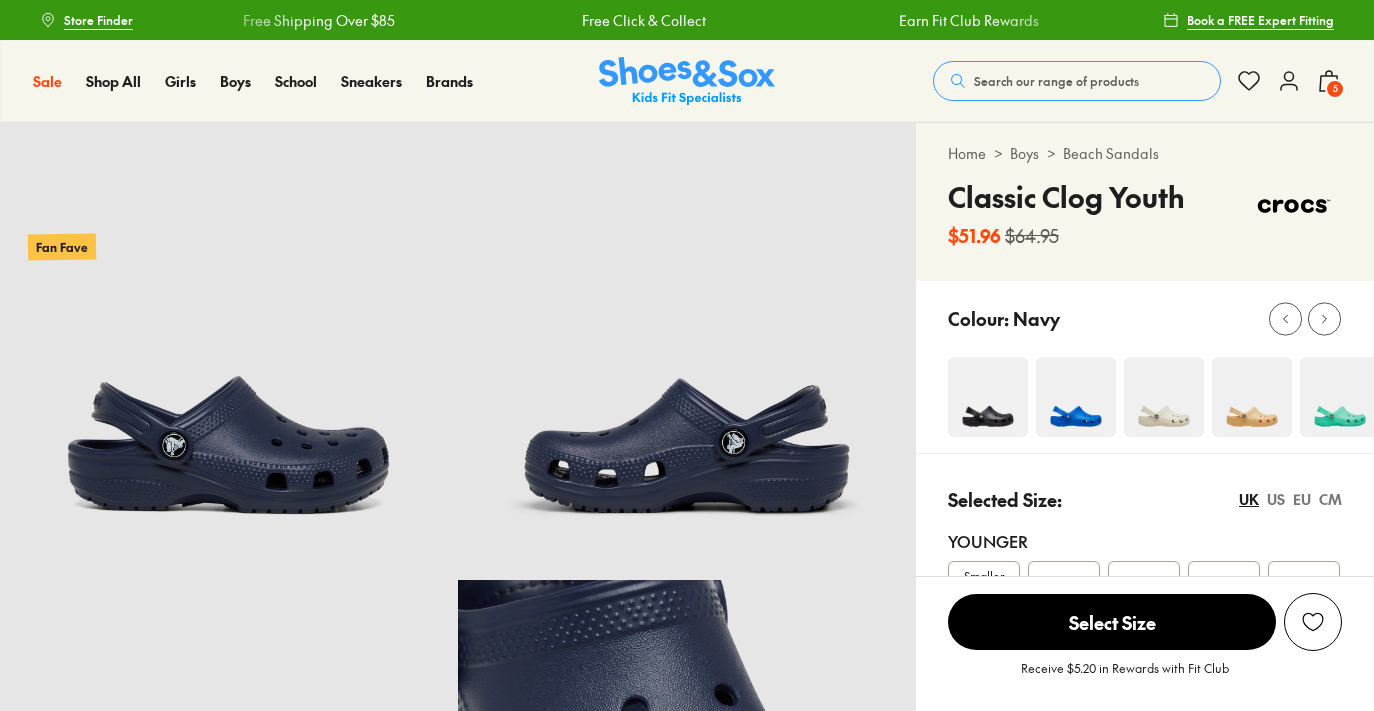 select on "*" 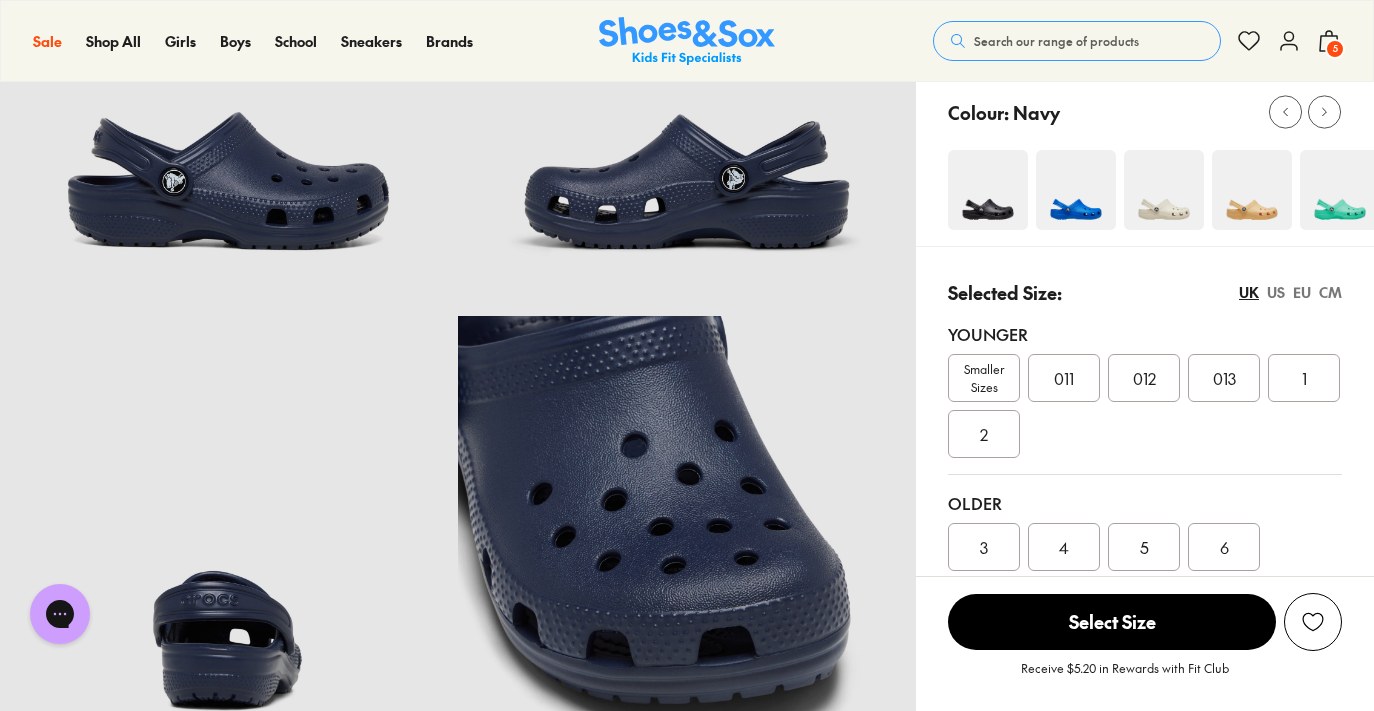 scroll, scrollTop: 296, scrollLeft: 0, axis: vertical 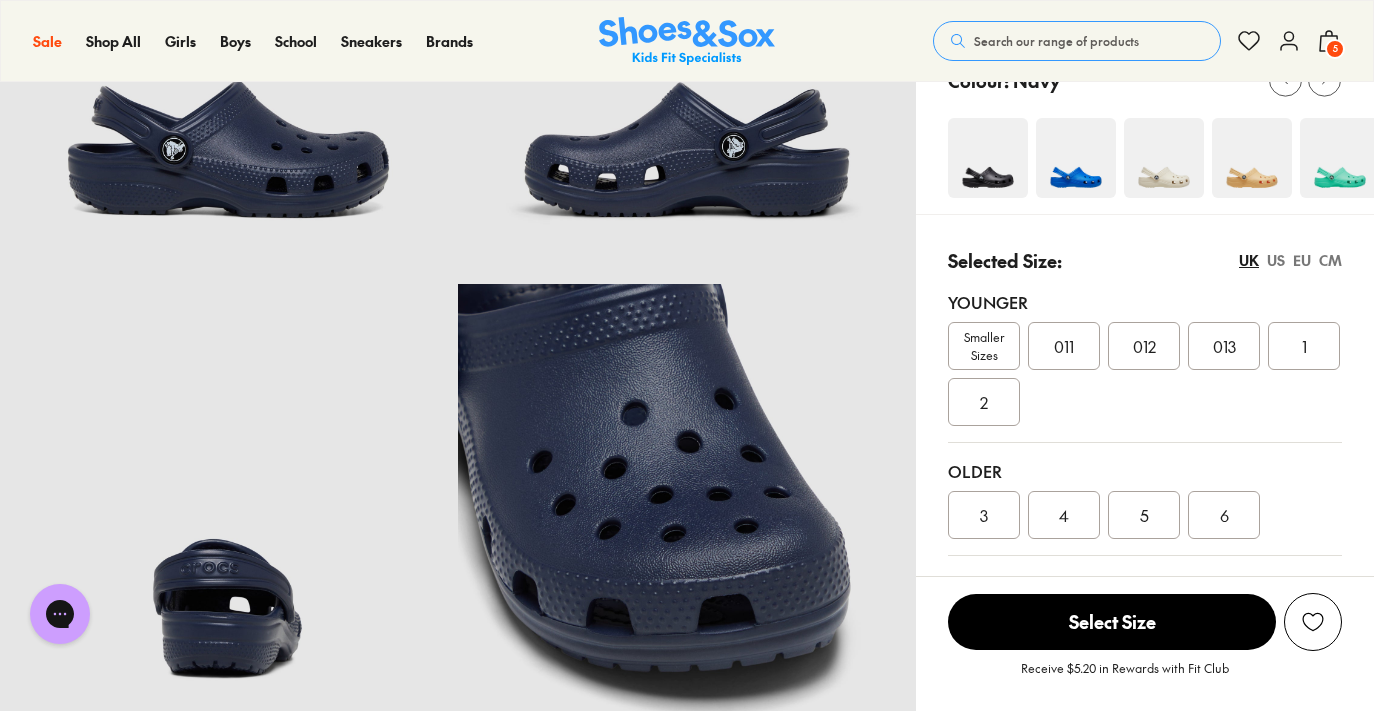 click on "011" at bounding box center [1064, 346] 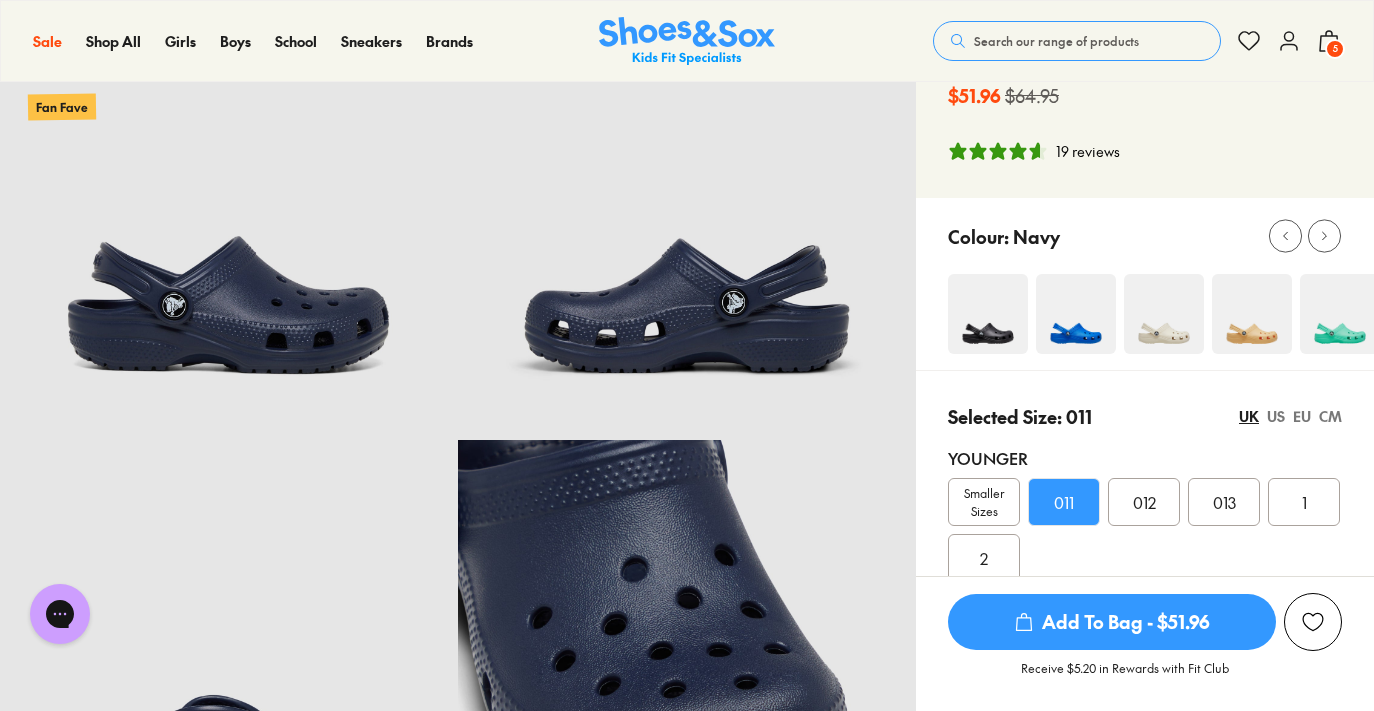scroll, scrollTop: 99, scrollLeft: 0, axis: vertical 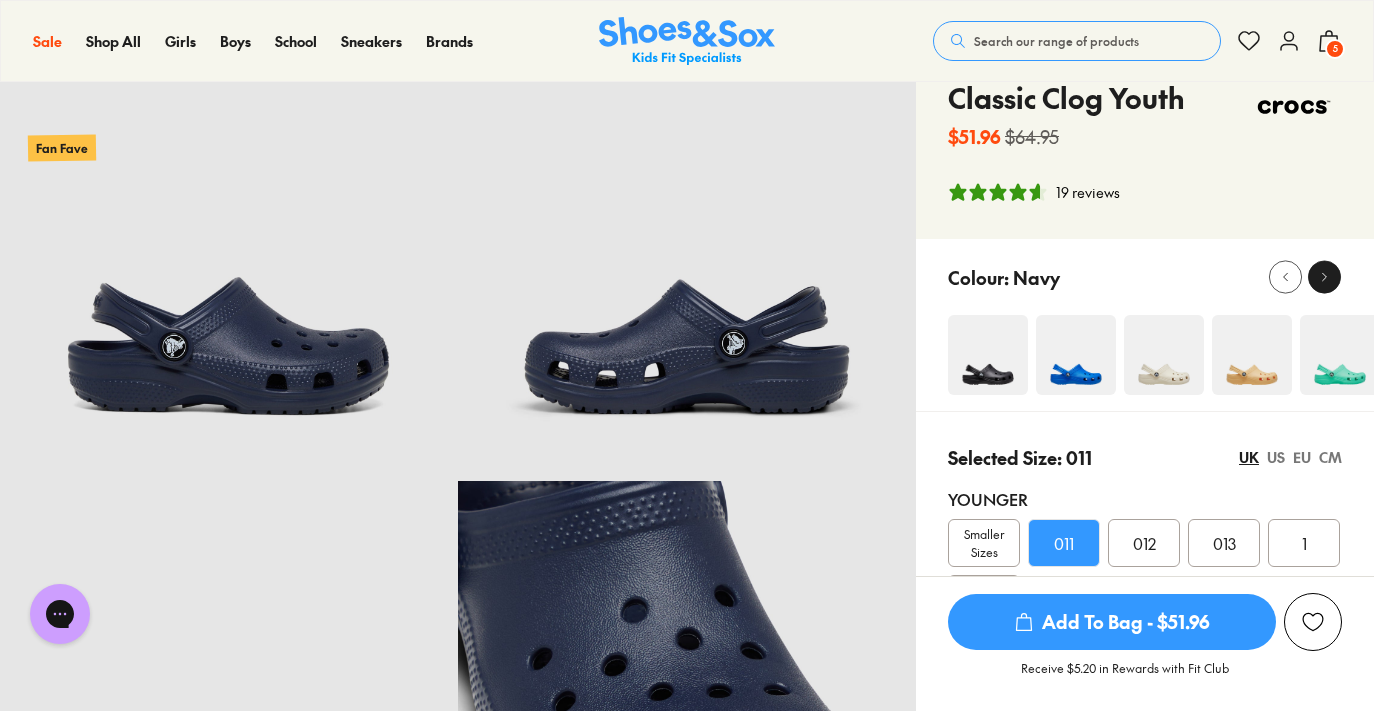 click 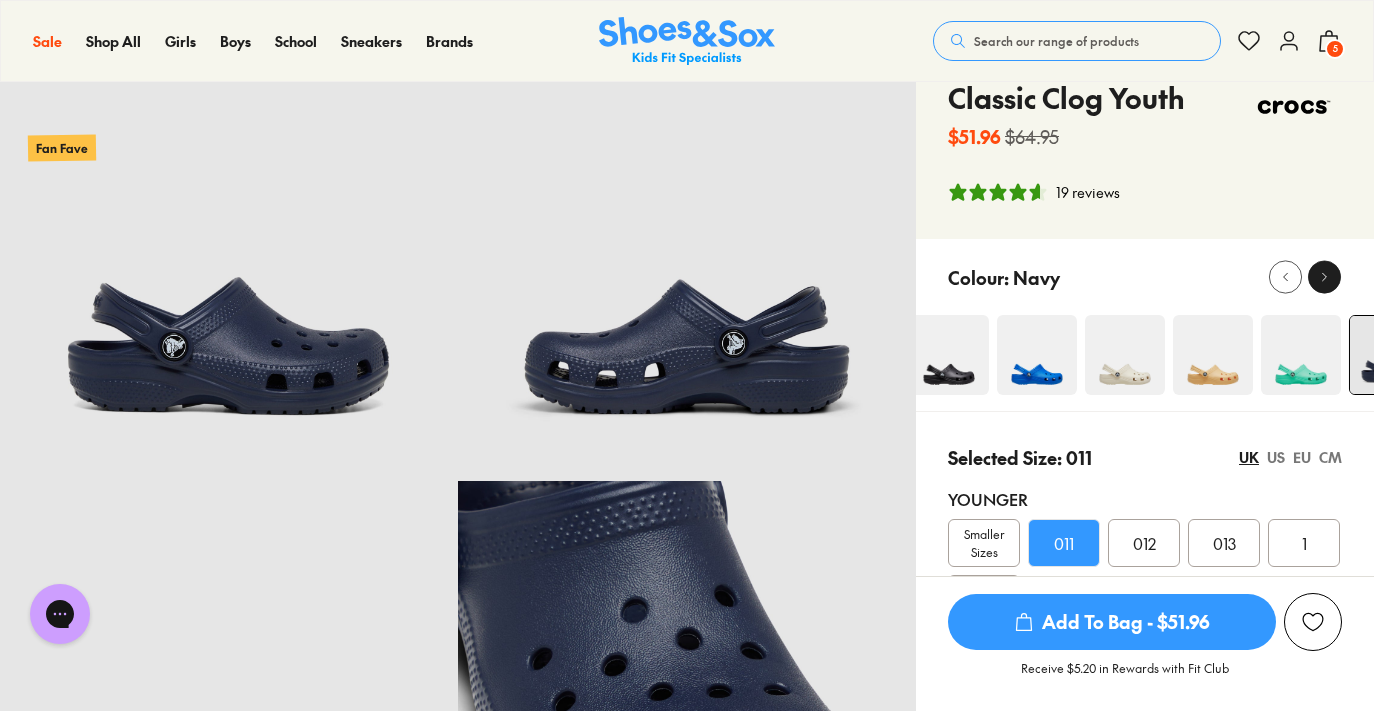 click 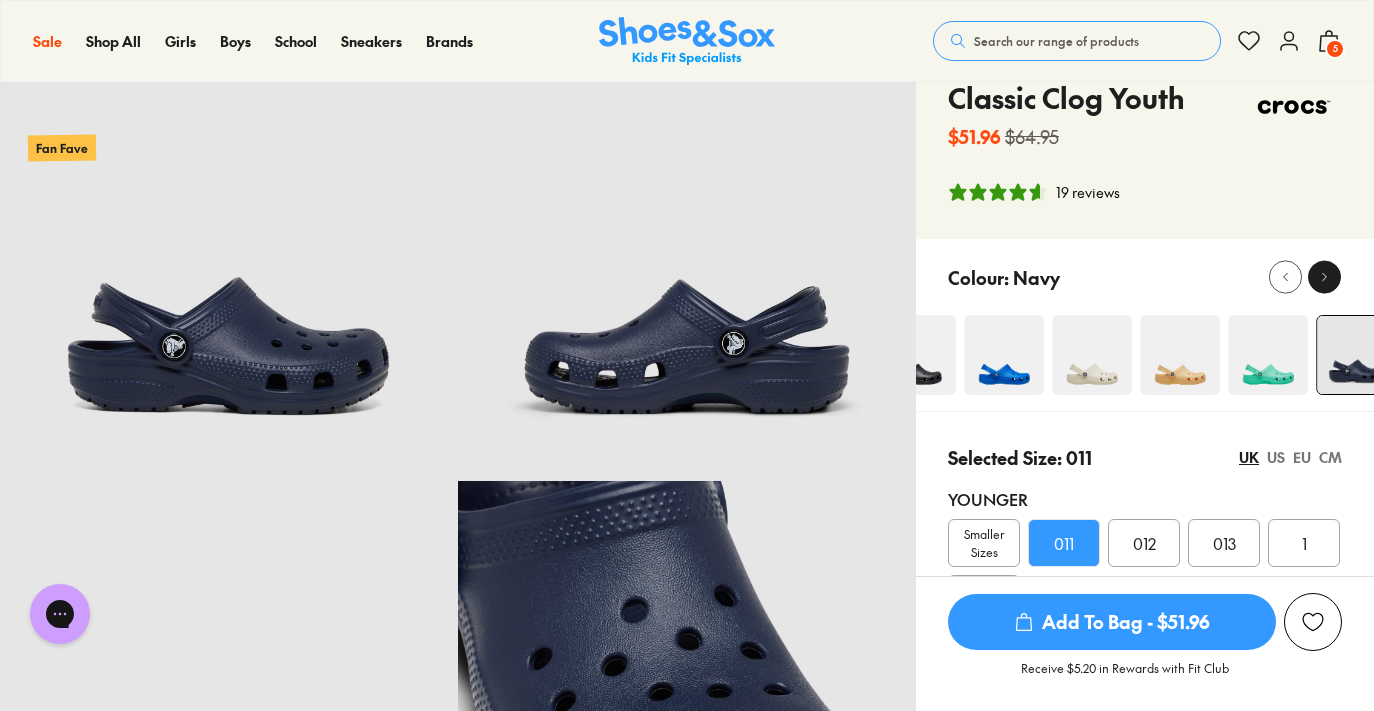 click 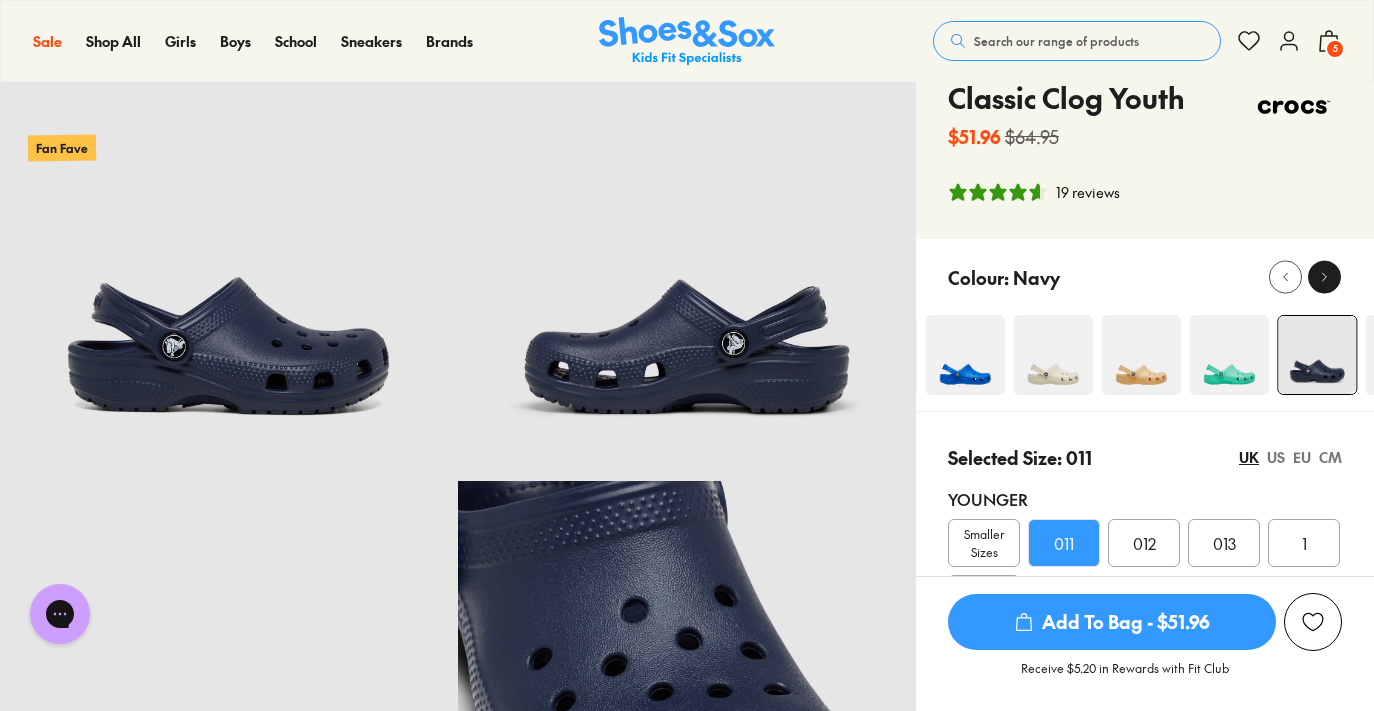 click 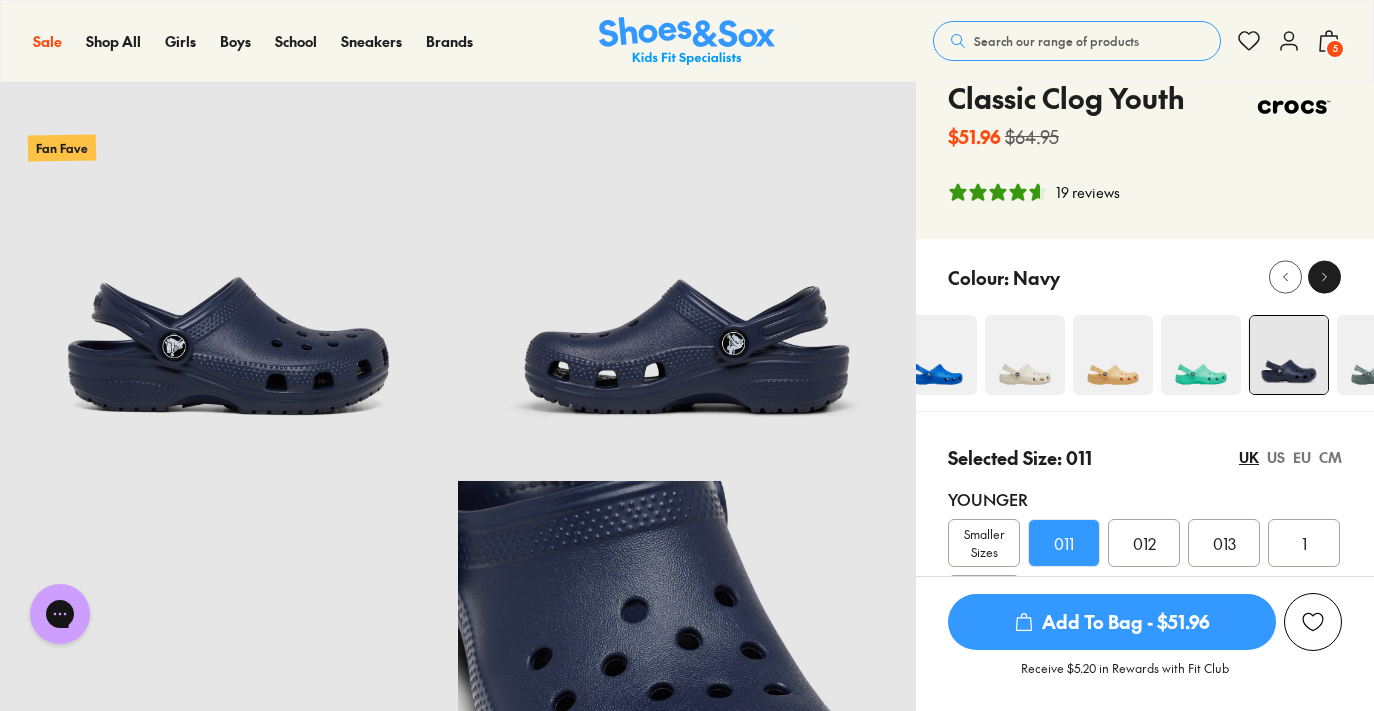 click 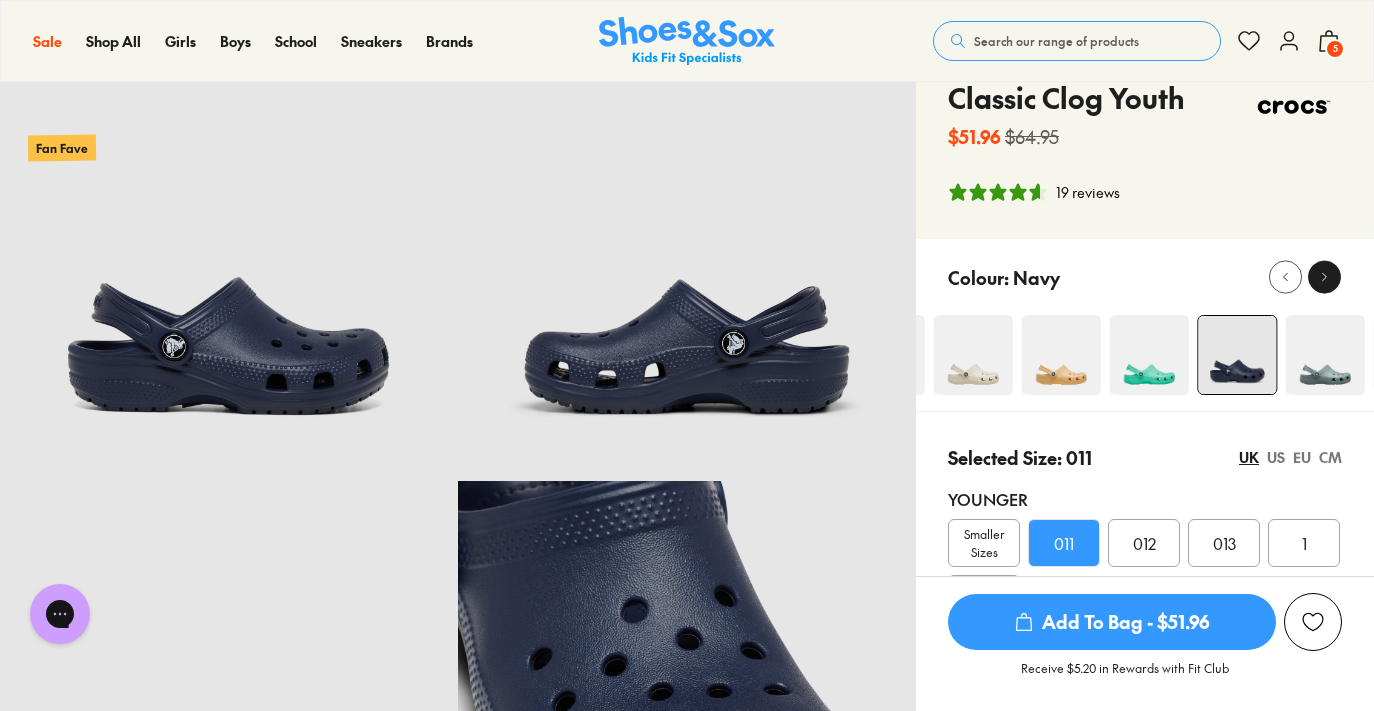 click 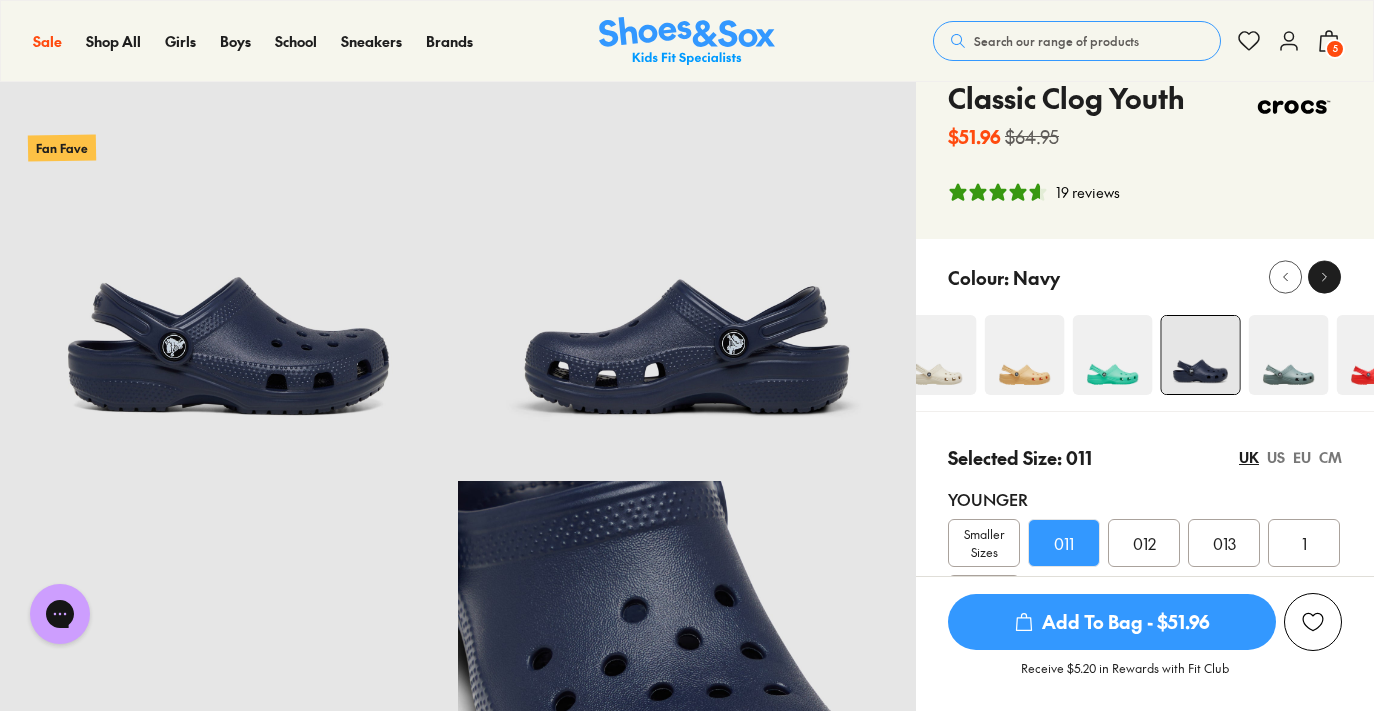 click 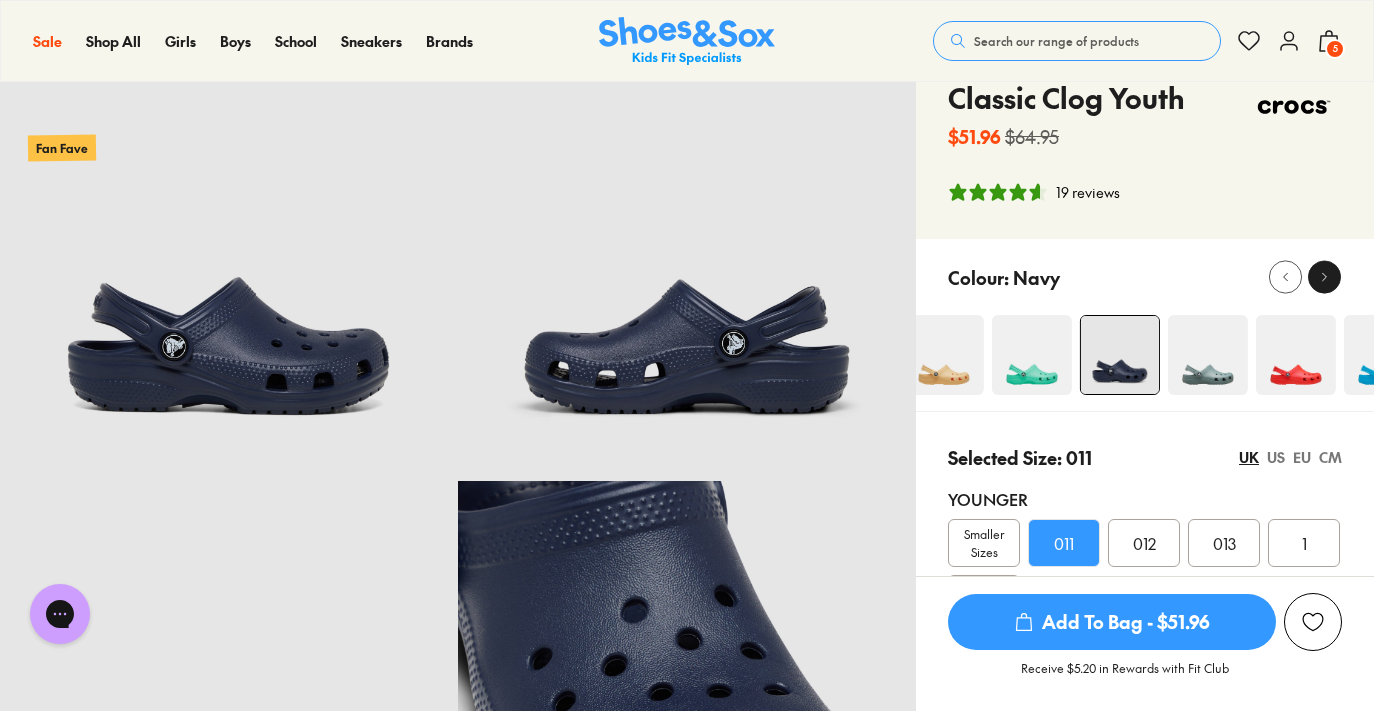 click 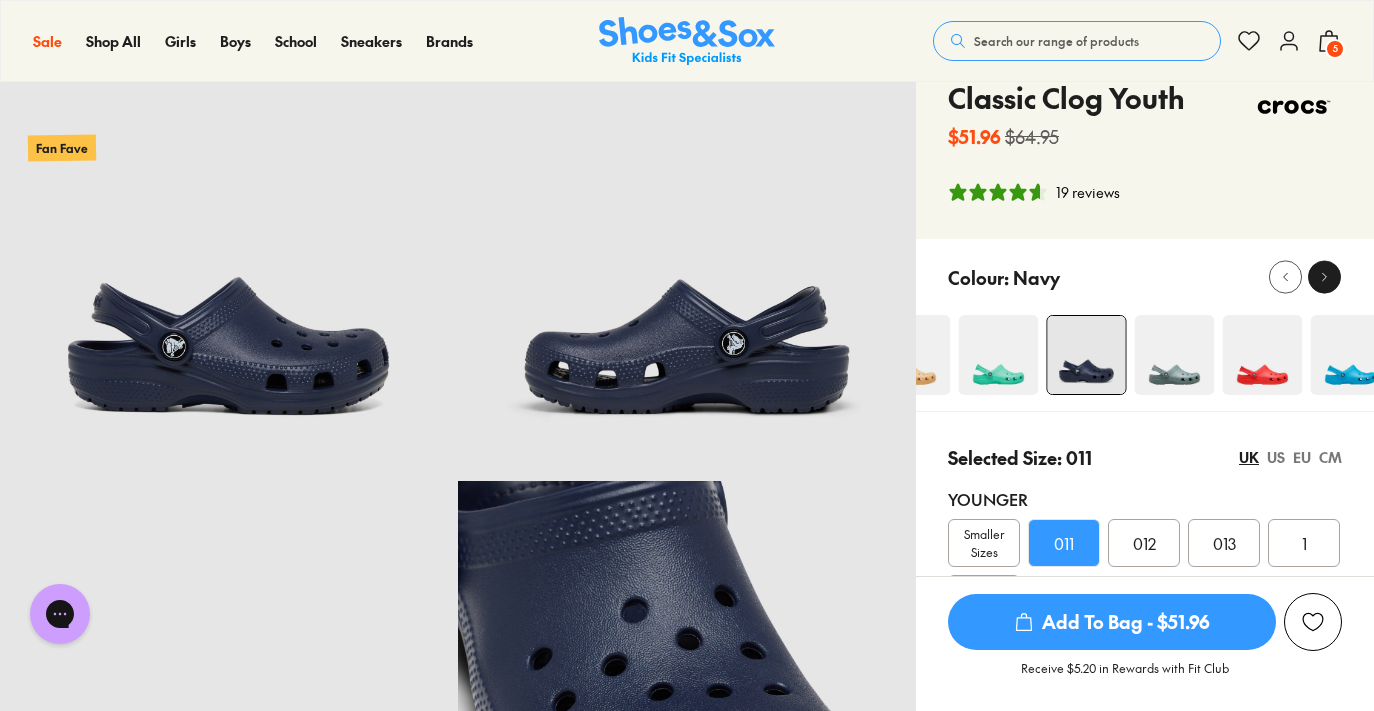 click 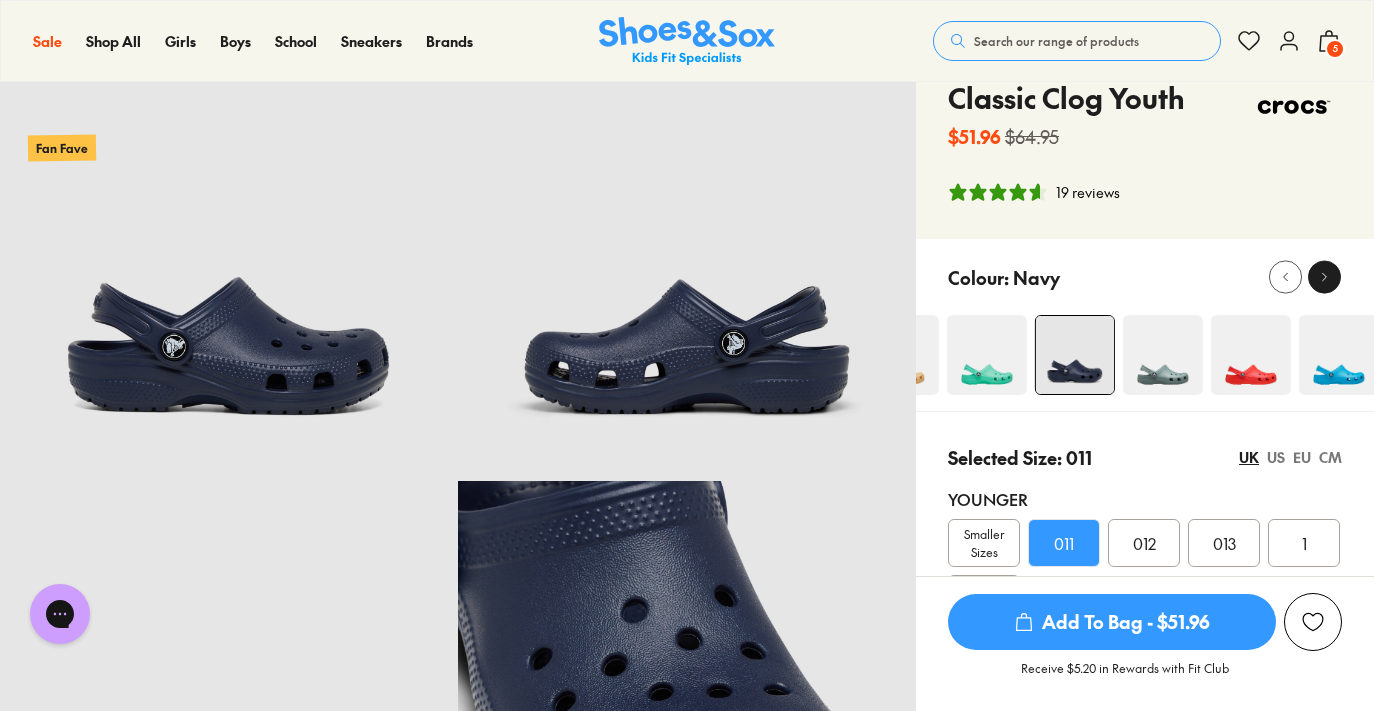 click 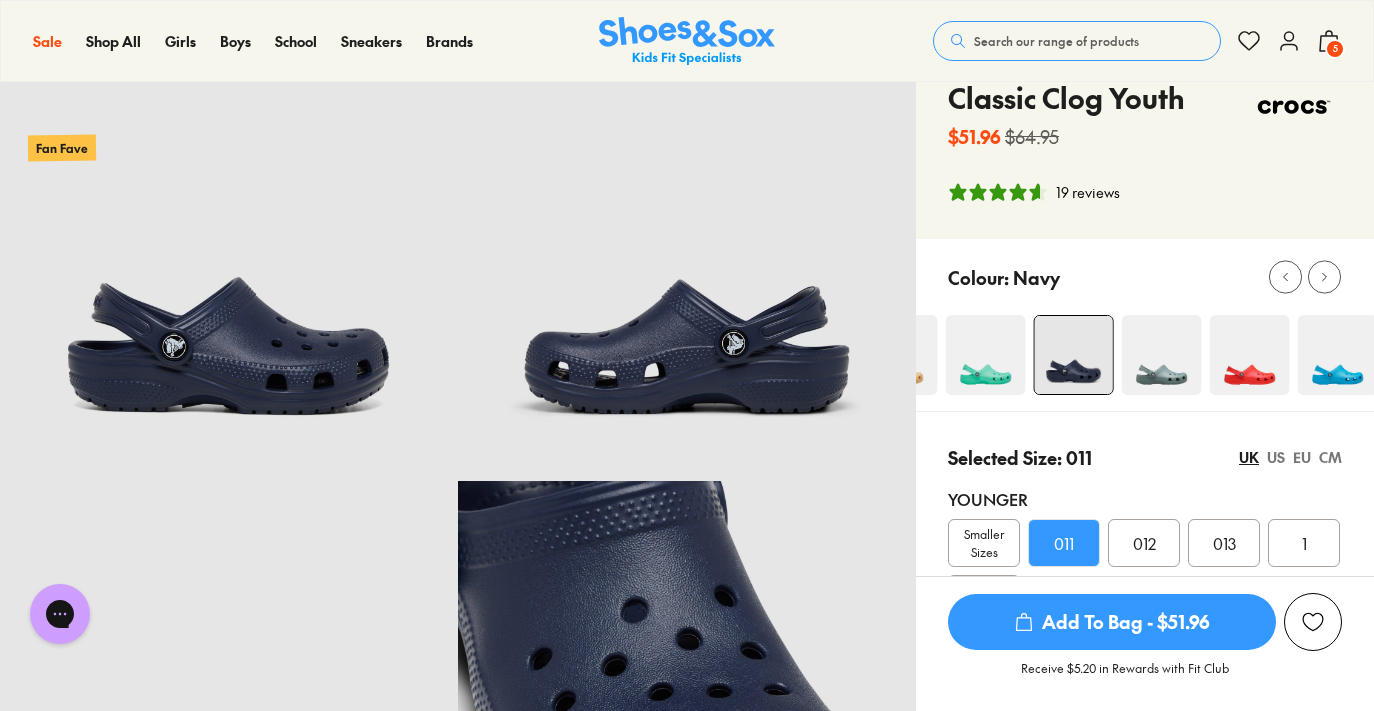click at bounding box center (1250, 355) 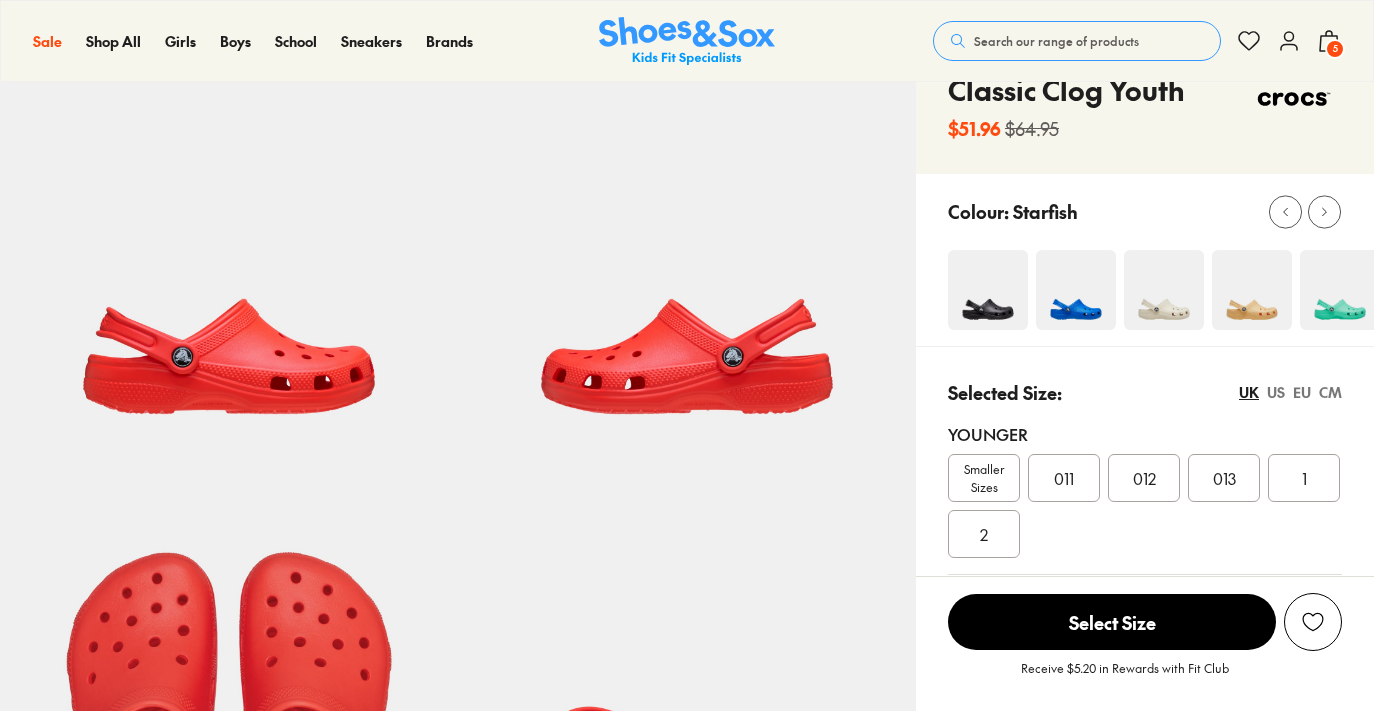 scroll, scrollTop: 197, scrollLeft: 0, axis: vertical 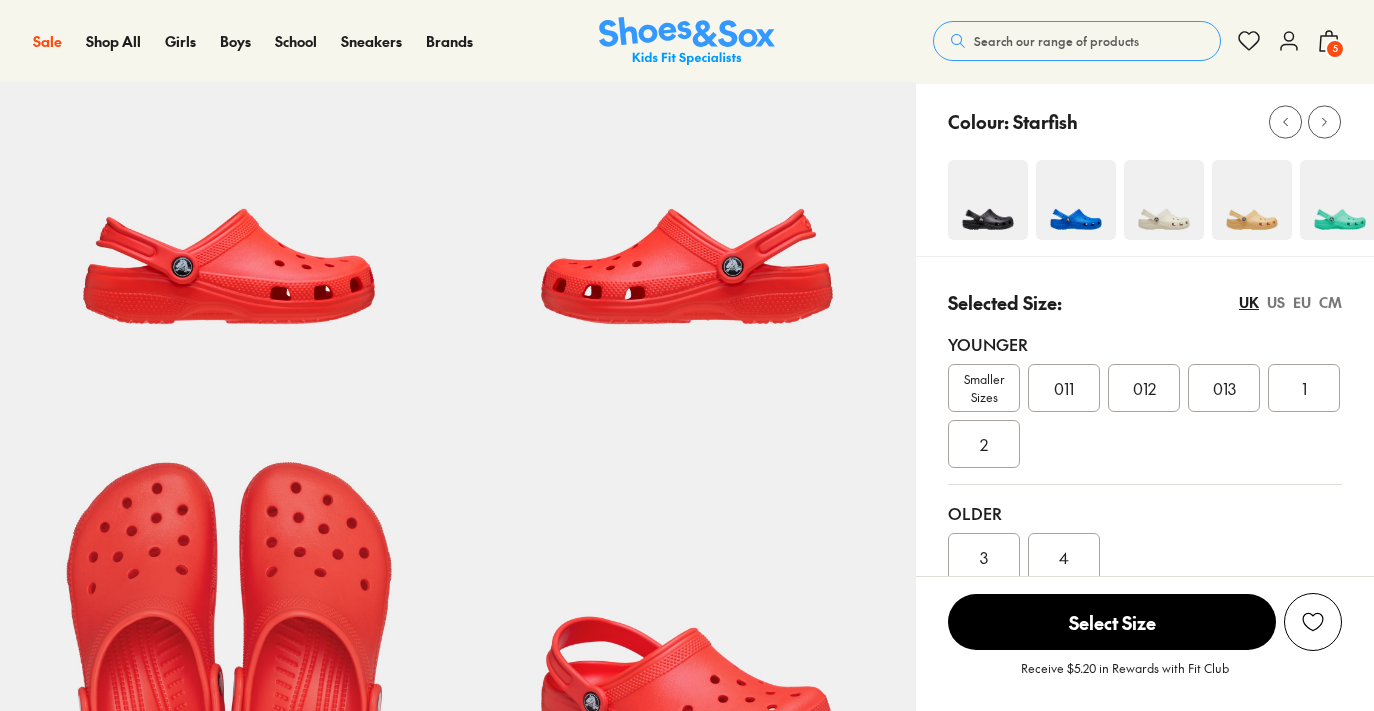 select on "*" 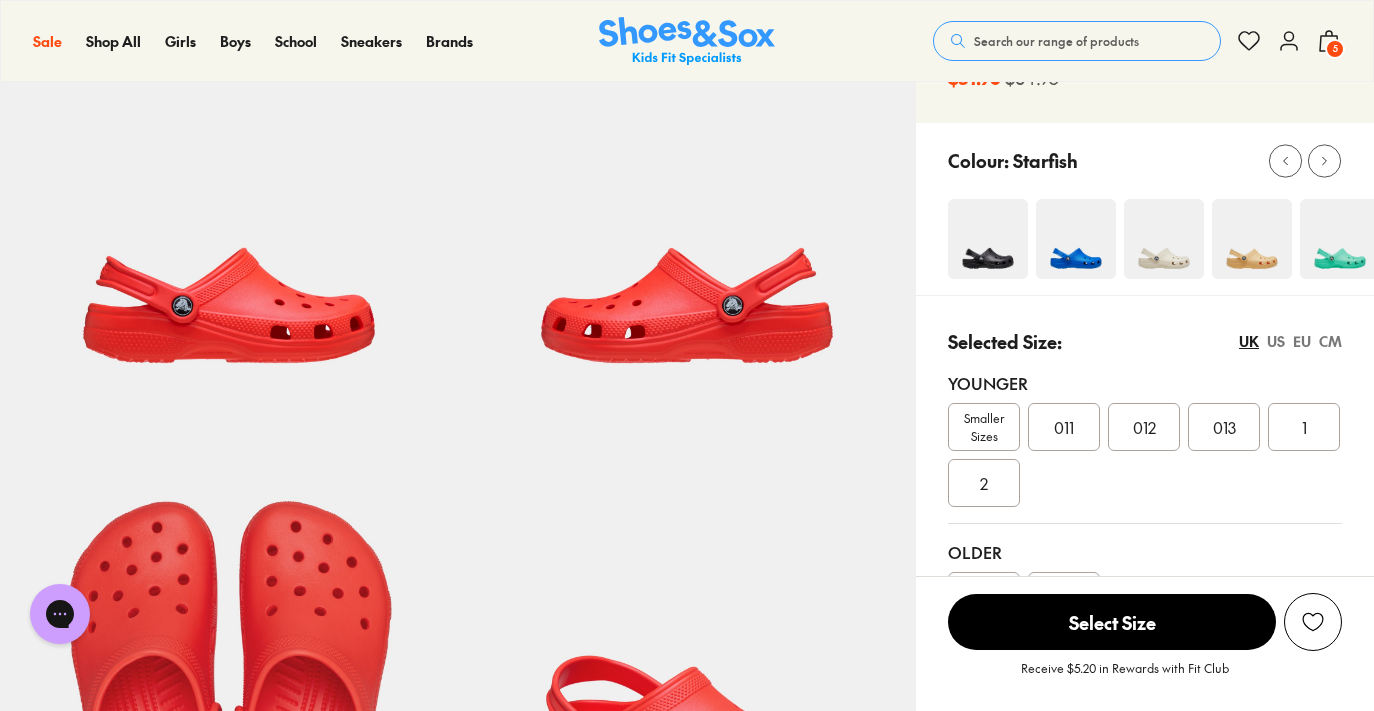 scroll, scrollTop: 161, scrollLeft: 0, axis: vertical 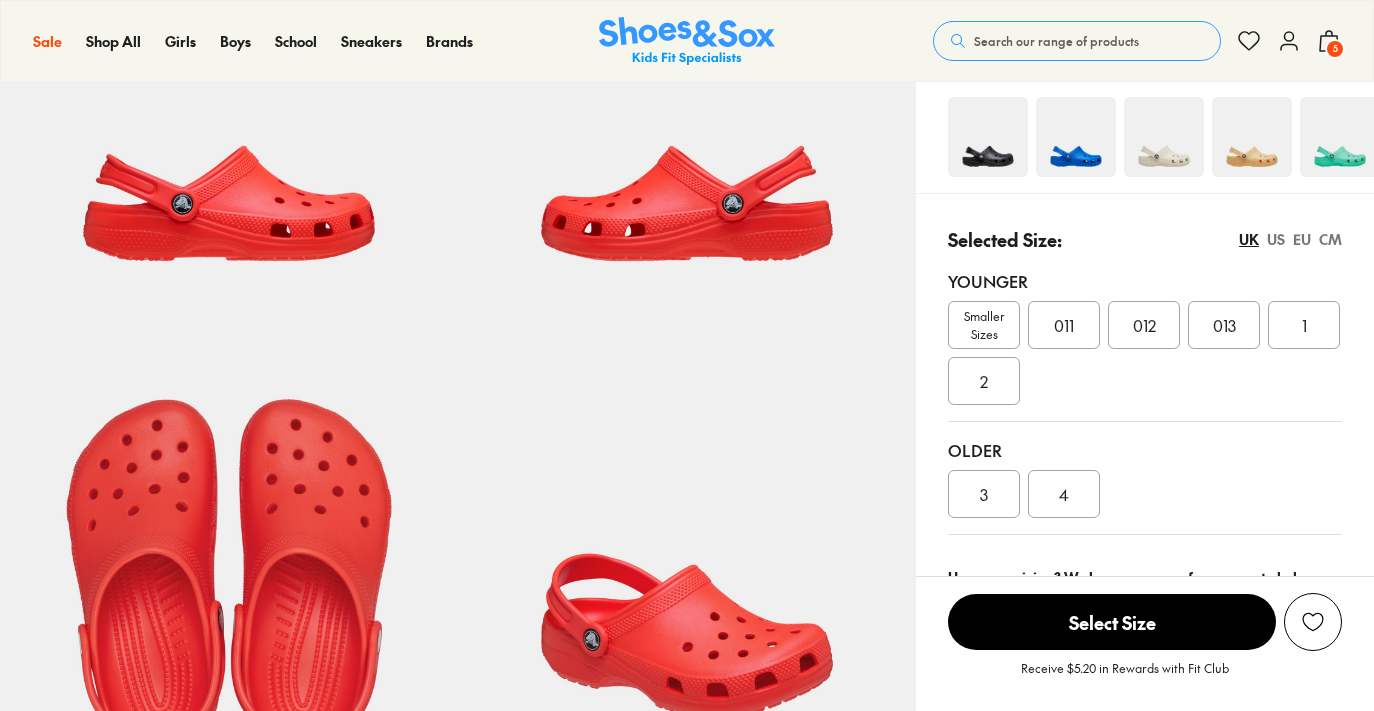 select on "*" 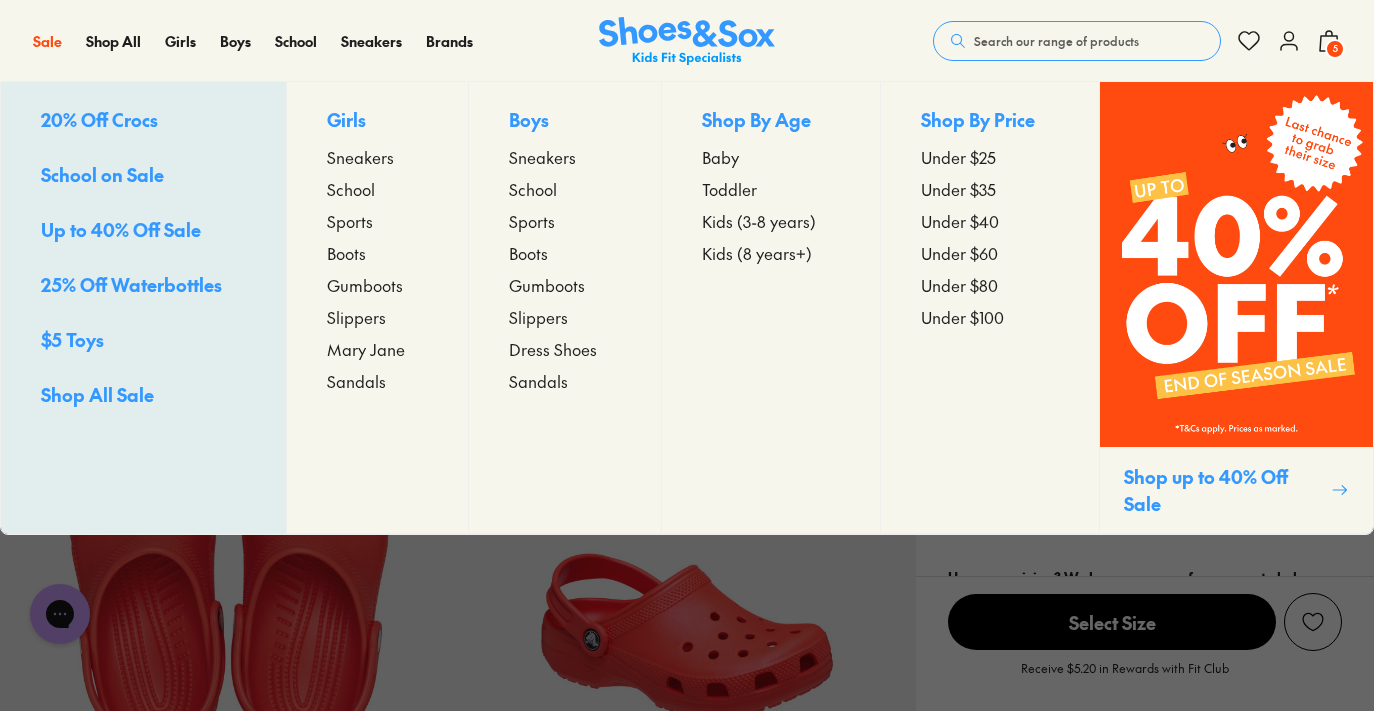 scroll, scrollTop: 0, scrollLeft: 0, axis: both 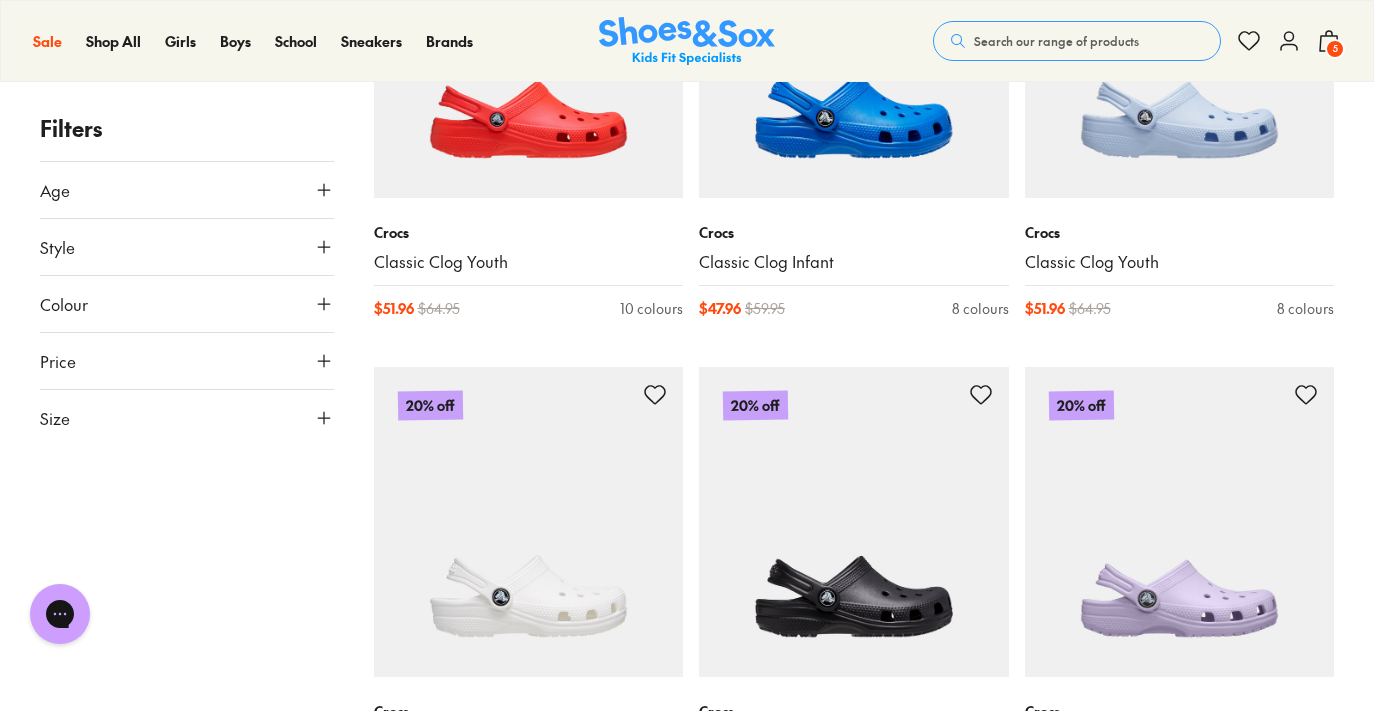 type on "****" 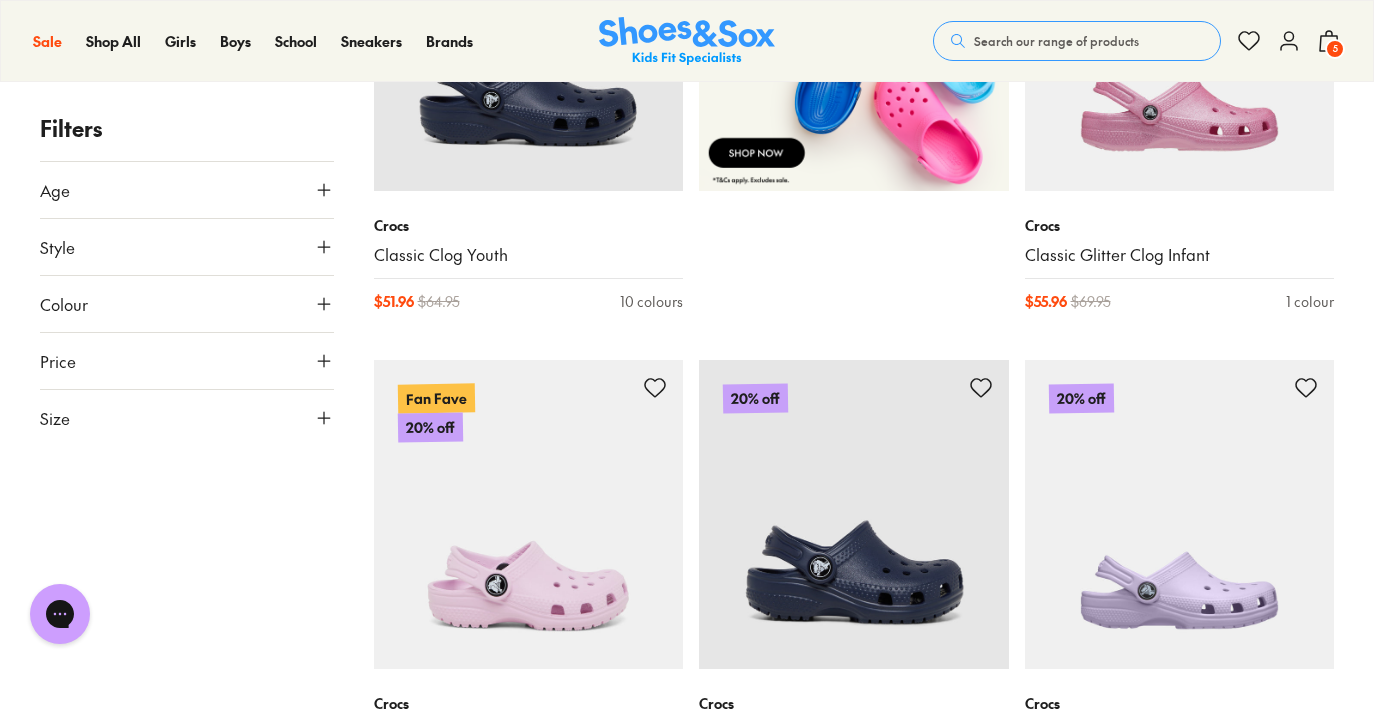 click on "5" at bounding box center [1335, 49] 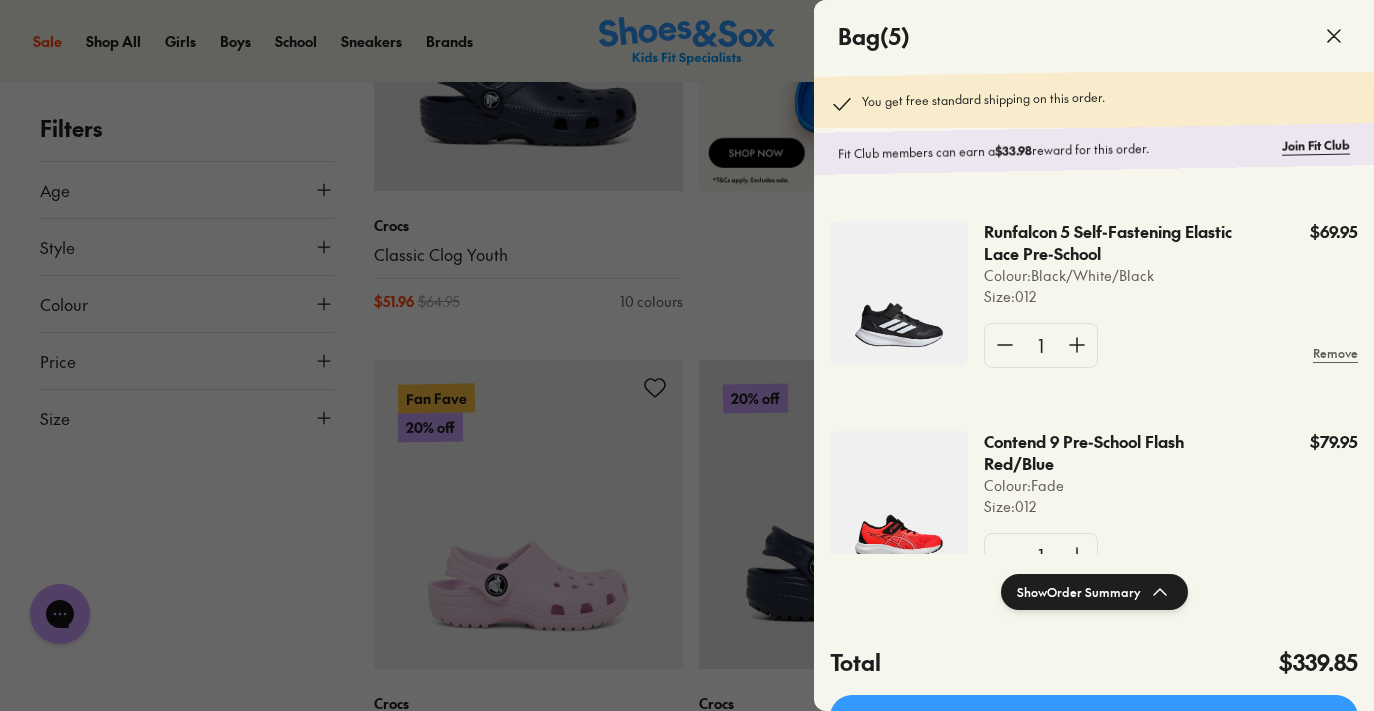 scroll, scrollTop: 0, scrollLeft: 0, axis: both 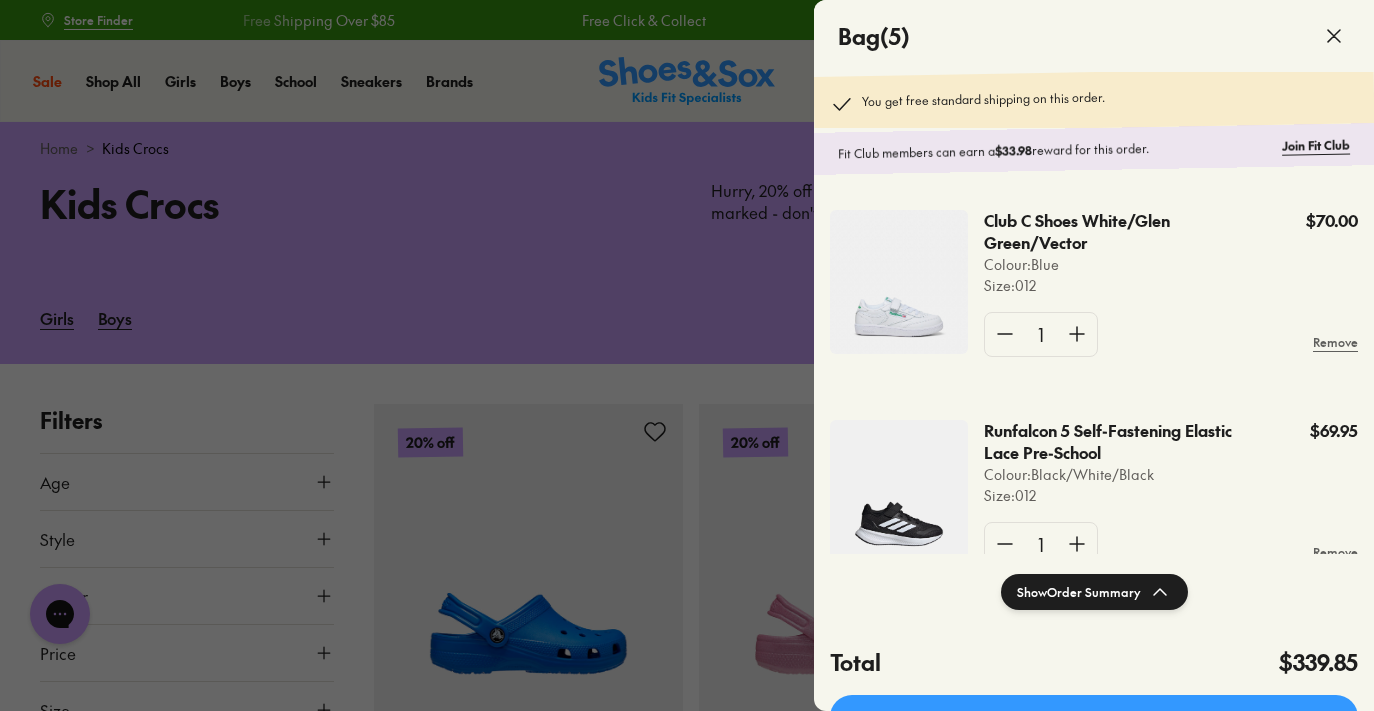 click 